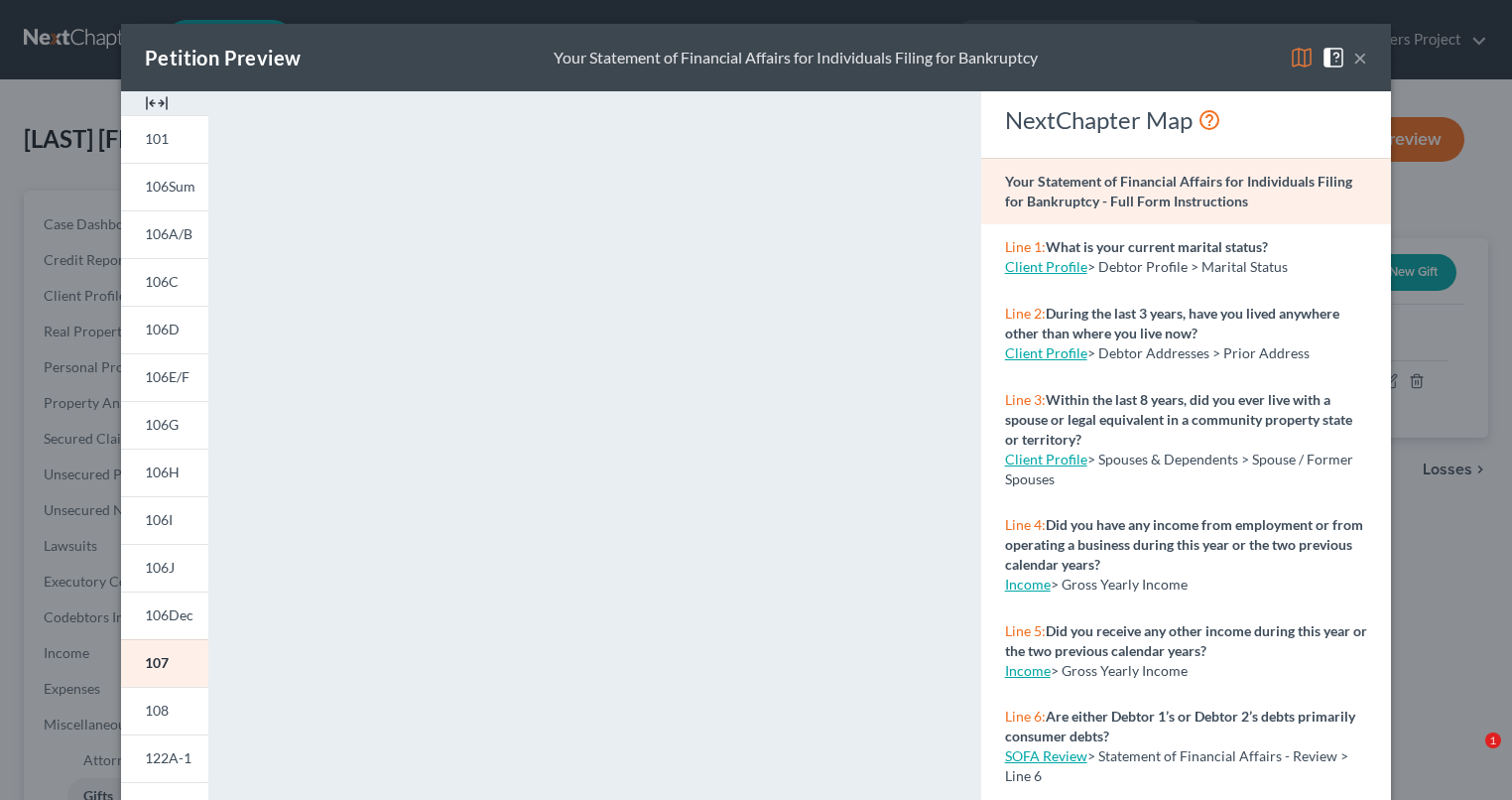 scroll, scrollTop: 0, scrollLeft: 0, axis: both 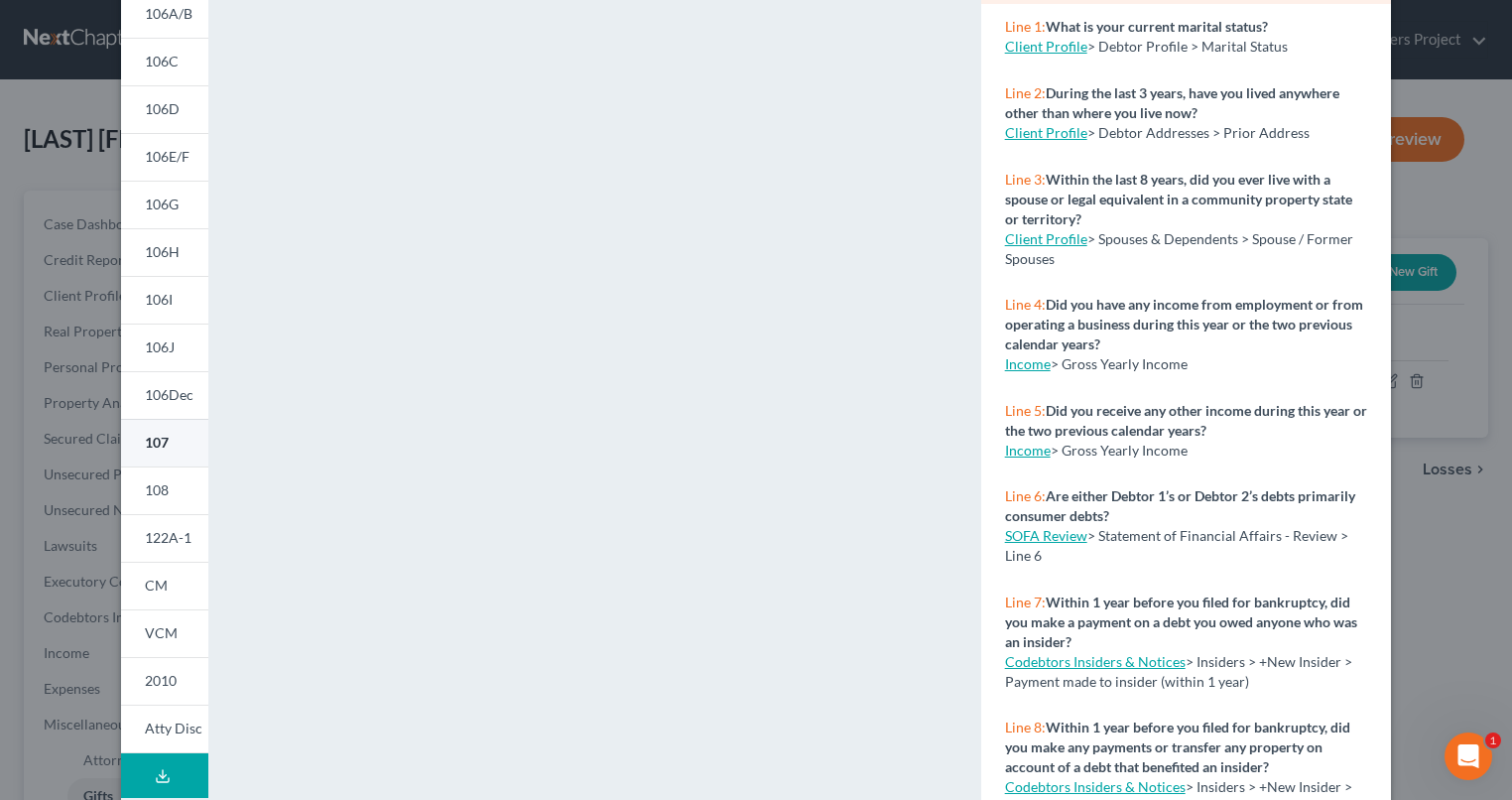 click on "107" at bounding box center (157, 442) 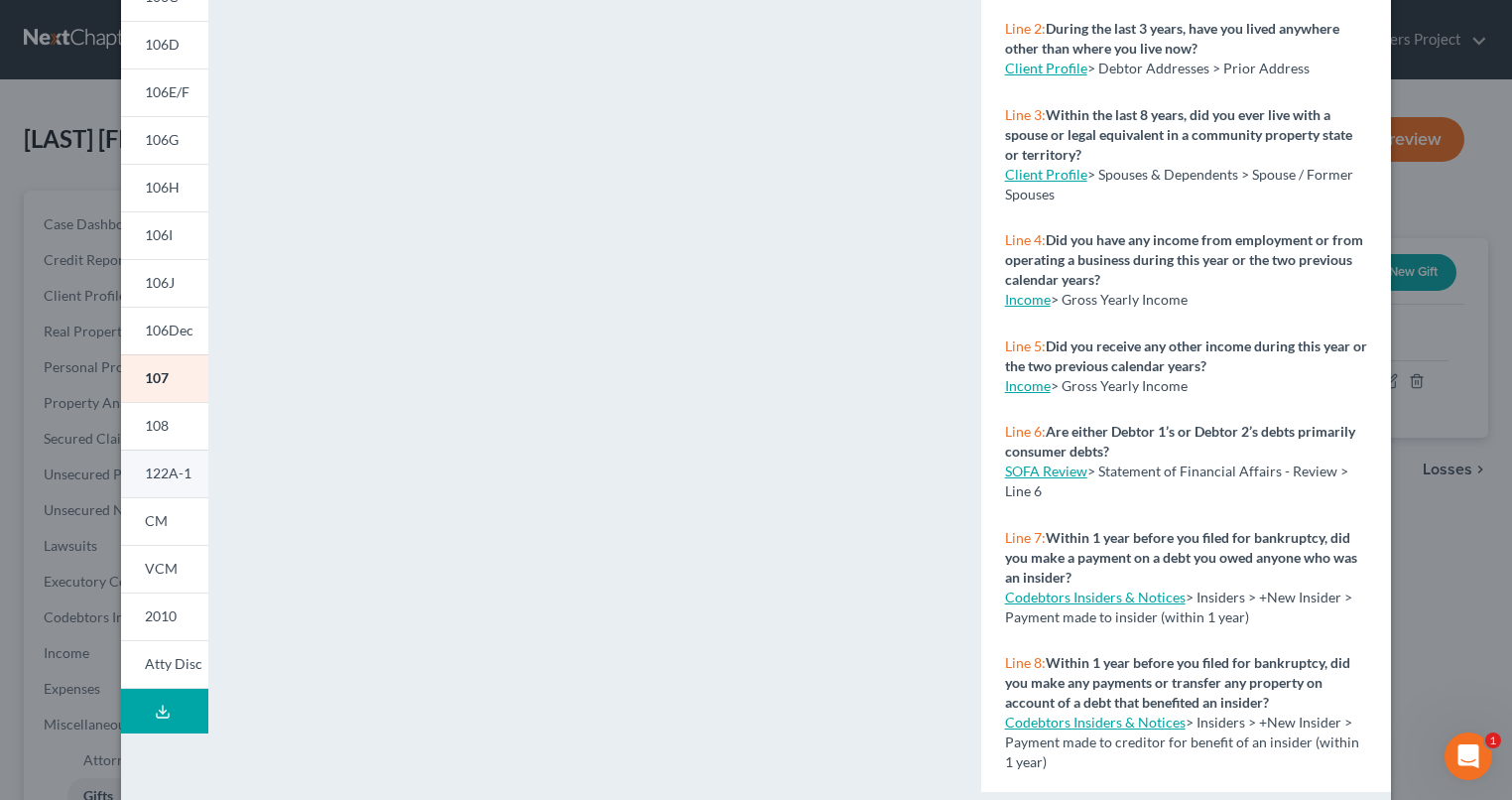scroll, scrollTop: 320, scrollLeft: 0, axis: vertical 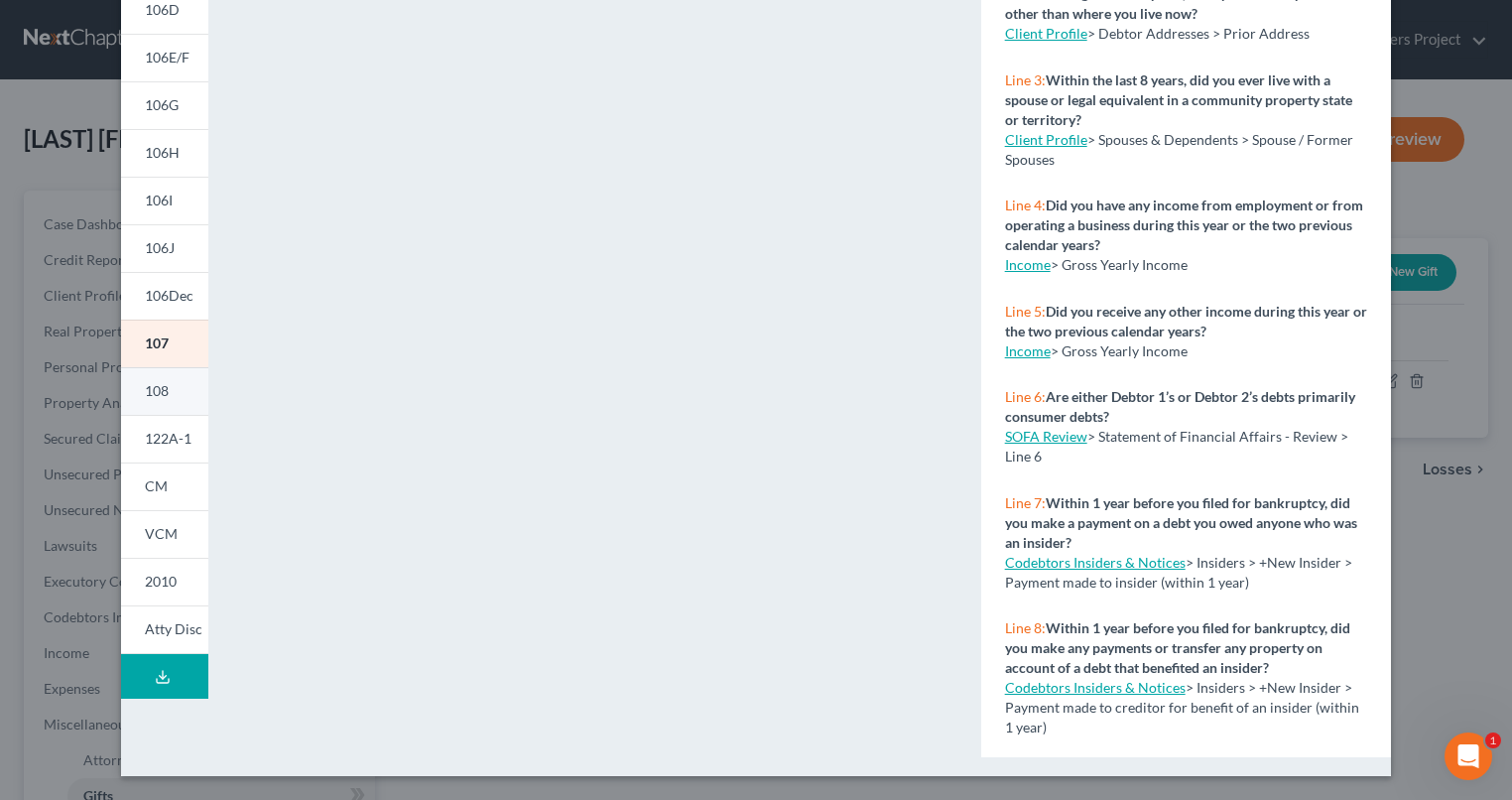 click on "108" at bounding box center [157, 390] 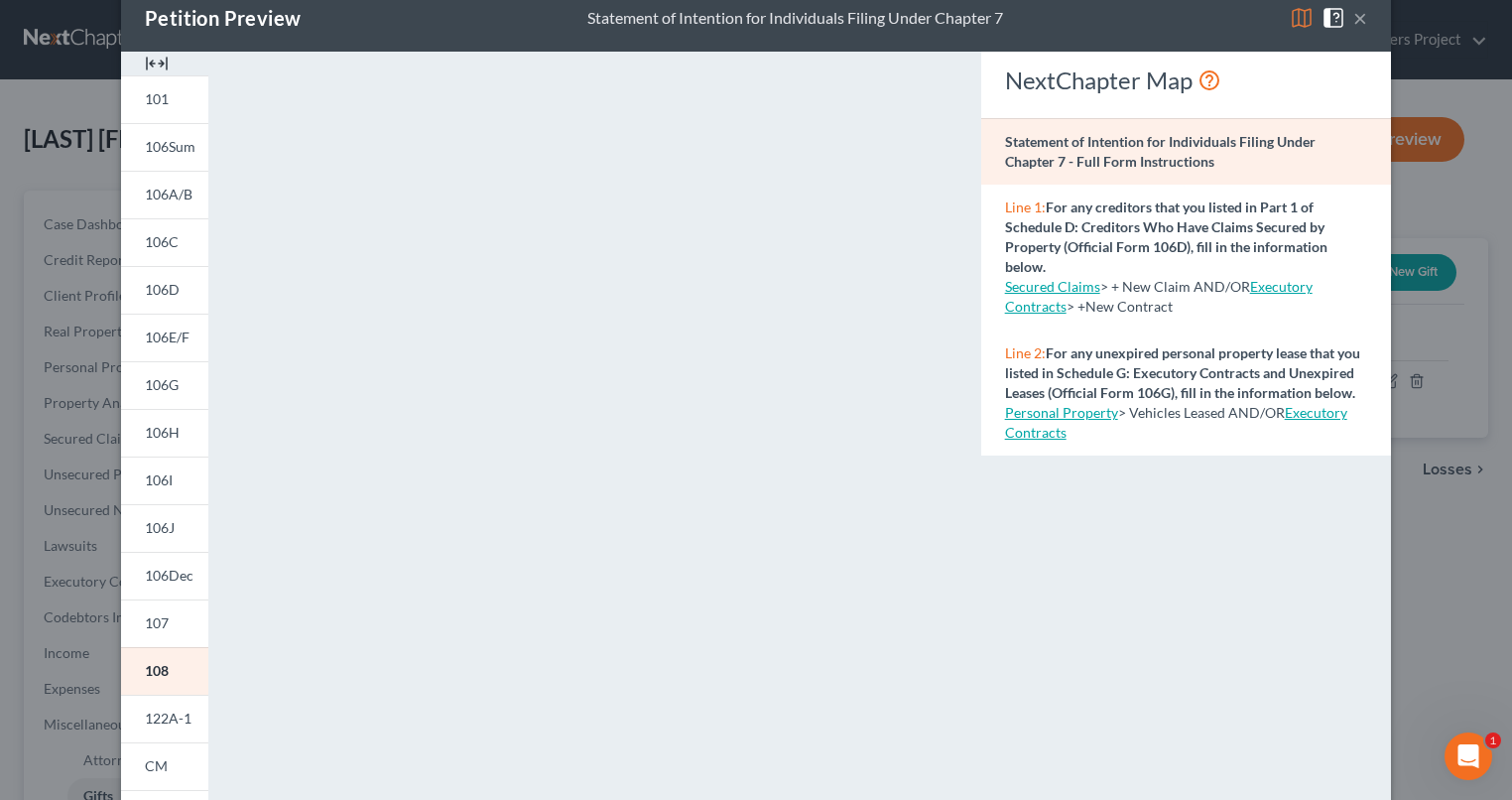 scroll, scrollTop: 0, scrollLeft: 0, axis: both 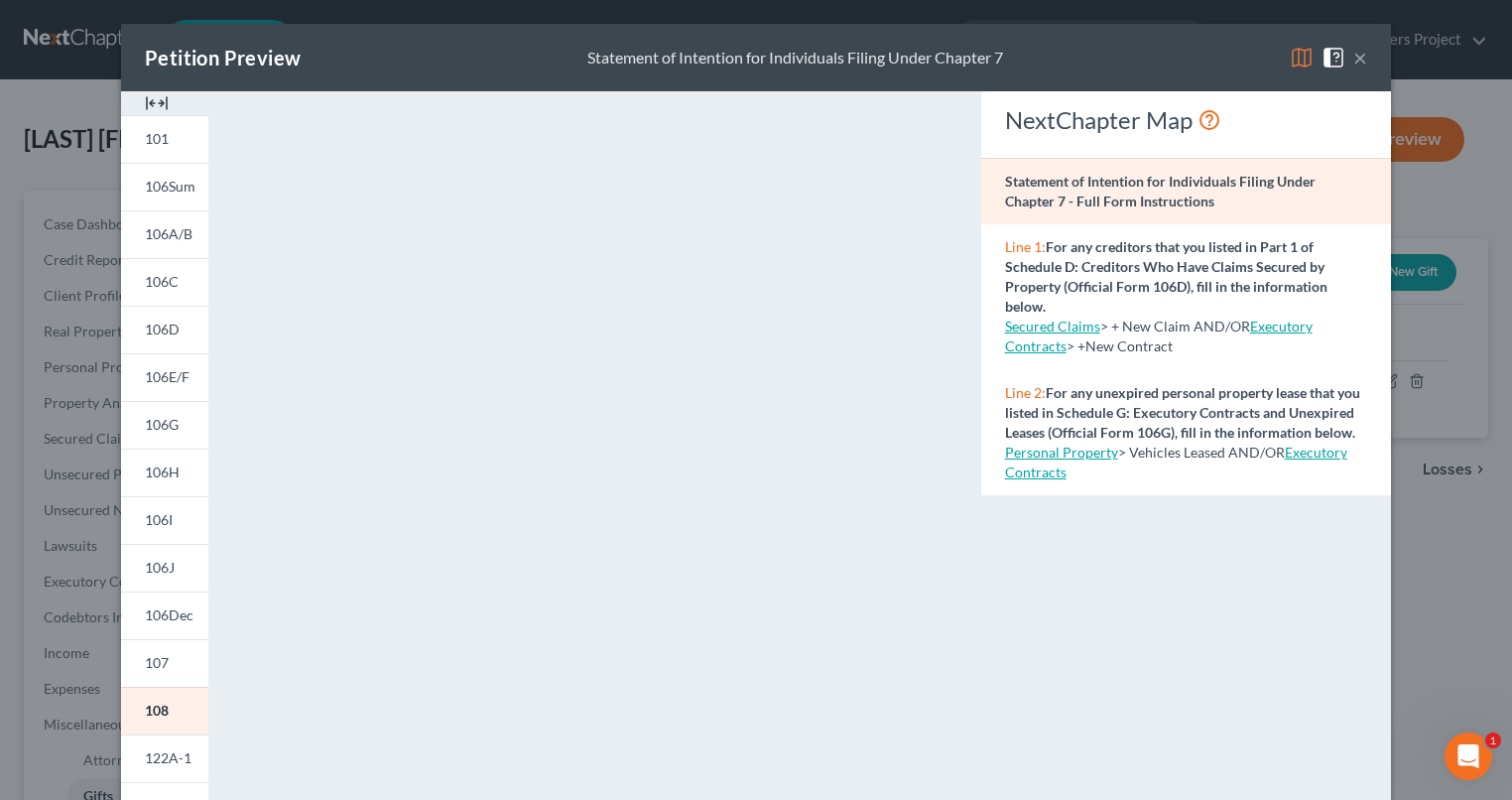 click on "Secured Claims" at bounding box center (1053, 326) 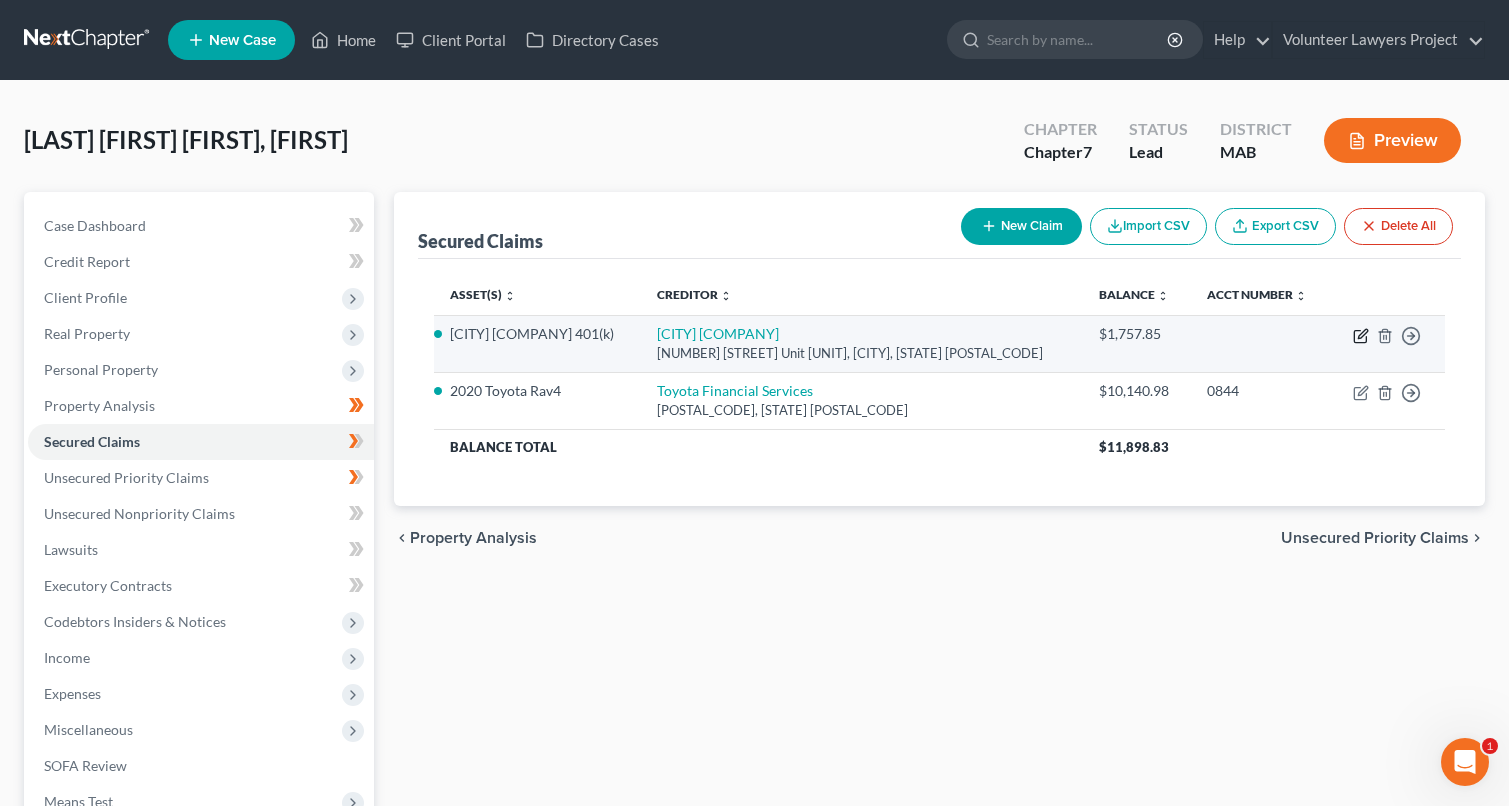 click 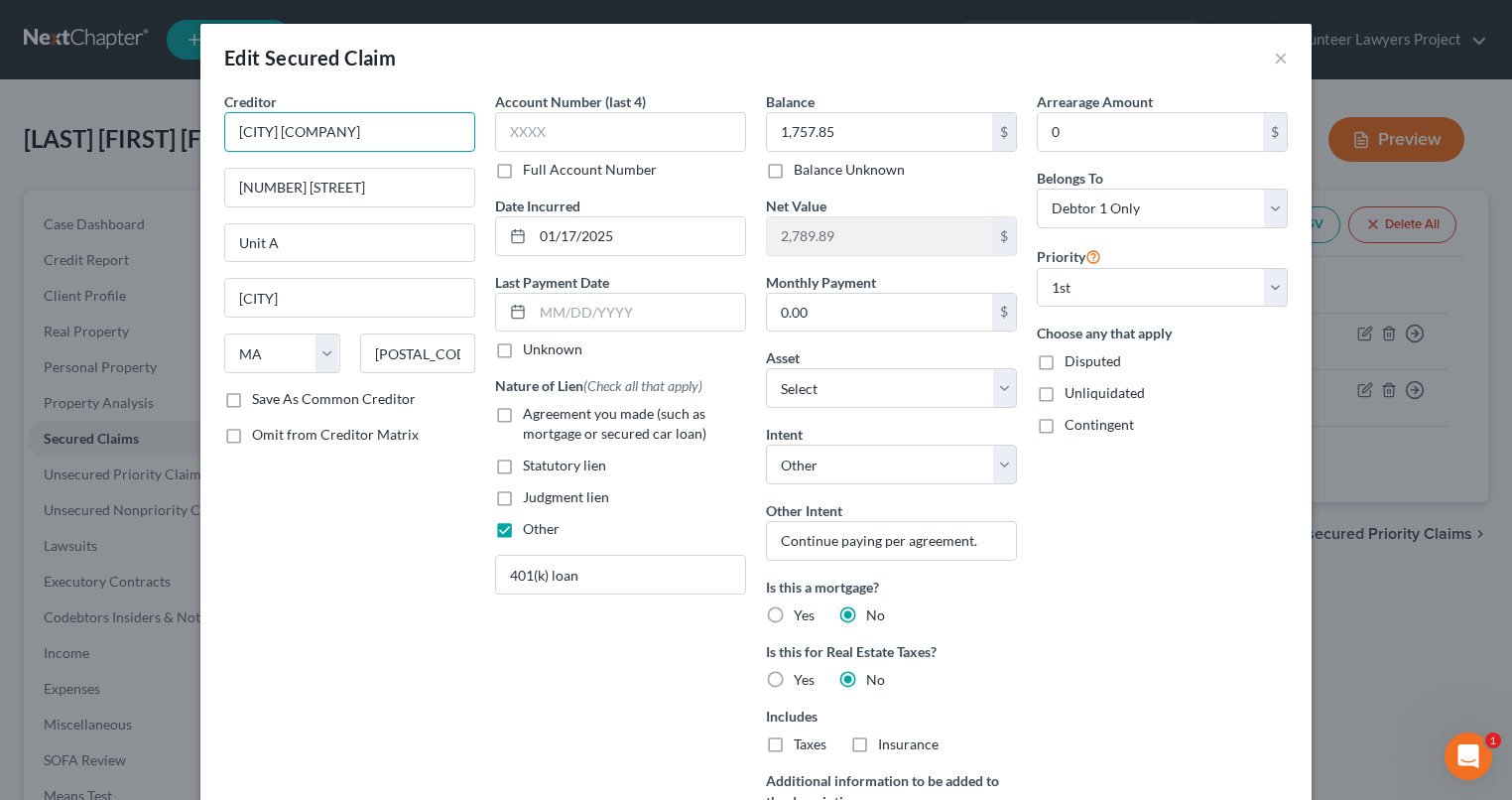 click on "[CITY] [COMPANY]" at bounding box center (349, 132) 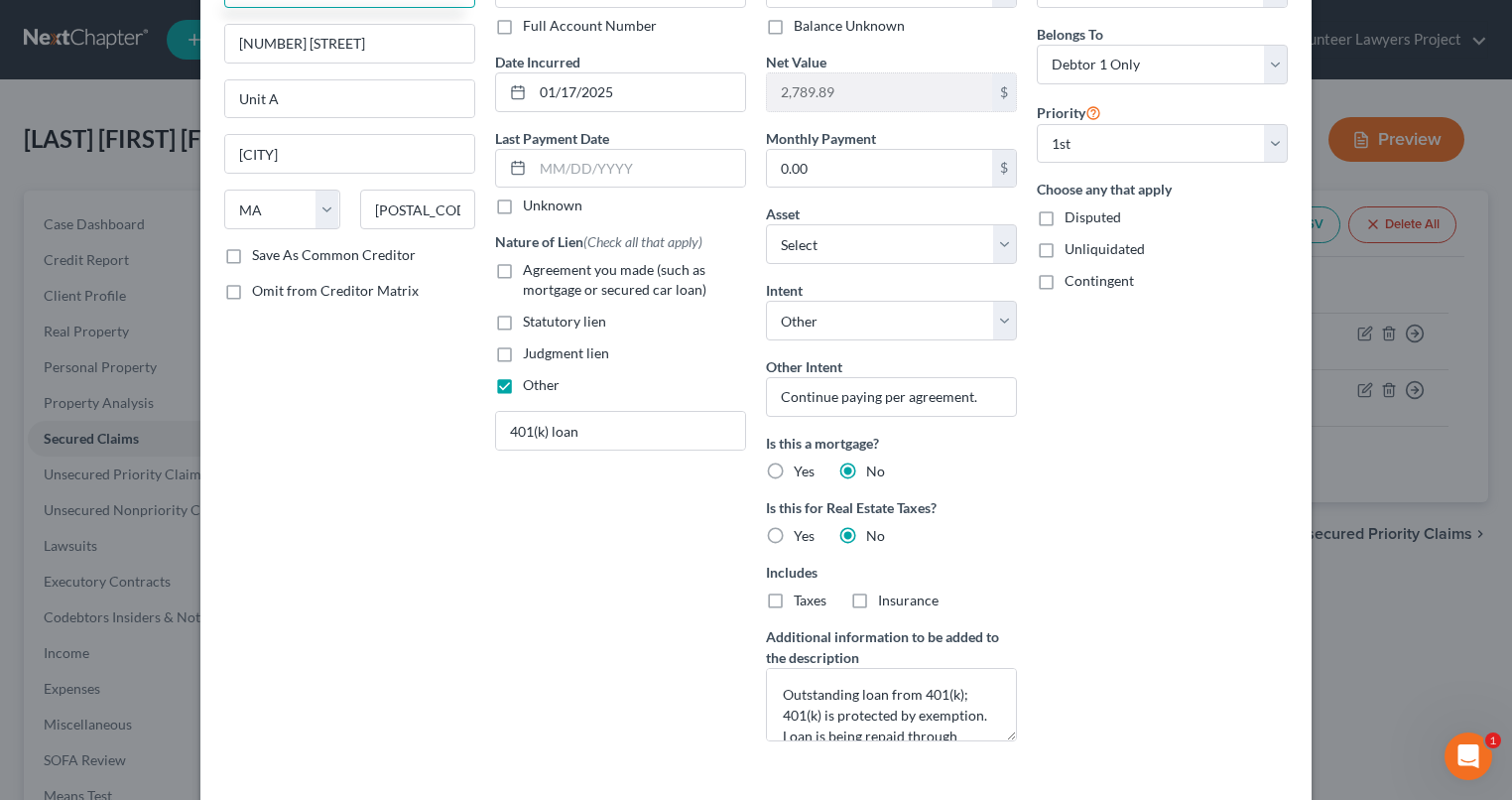 scroll, scrollTop: 283, scrollLeft: 0, axis: vertical 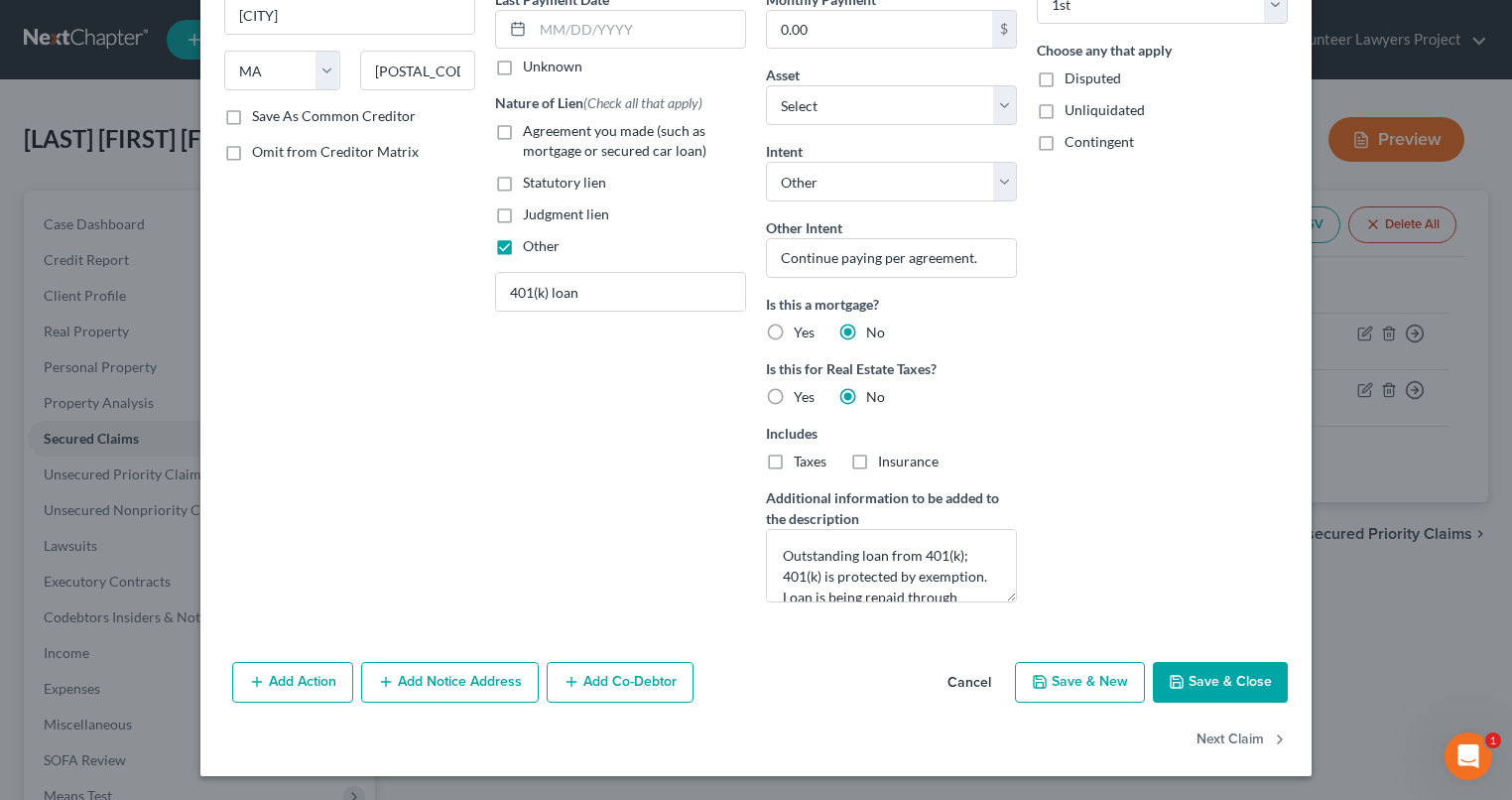 type on "[CITY] [COMPANY], LLC" 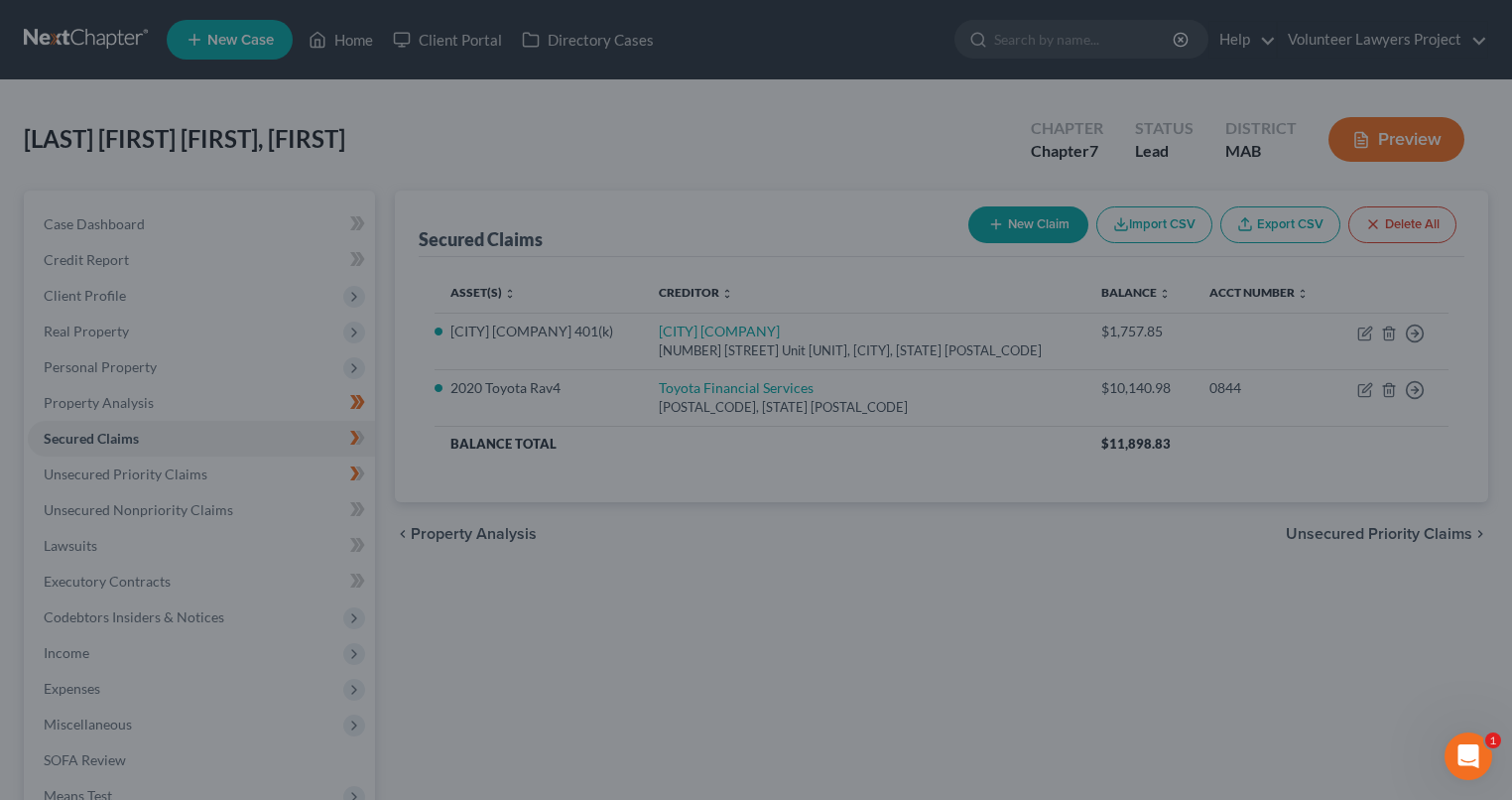 select on "16" 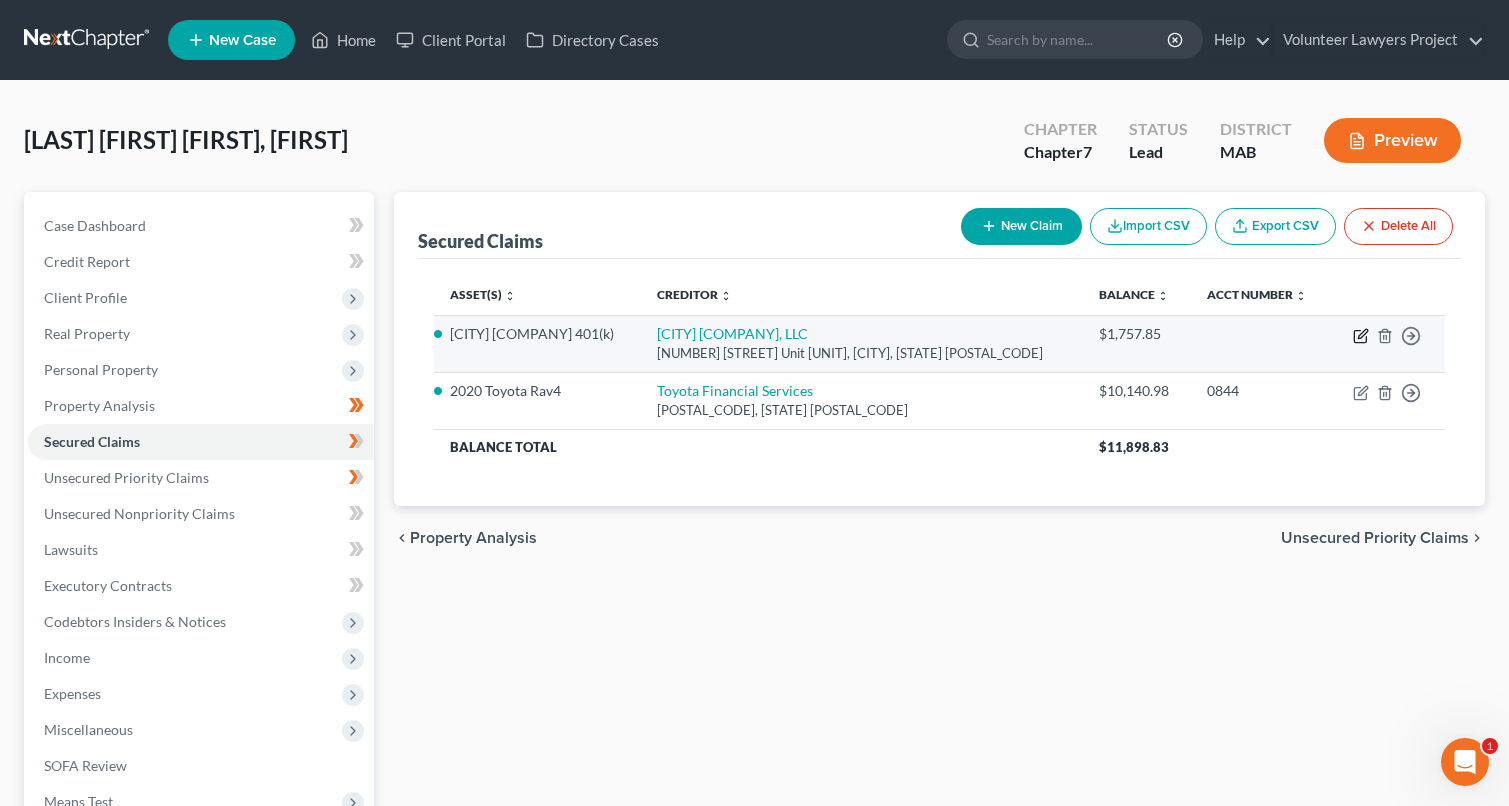 click 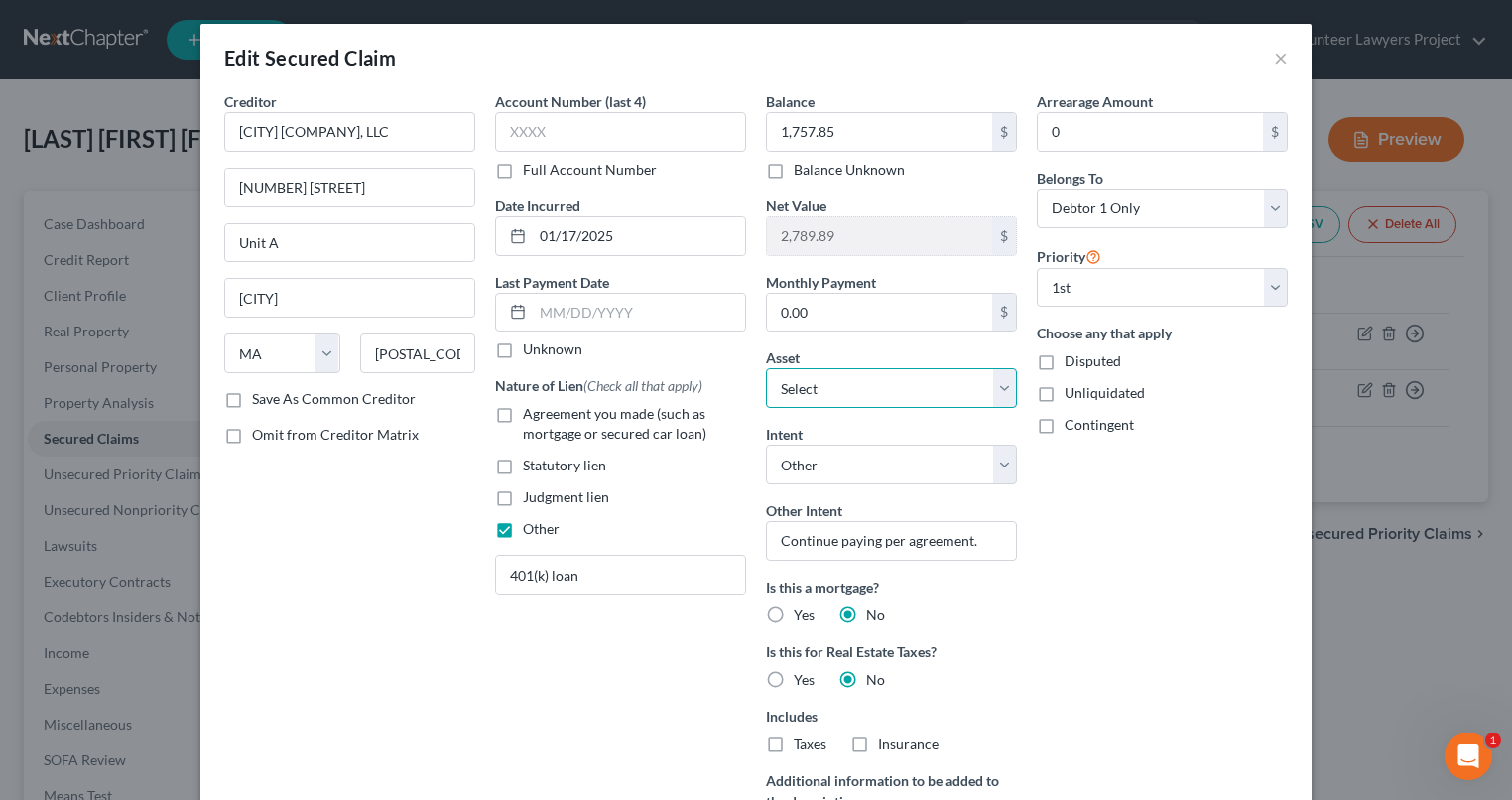 click on "Select Other Multiple Assets 2020 Toyota Rav4 - $21000.0 Household Goods - Two cabinets - $40.0 Household Goods - Kitchen dishes - $30.0 Electronics - Television, small (3 years old) - $20.0 Electronics - Television (three years old) - $50.0 Household Goods - Three sets of children's bedroom furniture (8 years old). - $500.0 Household Goods - Microwave (3 years old) - $10.0 Electronics - Playstation (3 years old) - $100.0 Household Goods - Kitchen dishes - $30.0 Household Goods - Livingroom furniture (8 years old) - $300.0 Clothing - Adult clothing - $400.0 Clothing - Three sets of children's clothing - $600.0 Household Goods - Adult bedroom furniture (3 years old) - $400.0 Cash on Hand (Cash on Hand) - $4000.0 TD Bank, N.A. (Checking Account) - $250.0 [CITY] [COMPANY] 401(k) - $4547.74 Security Deposit for Petitioner's Appartment. (Security Deposits or Prepayments) - $3332.0 Bank of America (Checking Account) - $300.0 TD Bank, N.A. (Savings Account) - $650.0" at bounding box center (891, 388) 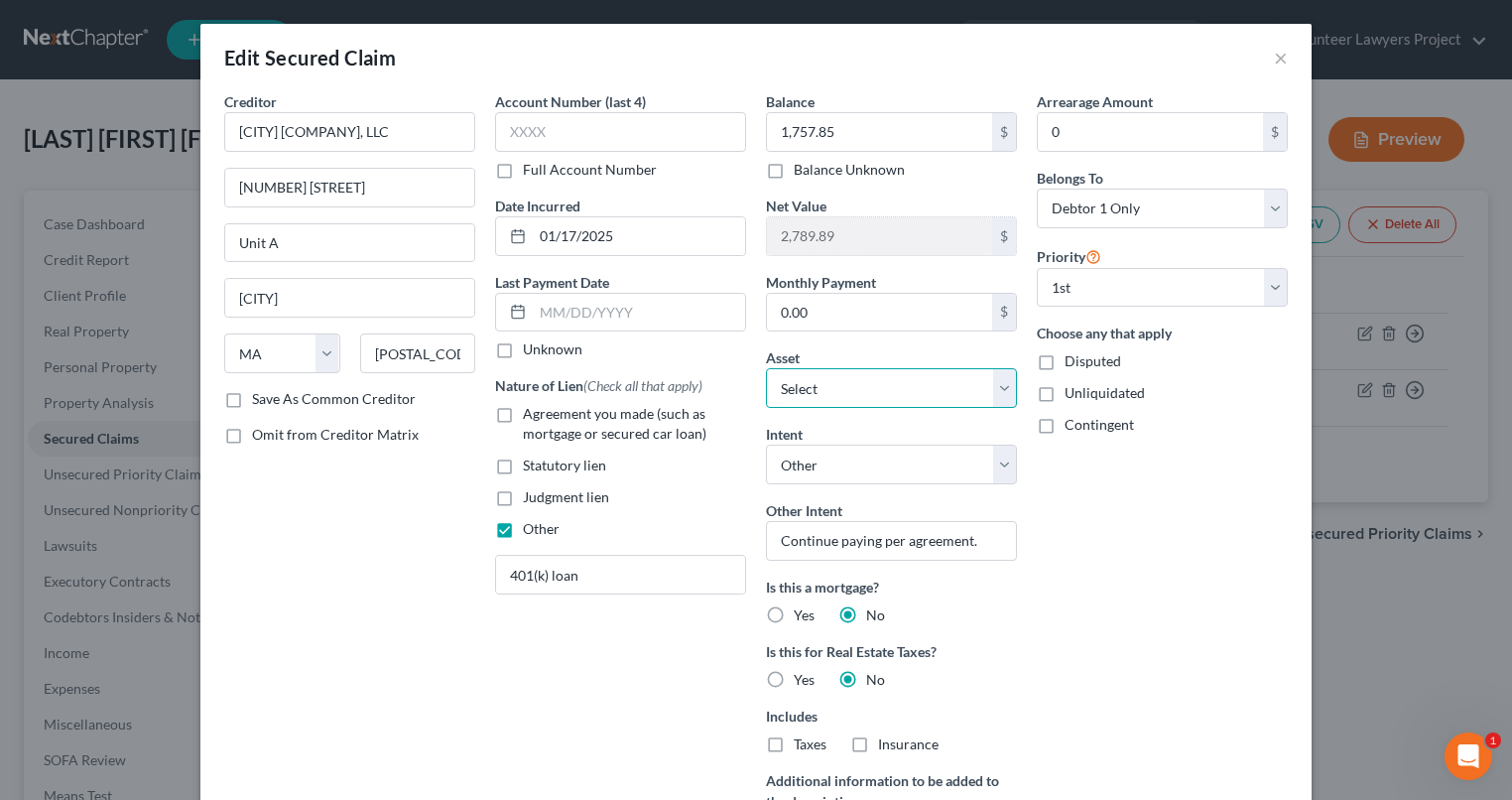 click on "Select Other Multiple Assets 2020 Toyota Rav4 - $21000.0 Household Goods - Two cabinets - $40.0 Household Goods - Kitchen dishes - $30.0 Electronics - Television, small (3 years old) - $20.0 Electronics - Television (three years old) - $50.0 Household Goods - Three sets of children's bedroom furniture (8 years old). - $500.0 Household Goods - Microwave (3 years old) - $10.0 Electronics - Playstation (3 years old) - $100.0 Household Goods - Kitchen dishes - $30.0 Household Goods - Livingroom furniture (8 years old) - $300.0 Clothing - Adult clothing - $400.0 Clothing - Three sets of children's clothing - $600.0 Household Goods - Adult bedroom furniture (3 years old) - $400.0 Cash on Hand (Cash on Hand) - $4000.0 TD Bank, N.A. (Checking Account) - $250.0 [CITY] [COMPANY] 401(k) - $4547.74 Security Deposit for Petitioner's Appartment. (Security Deposits or Prepayments) - $3332.0 Bank of America (Checking Account) - $300.0 TD Bank, N.A. (Savings Account) - $650.0" at bounding box center (891, 388) 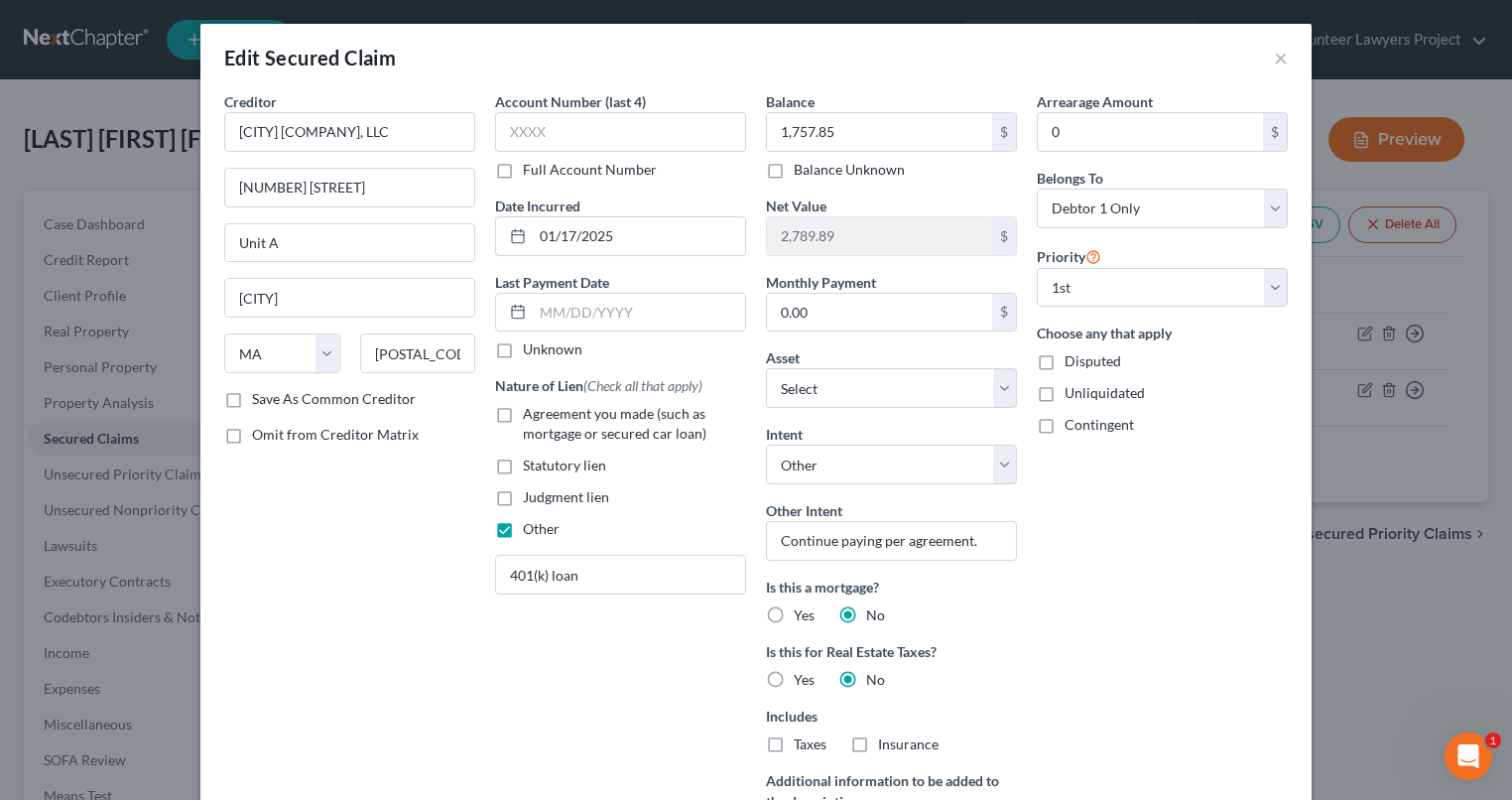 click on "Account Number (last 4)
Full Account Number
Date Incurred         [DATE] Last Payment Date         Unknown Nature of Lien  (Check all that apply) Agreement you made (such as mortgage or secured car loan) Statutory lien Judgment lien Other 401(k) loan" at bounding box center [620, 496] 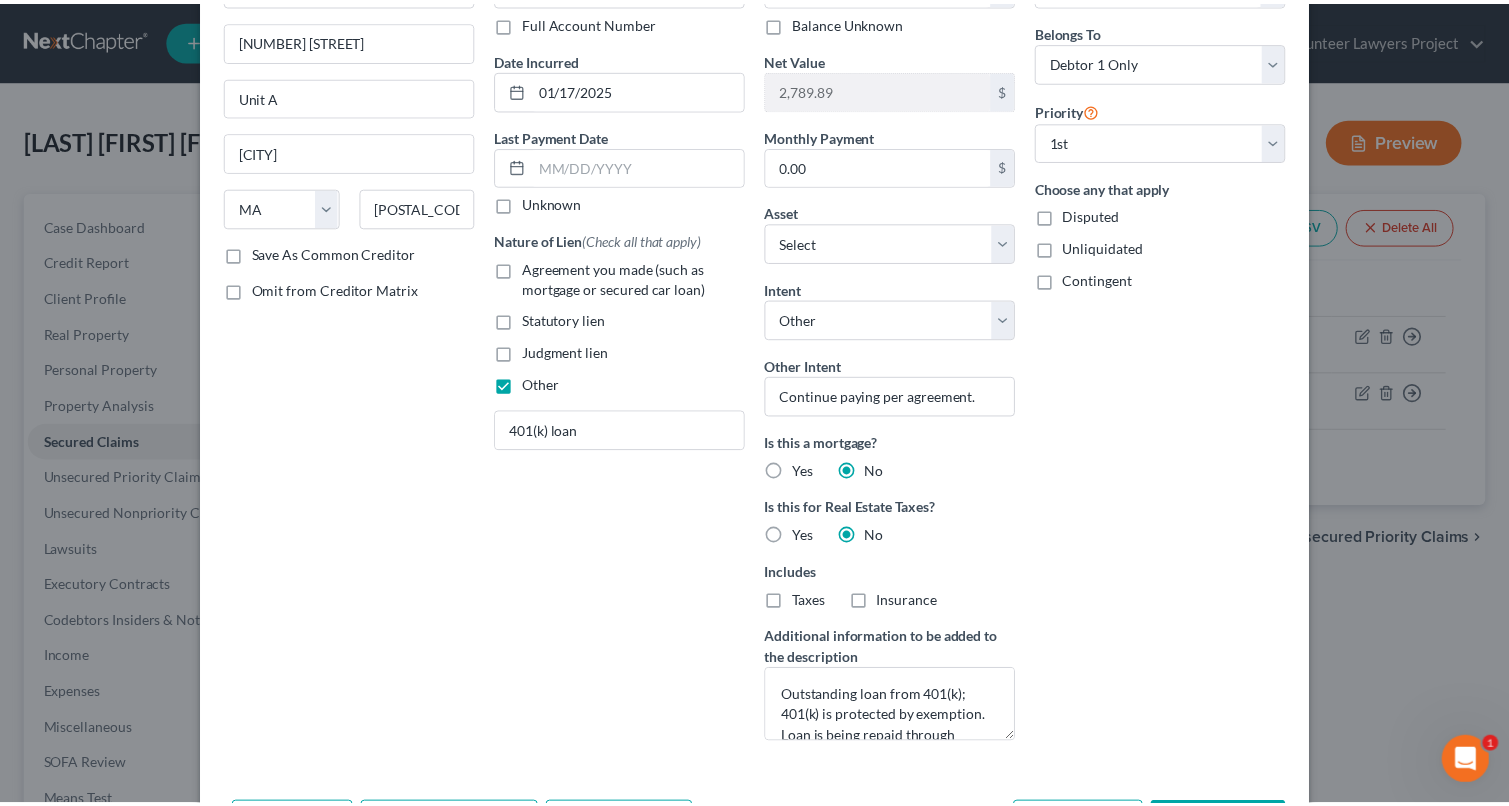scroll, scrollTop: 285, scrollLeft: 0, axis: vertical 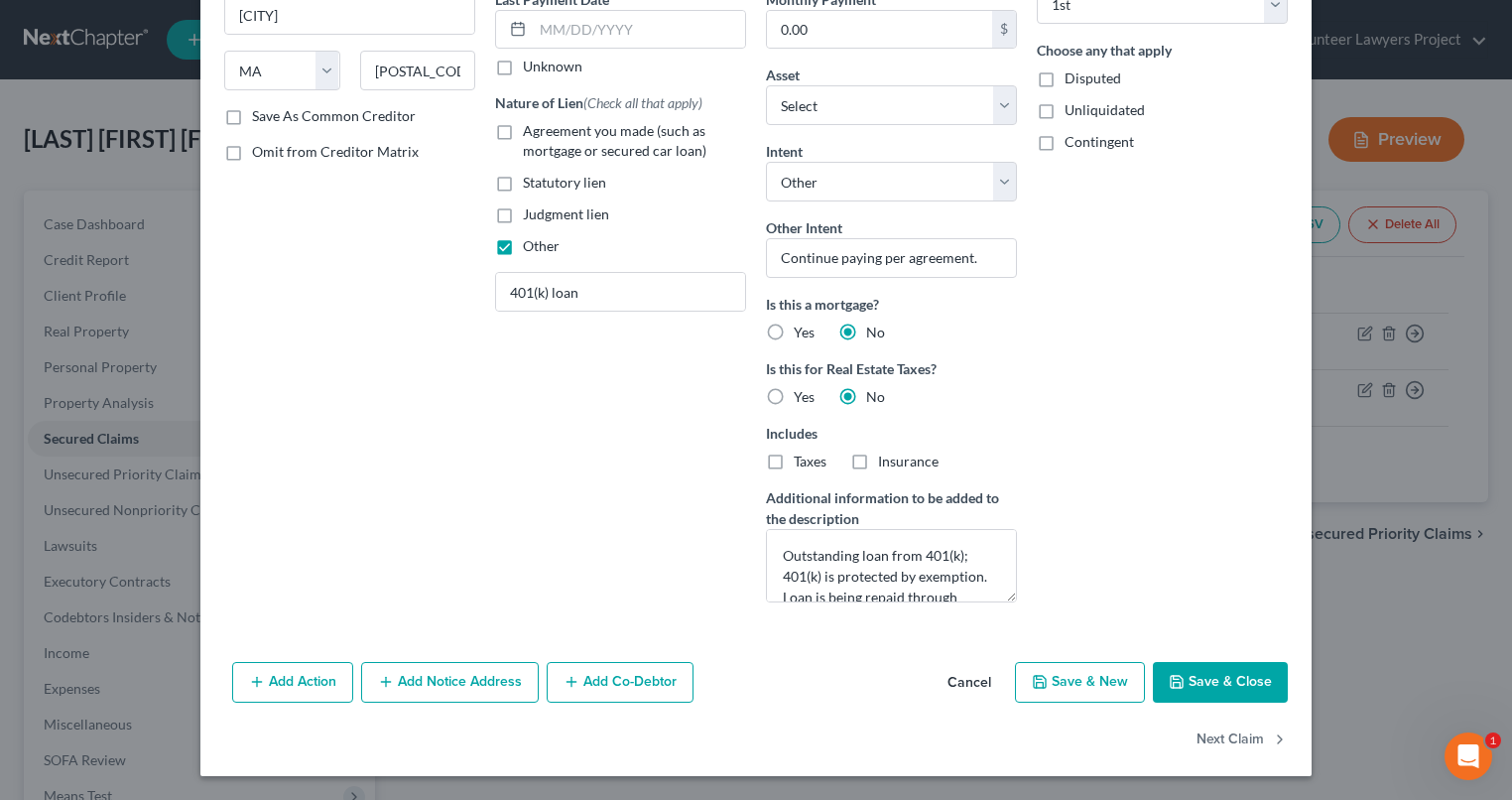click on "Save & Close" at bounding box center [1220, 683] 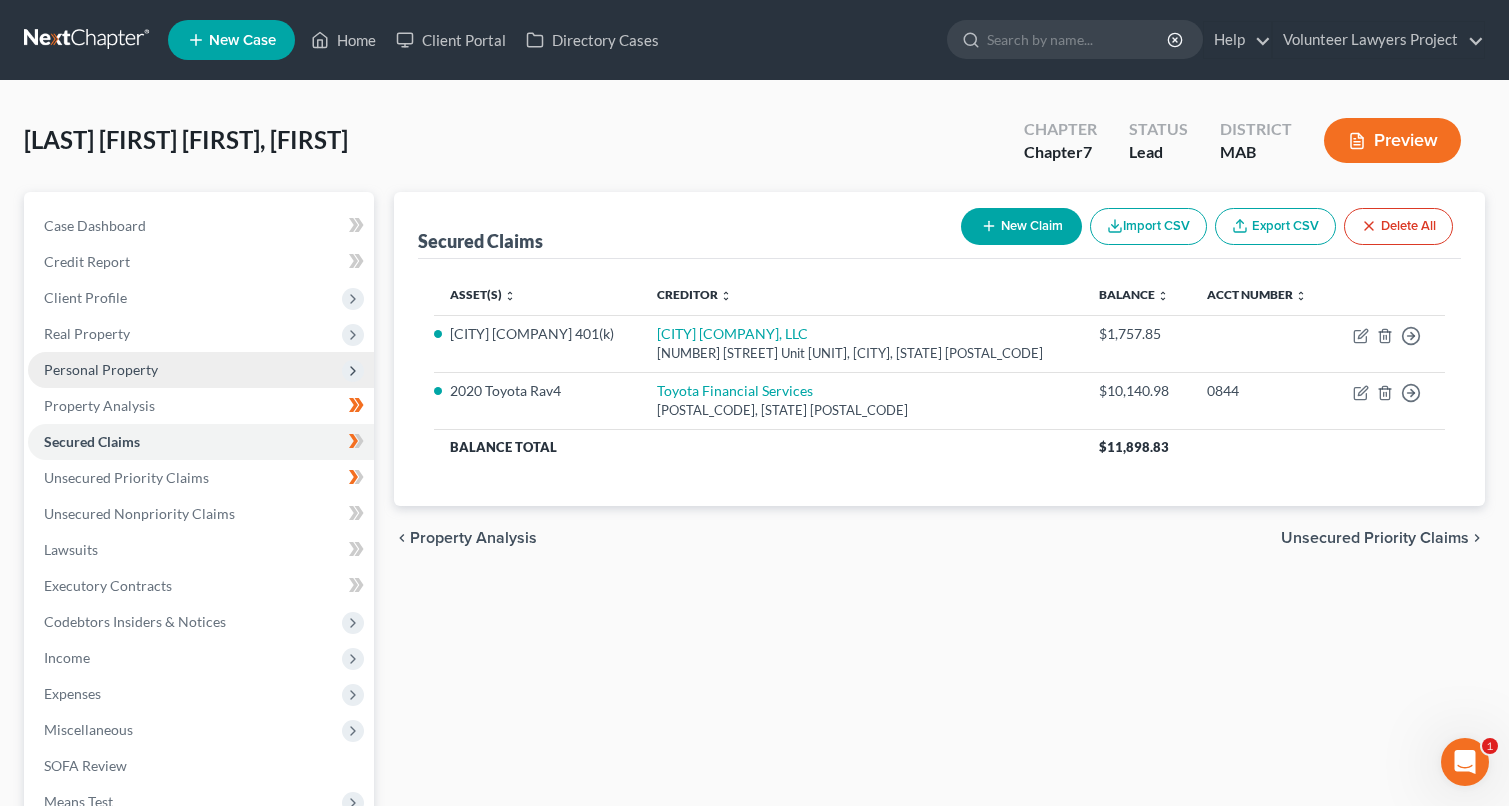 click on "Personal Property" at bounding box center [201, 370] 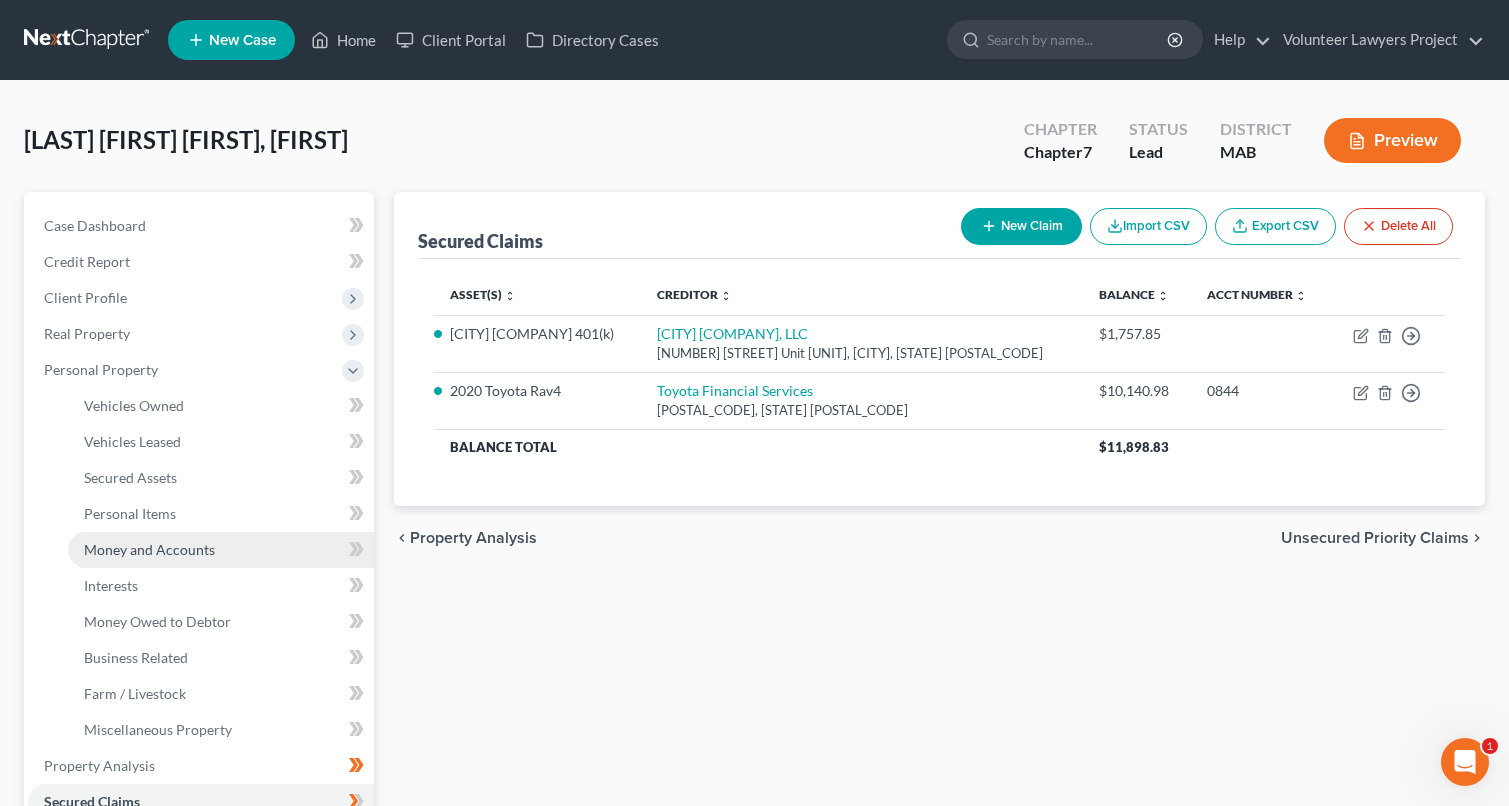 click on "Money and Accounts" at bounding box center [149, 549] 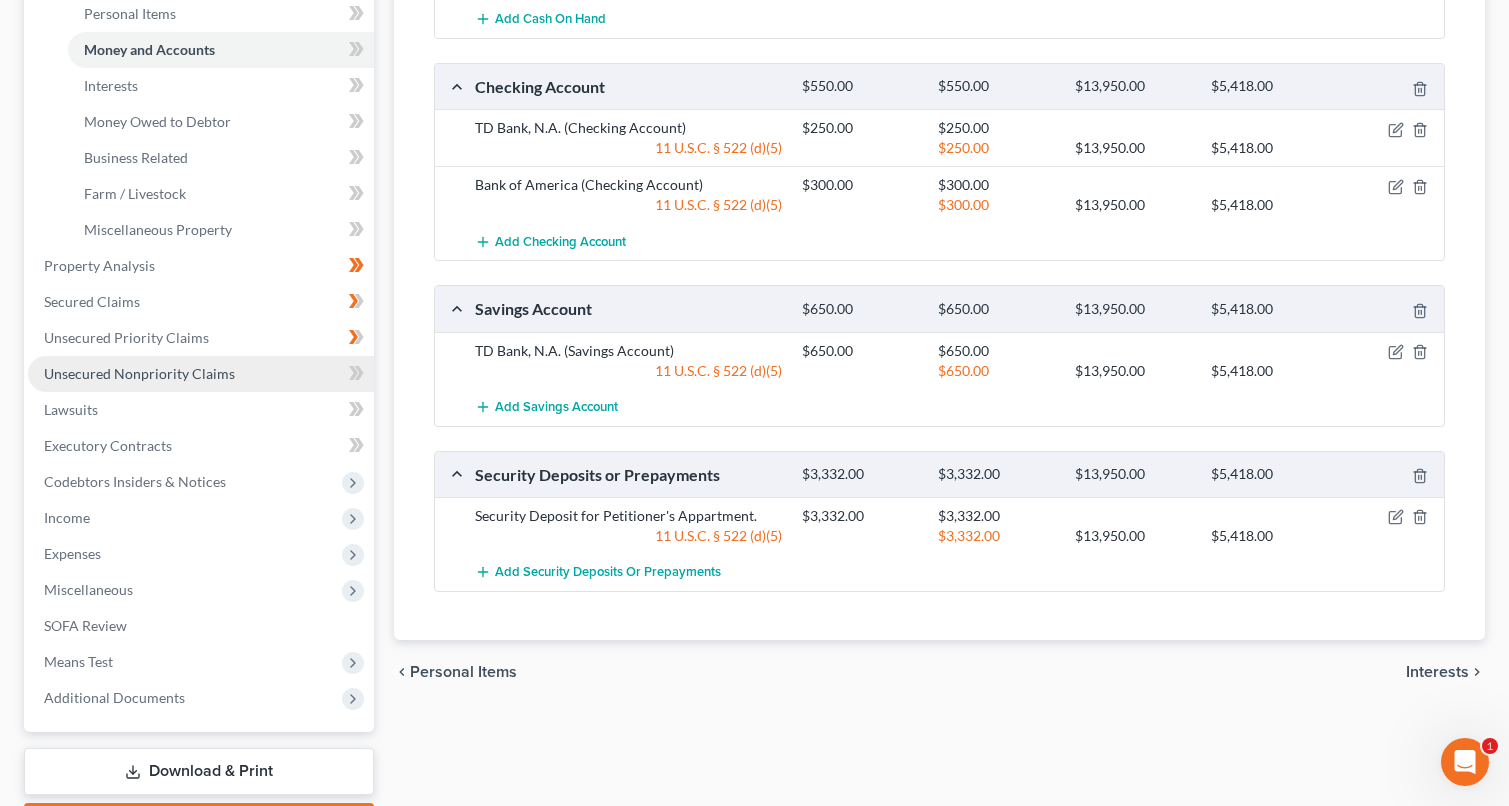 scroll, scrollTop: 400, scrollLeft: 0, axis: vertical 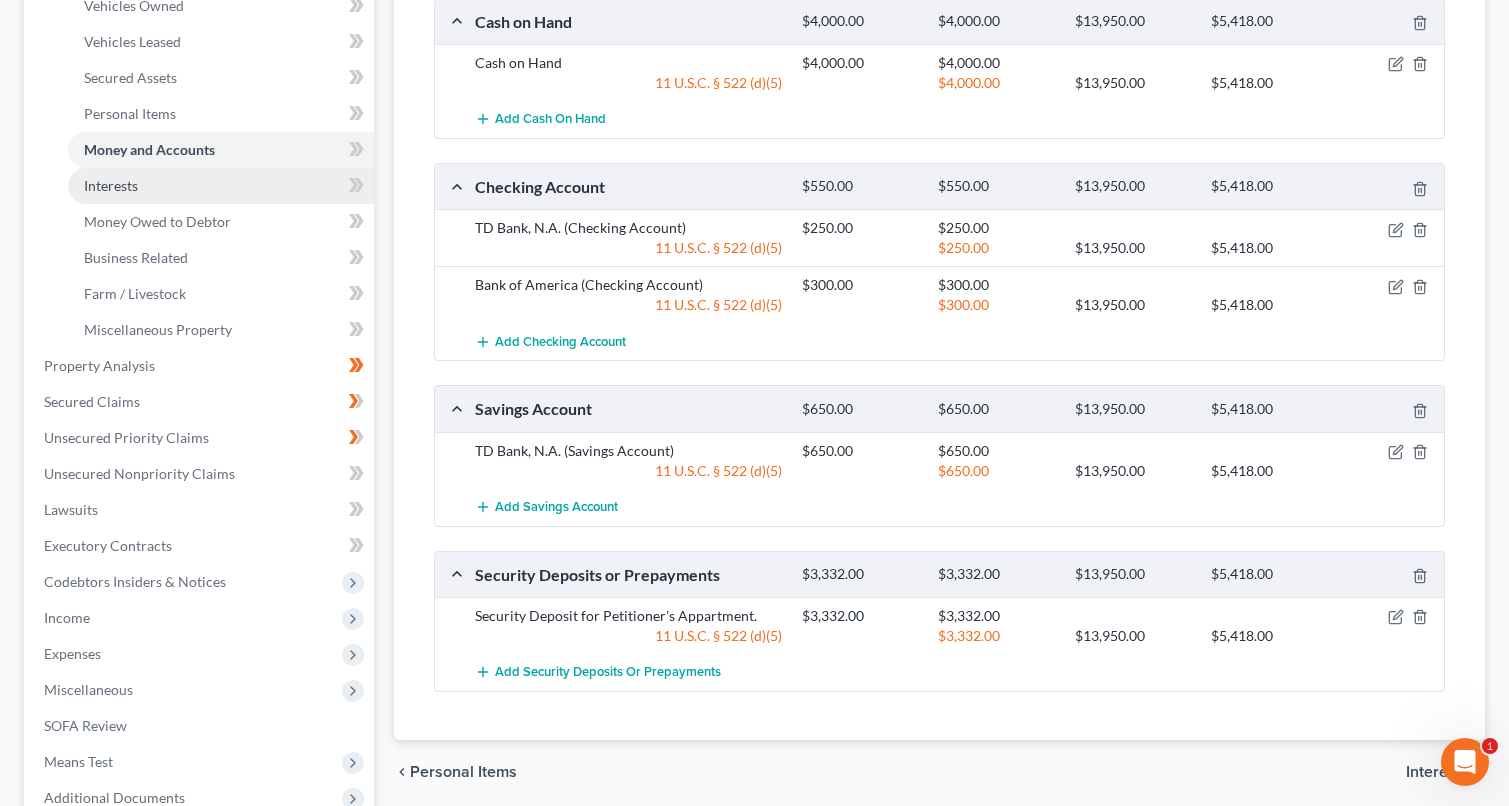 click on "Interests" at bounding box center [111, 185] 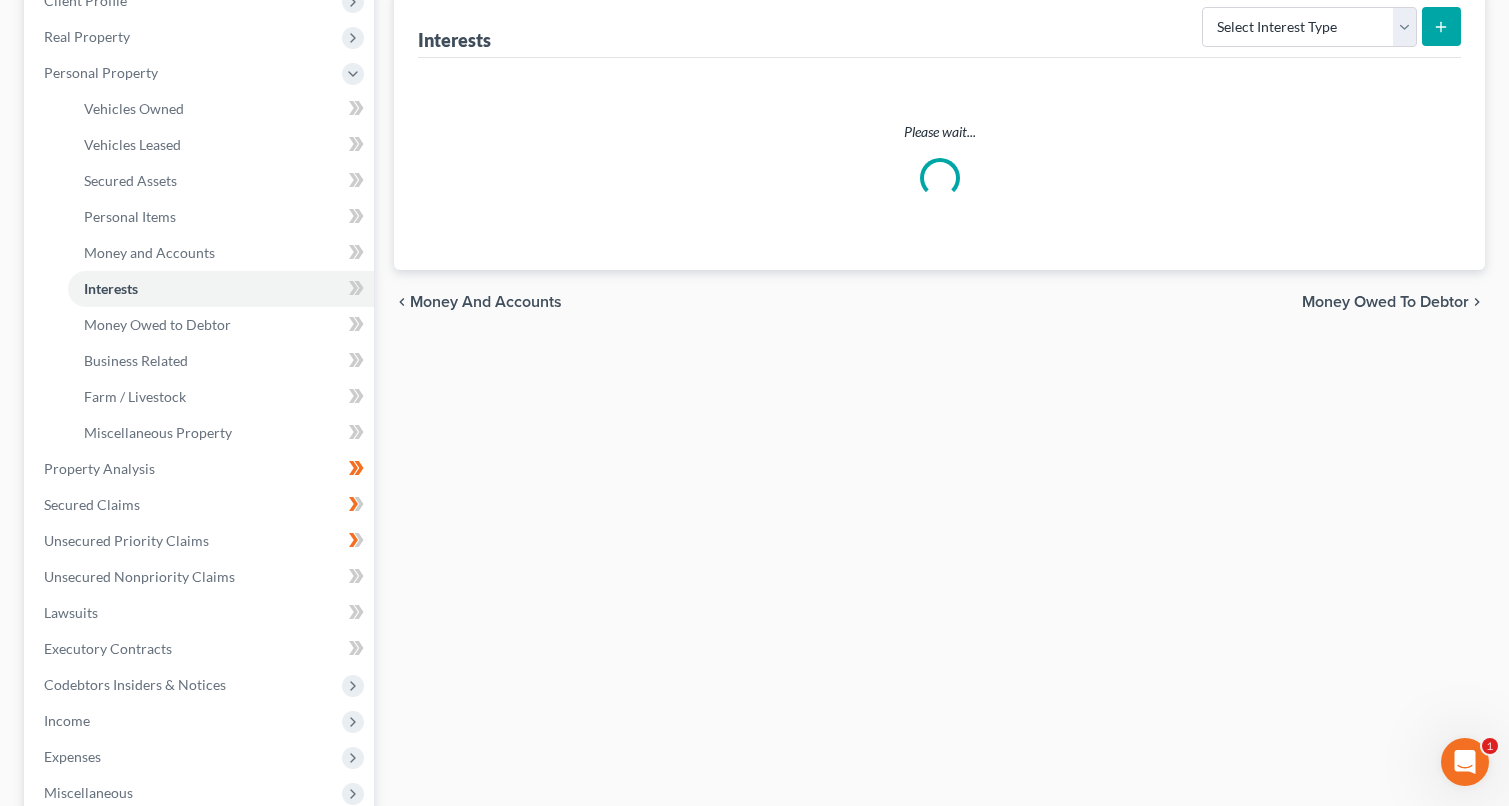 scroll, scrollTop: 0, scrollLeft: 0, axis: both 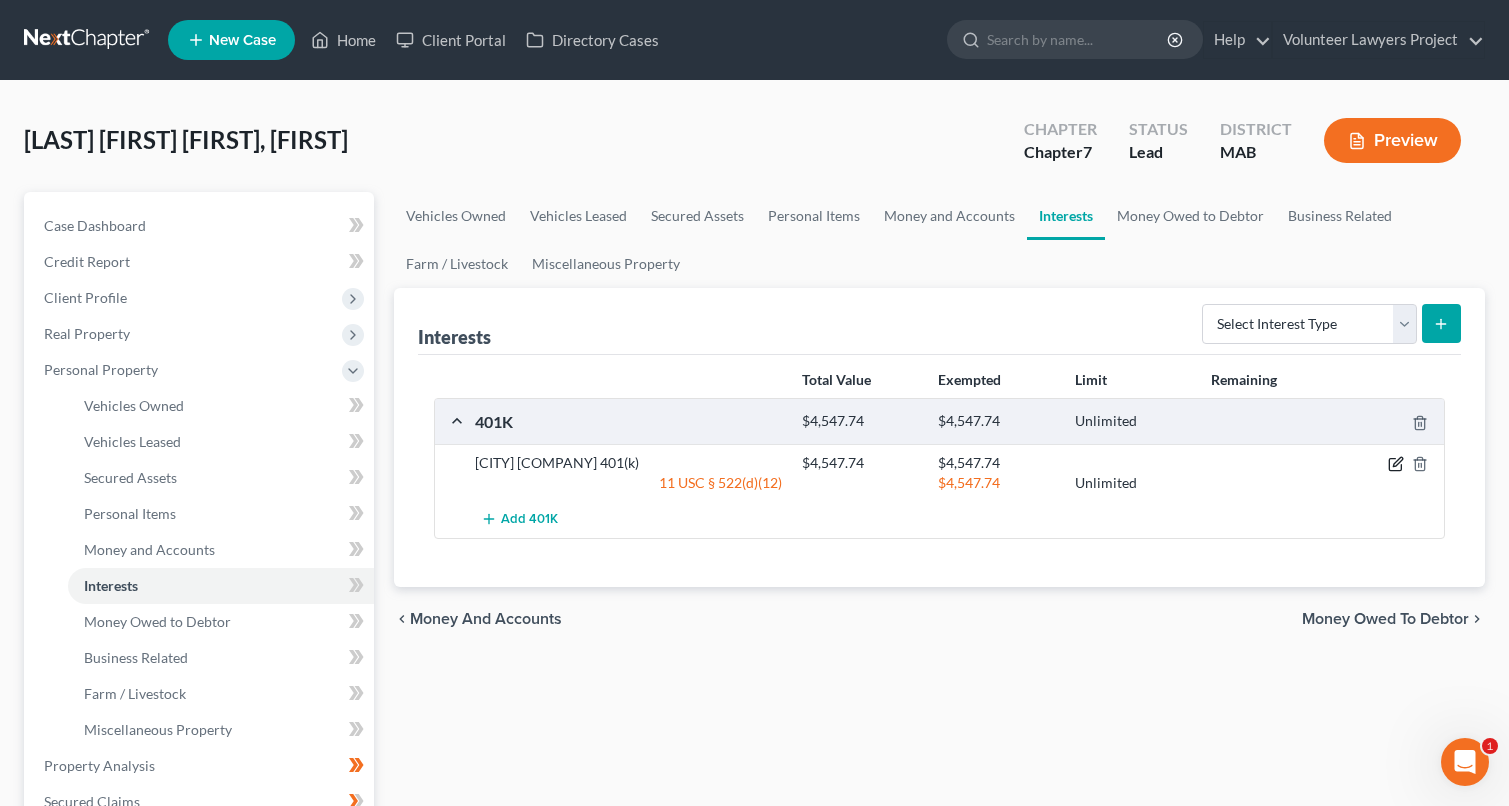 click 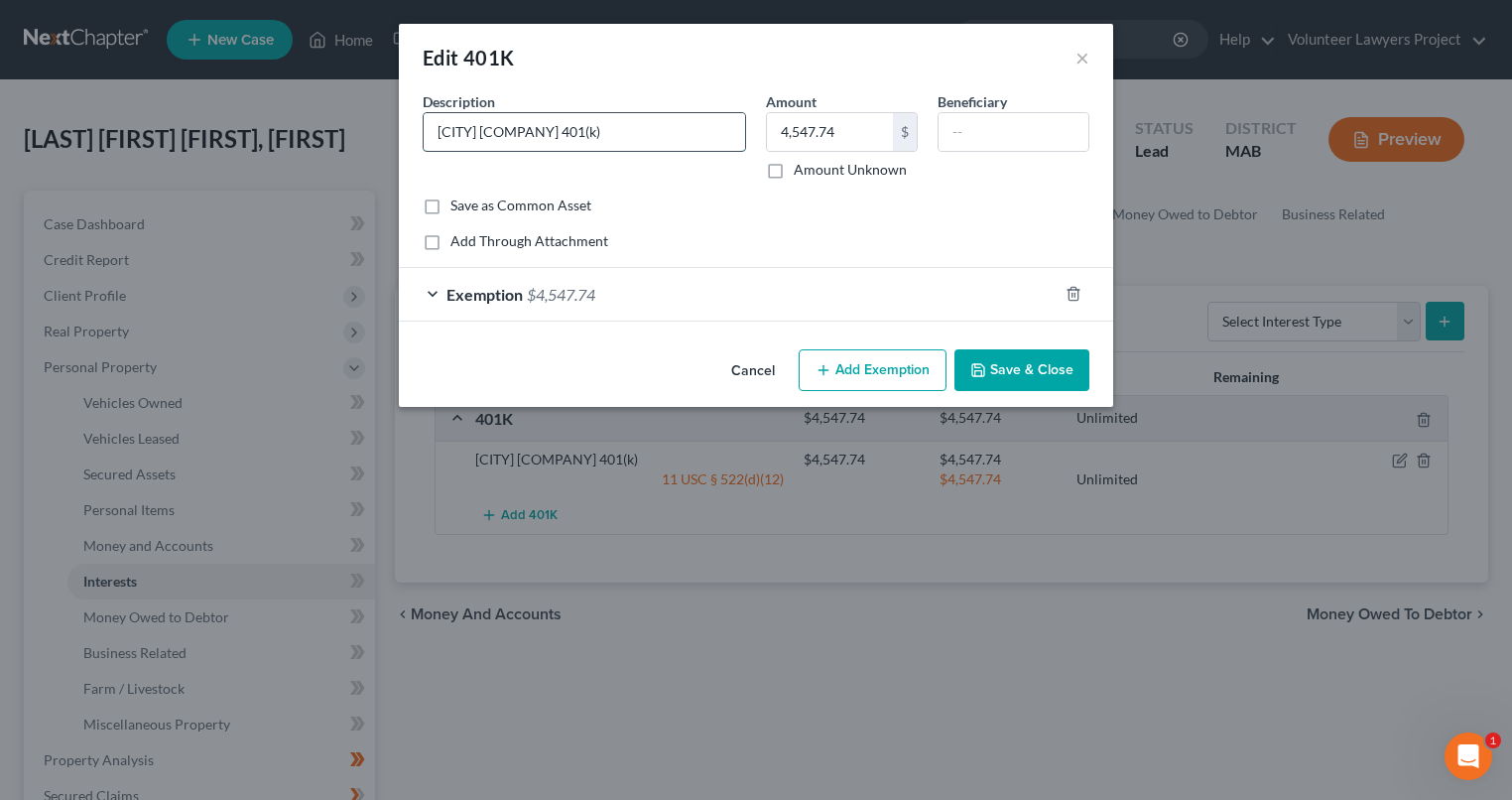 click on "[CITY] [COMPANY] 401(k)" at bounding box center (584, 132) 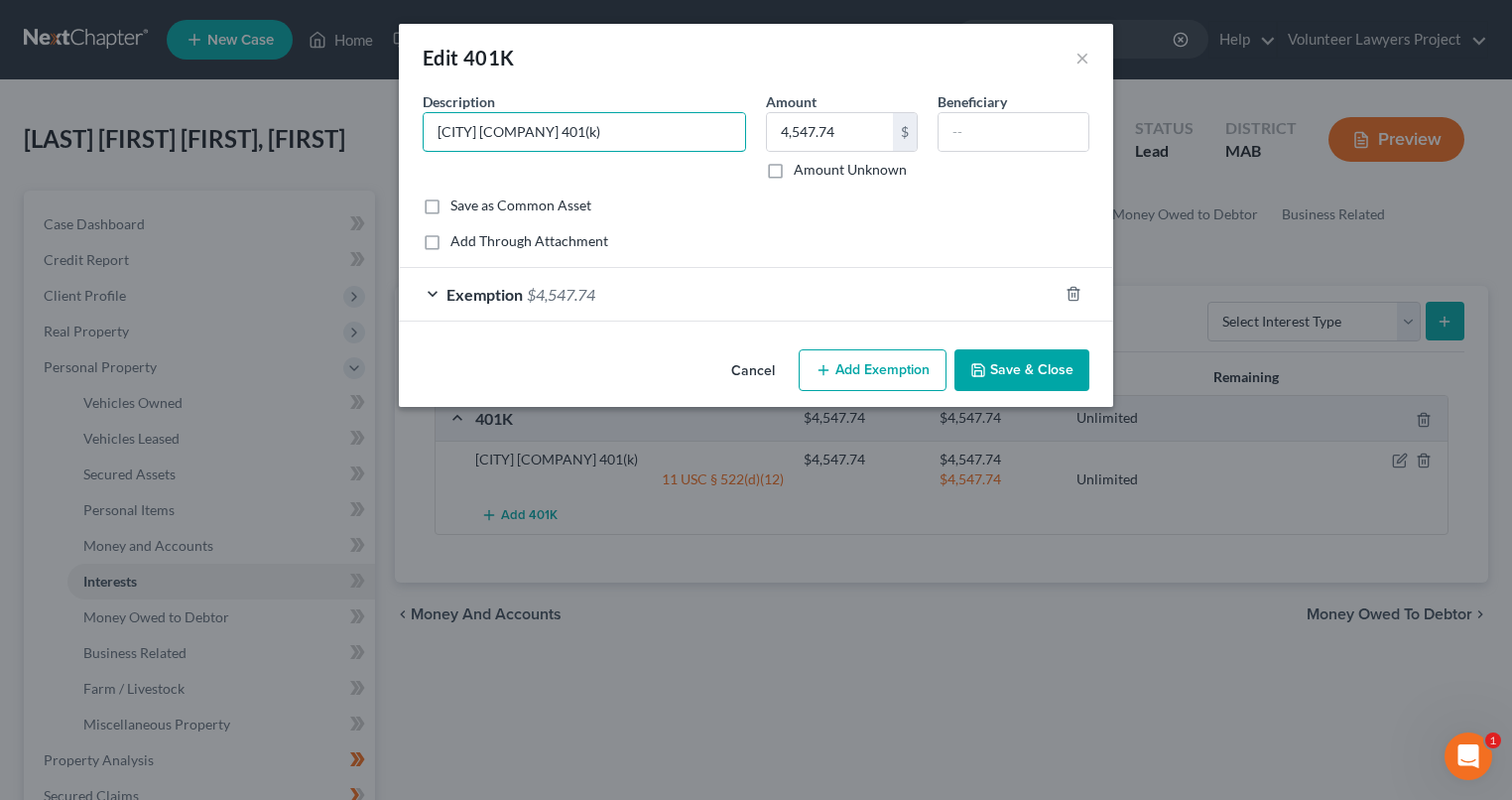 type on "[CITY] [COMPANY] 401(k)" 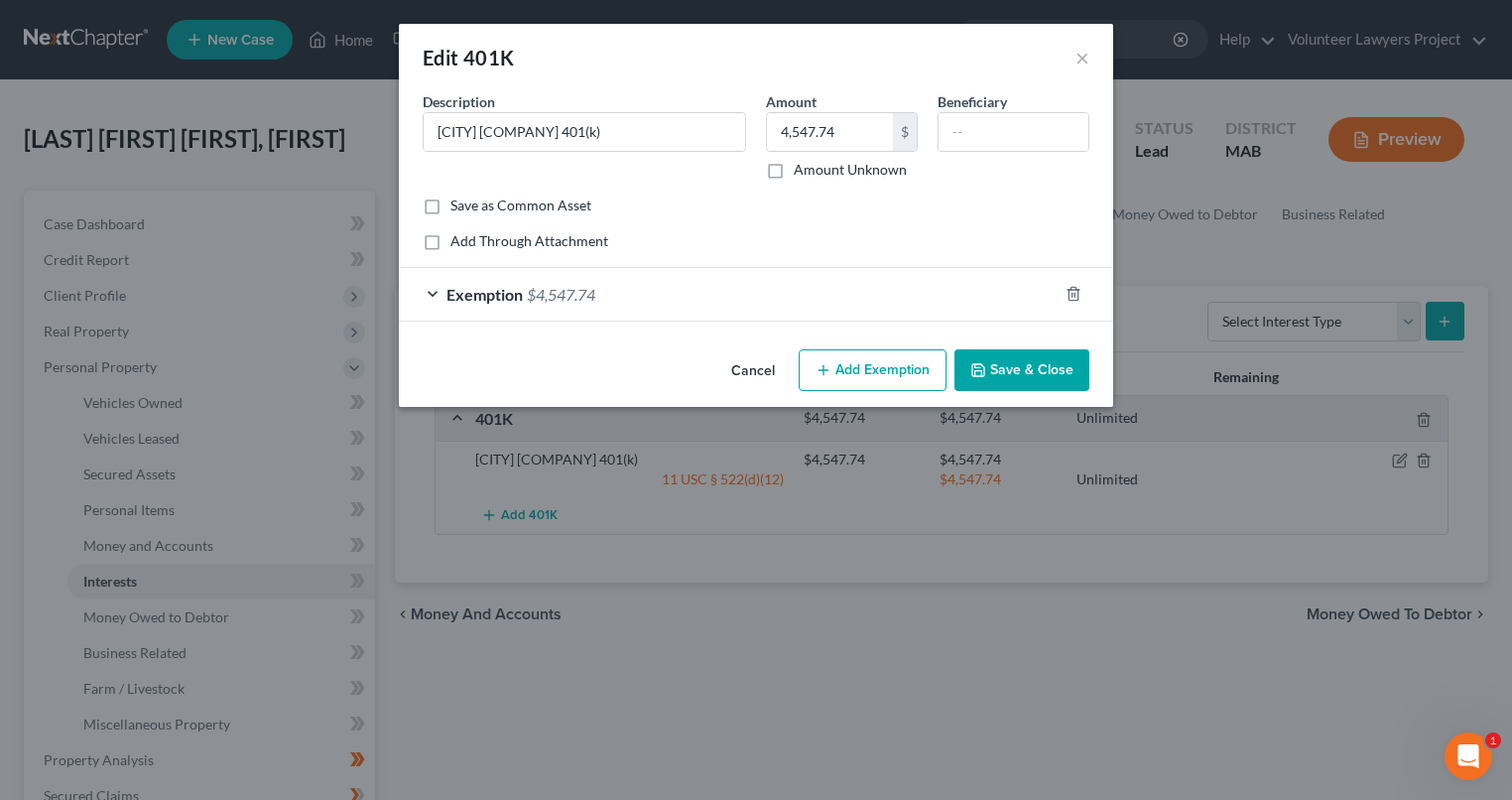 click on "Save & Close" at bounding box center (1022, 370) 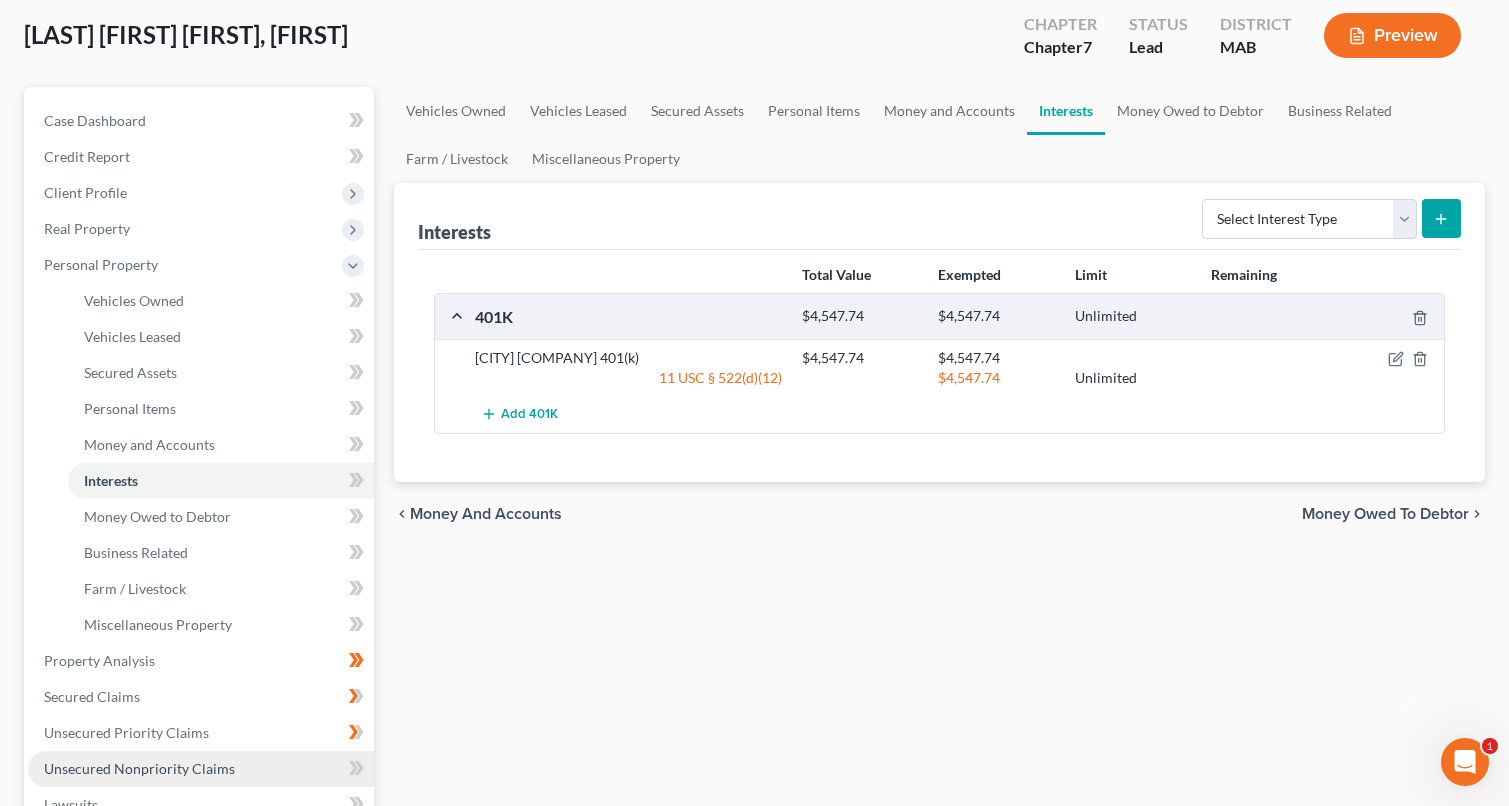 scroll, scrollTop: 300, scrollLeft: 0, axis: vertical 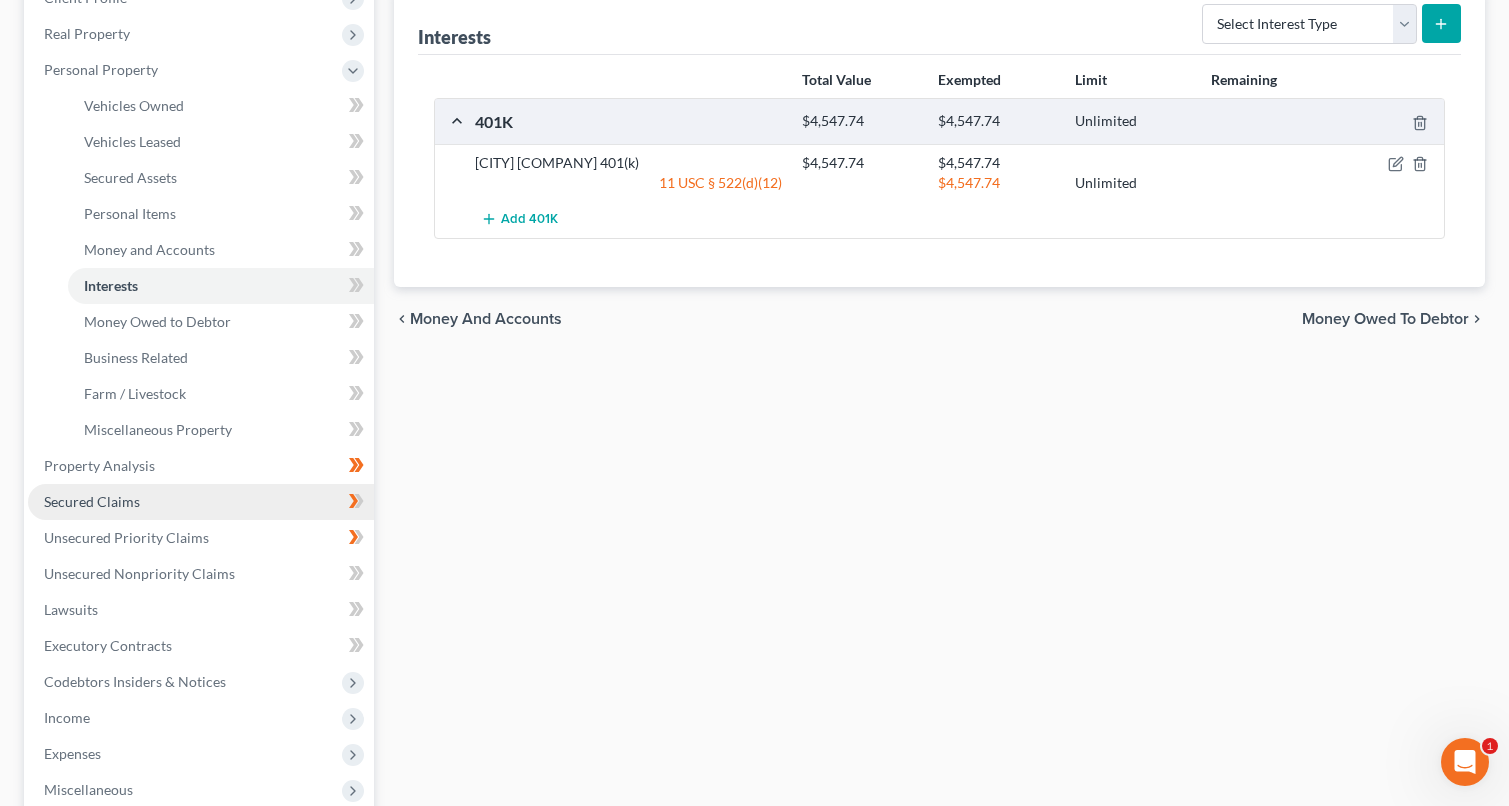 click on "Secured Claims" at bounding box center (201, 502) 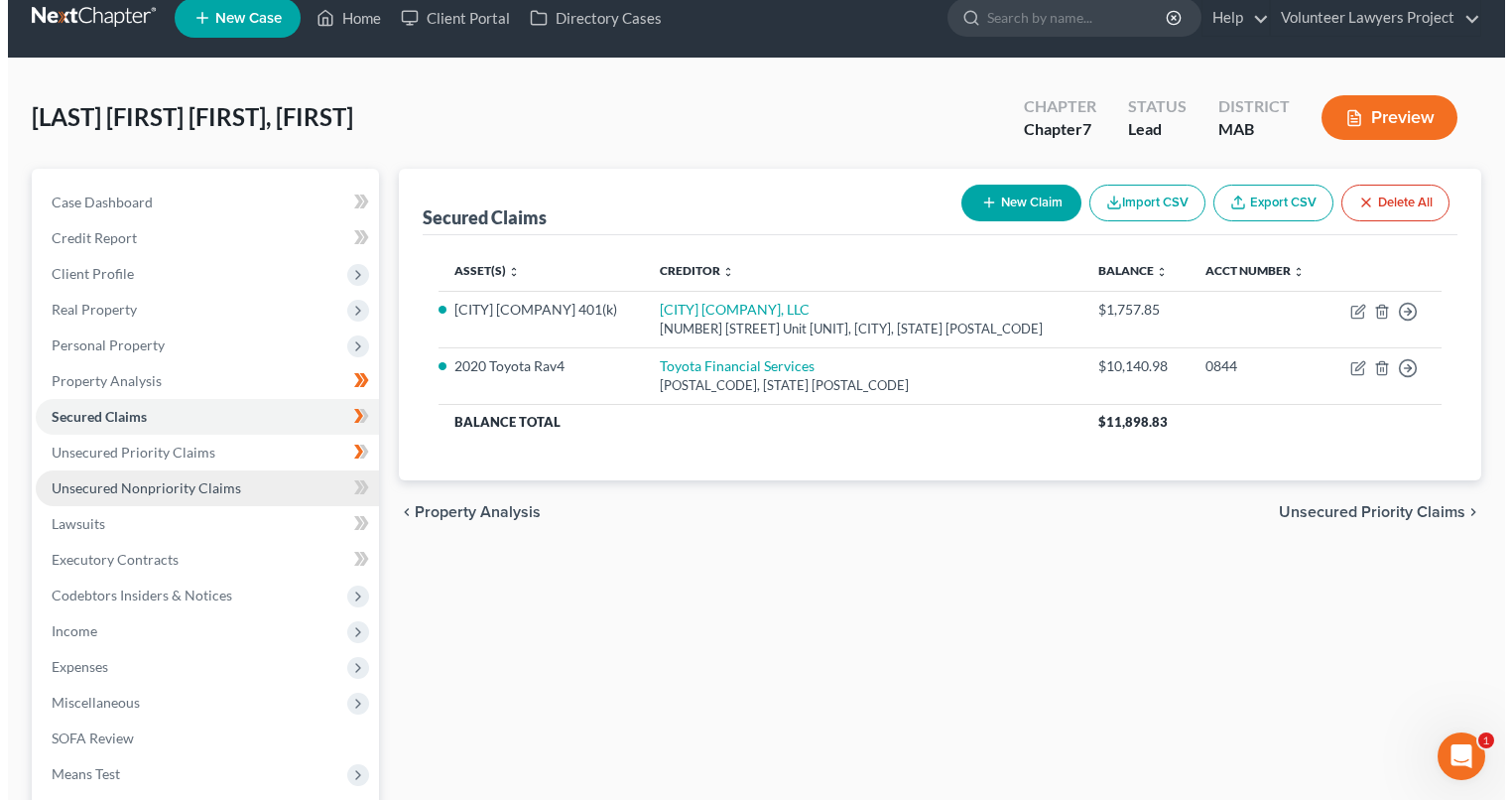 scroll, scrollTop: 0, scrollLeft: 0, axis: both 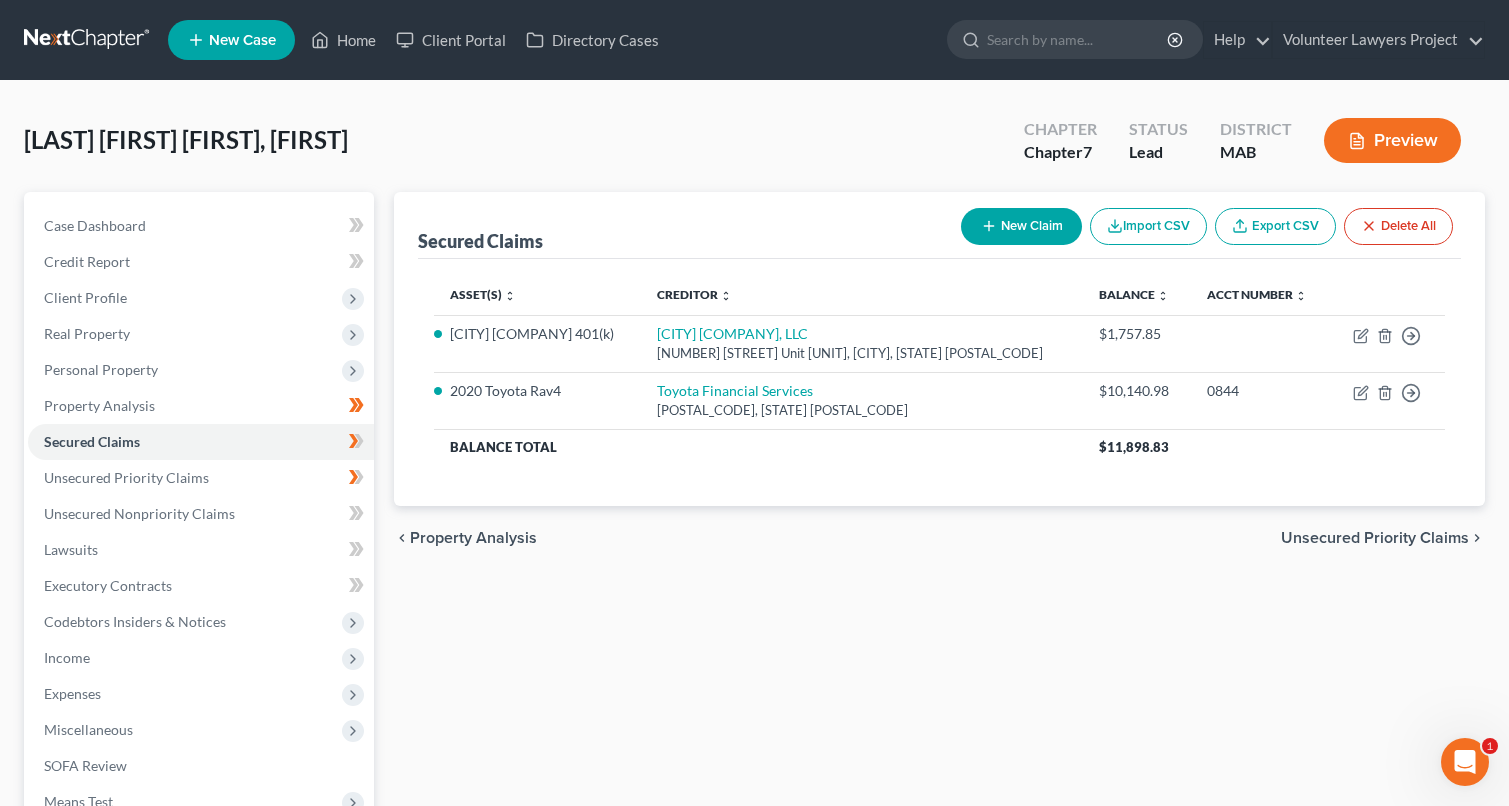 click on "Preview" at bounding box center (1392, 140) 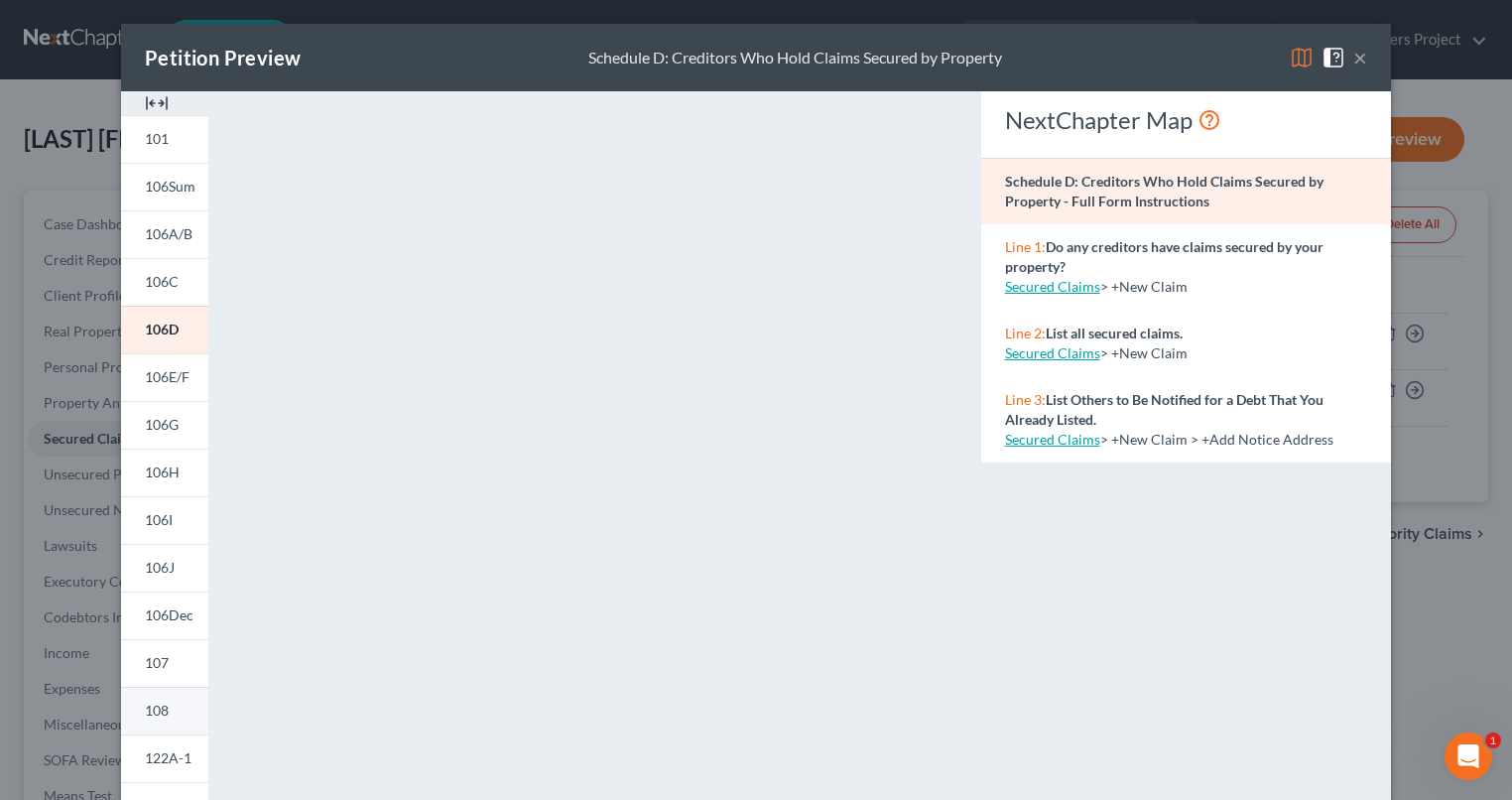 click on "108" at bounding box center (157, 710) 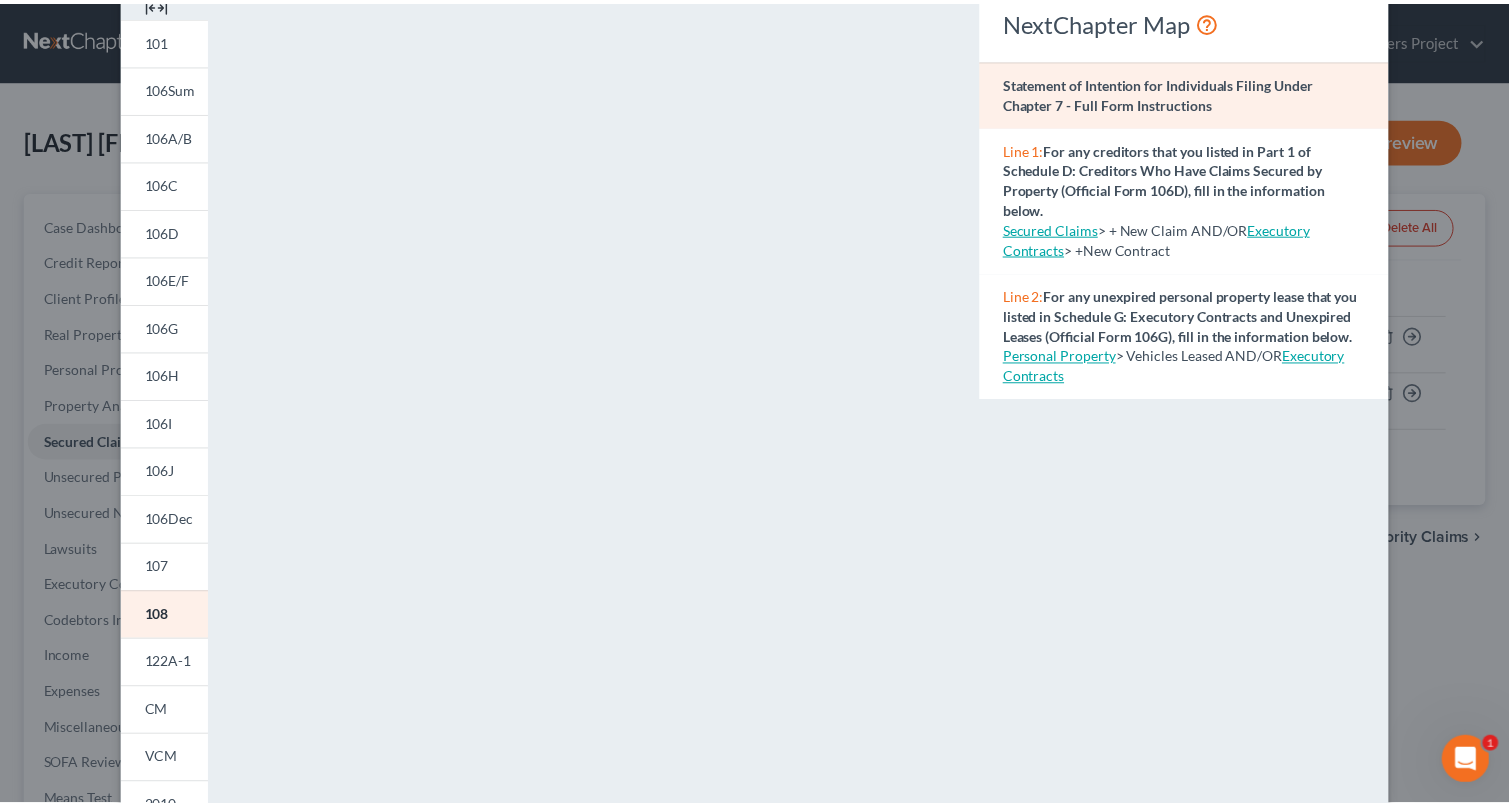 scroll, scrollTop: 0, scrollLeft: 0, axis: both 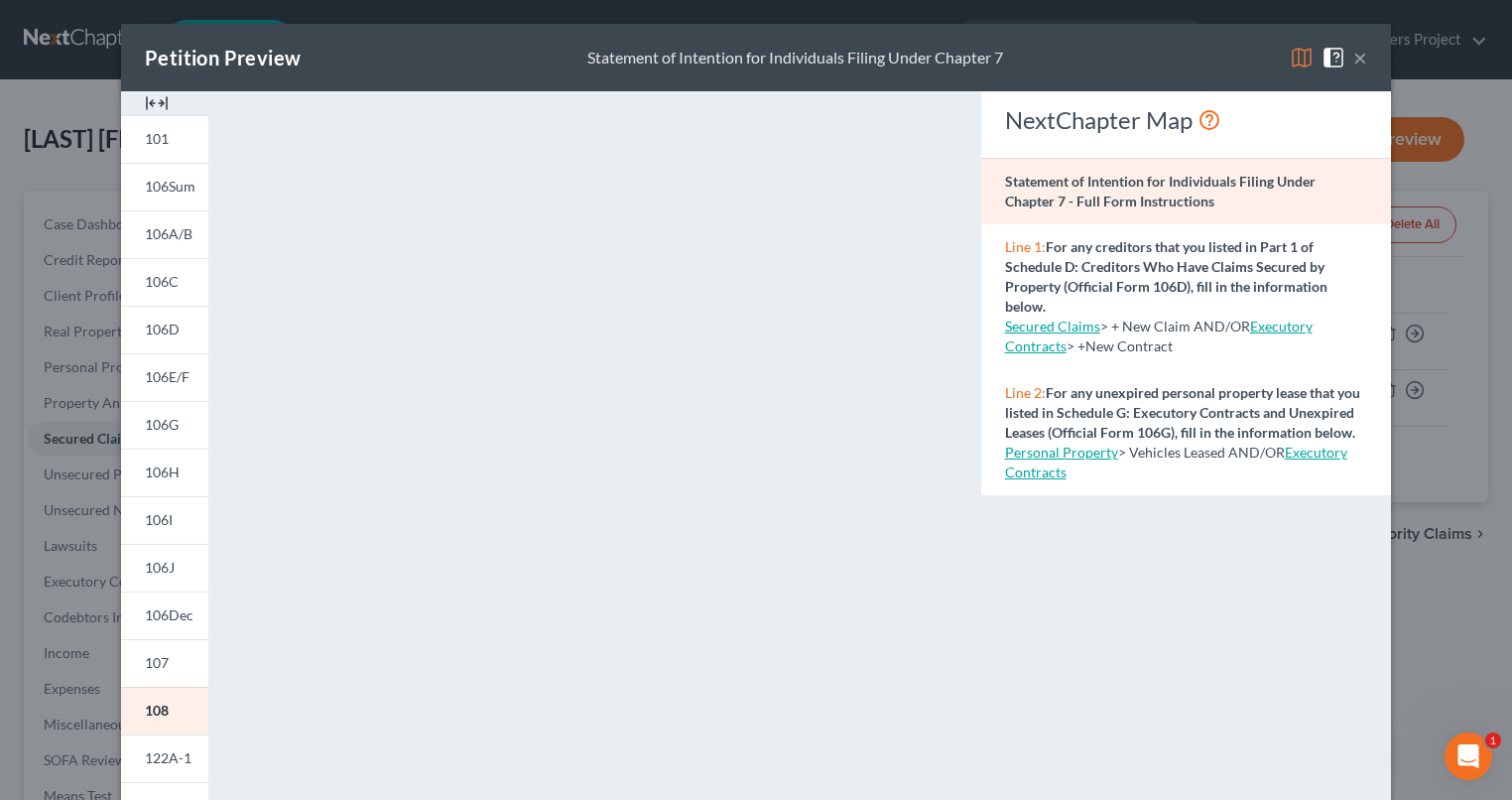 click on "×" at bounding box center (1360, 58) 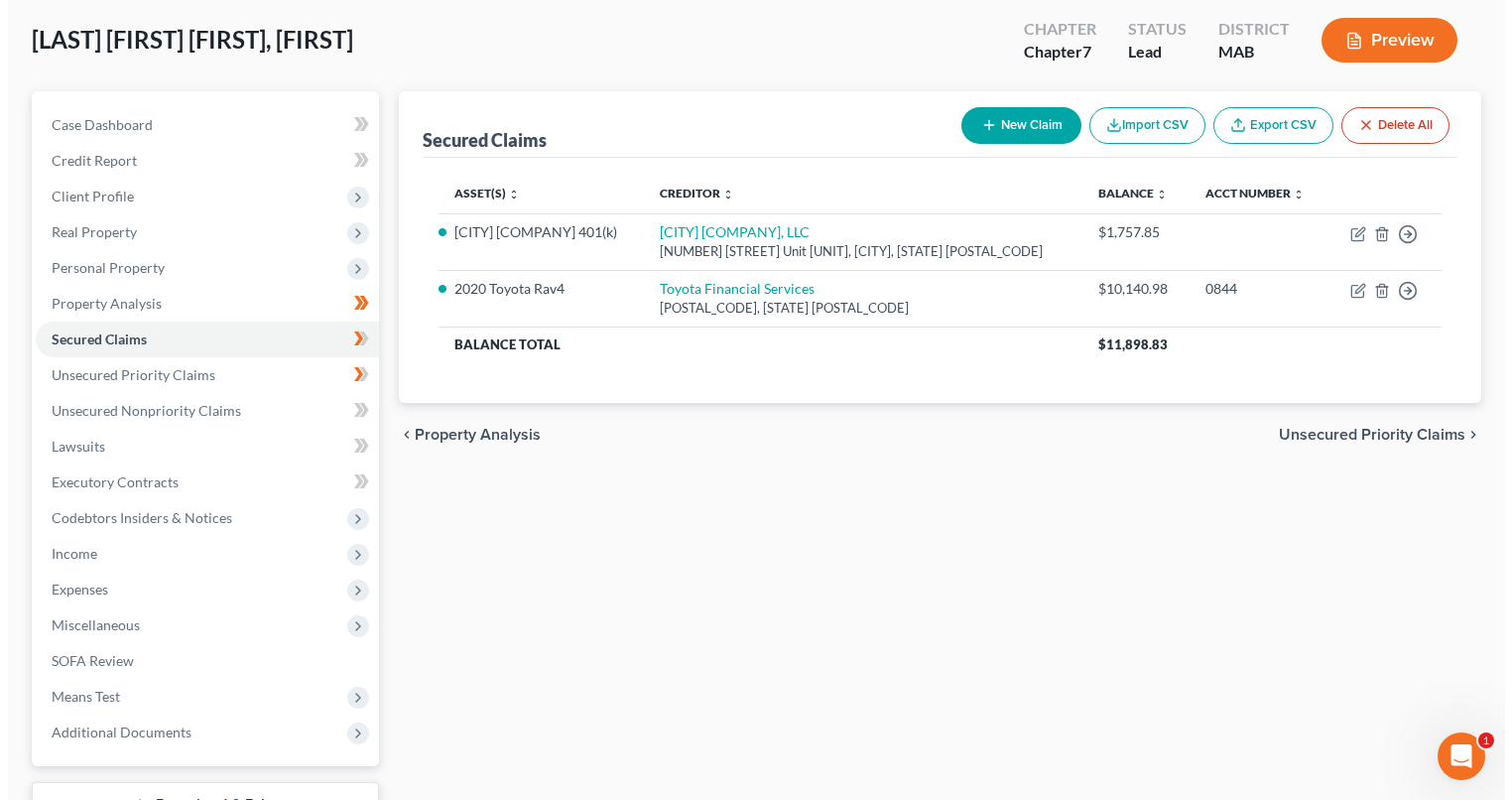 scroll, scrollTop: 0, scrollLeft: 0, axis: both 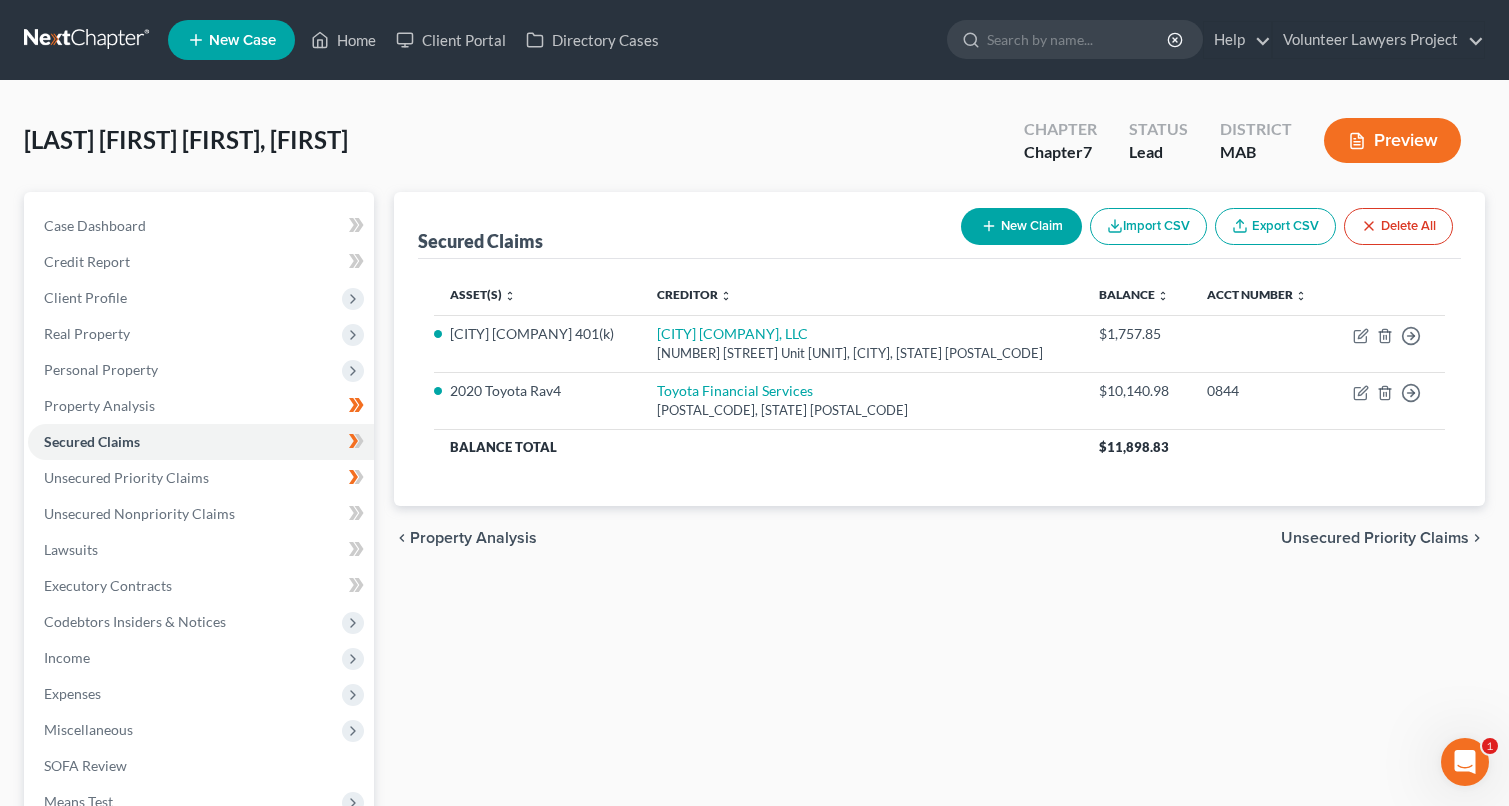 click on "Preview" at bounding box center [1392, 140] 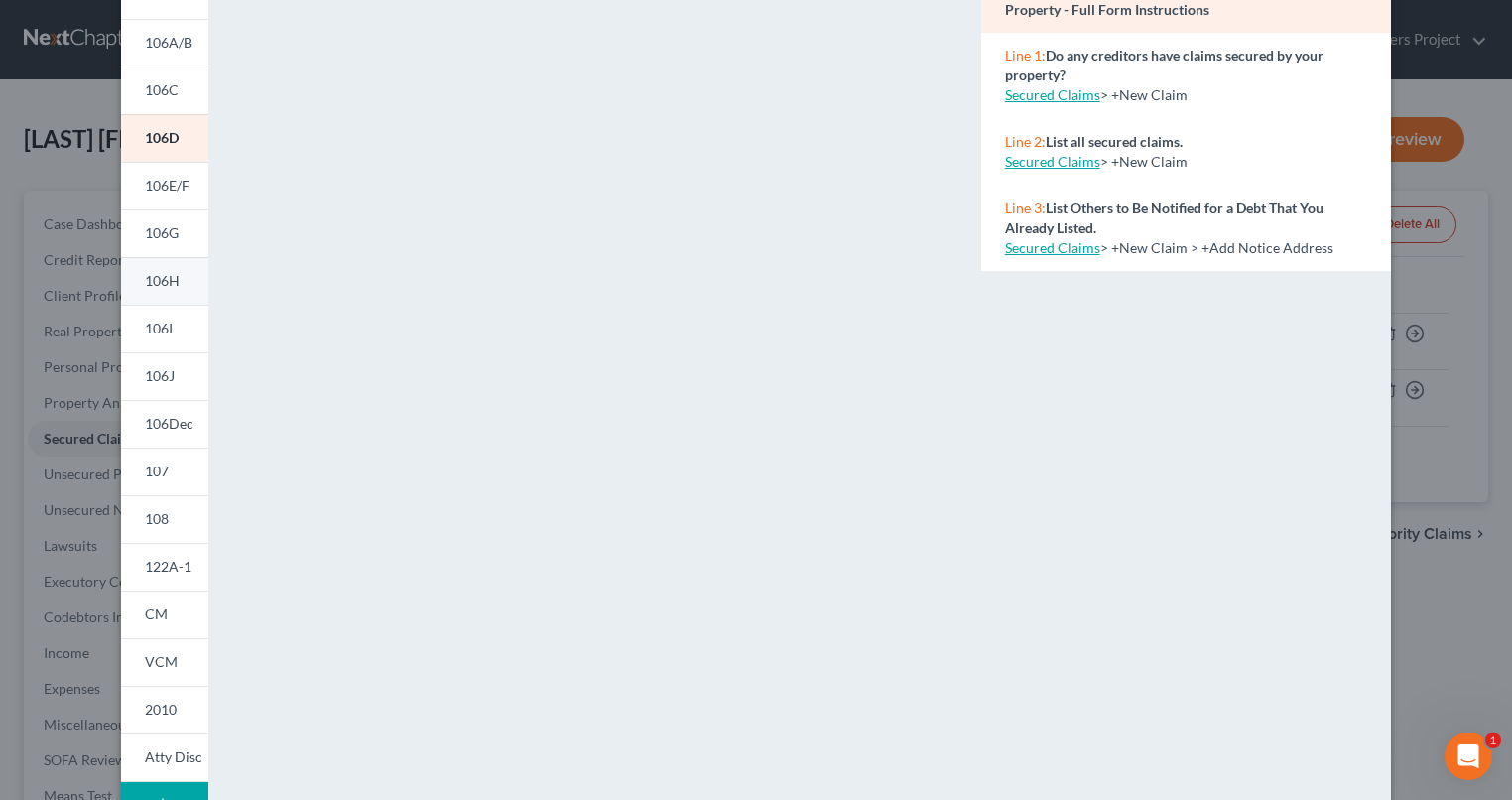 scroll, scrollTop: 199, scrollLeft: 0, axis: vertical 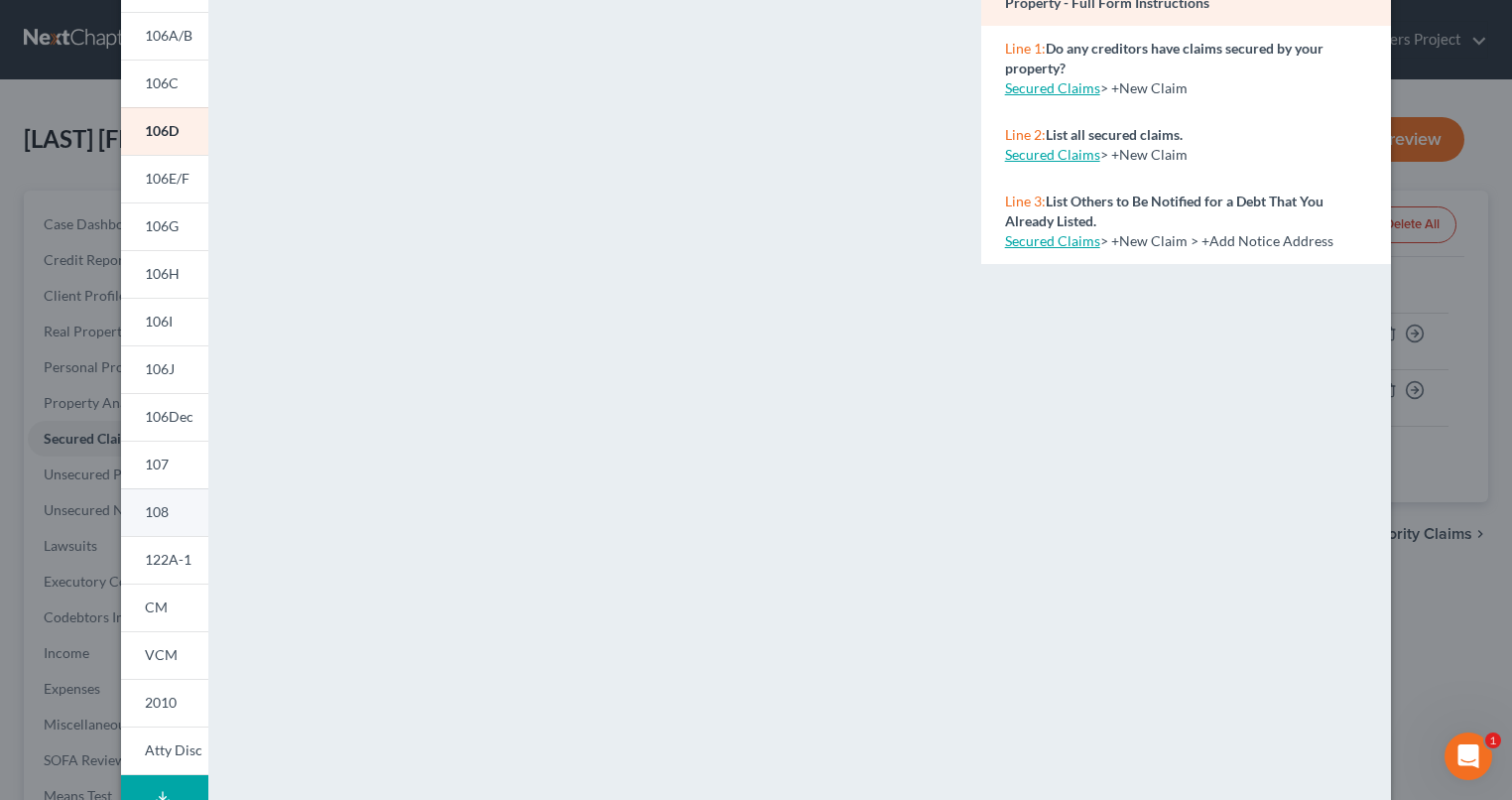 click on "108" at bounding box center [157, 511] 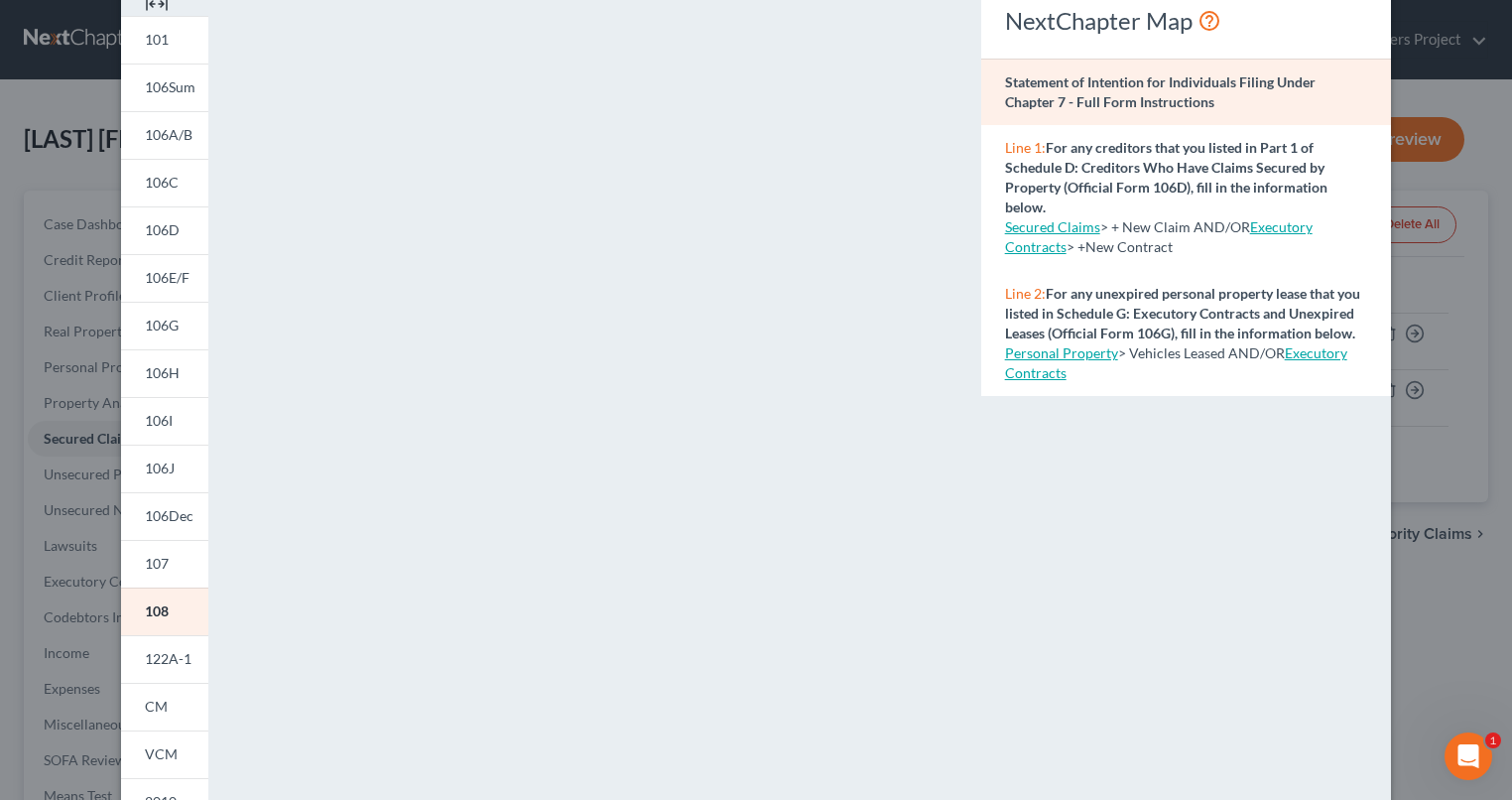 scroll, scrollTop: 0, scrollLeft: 0, axis: both 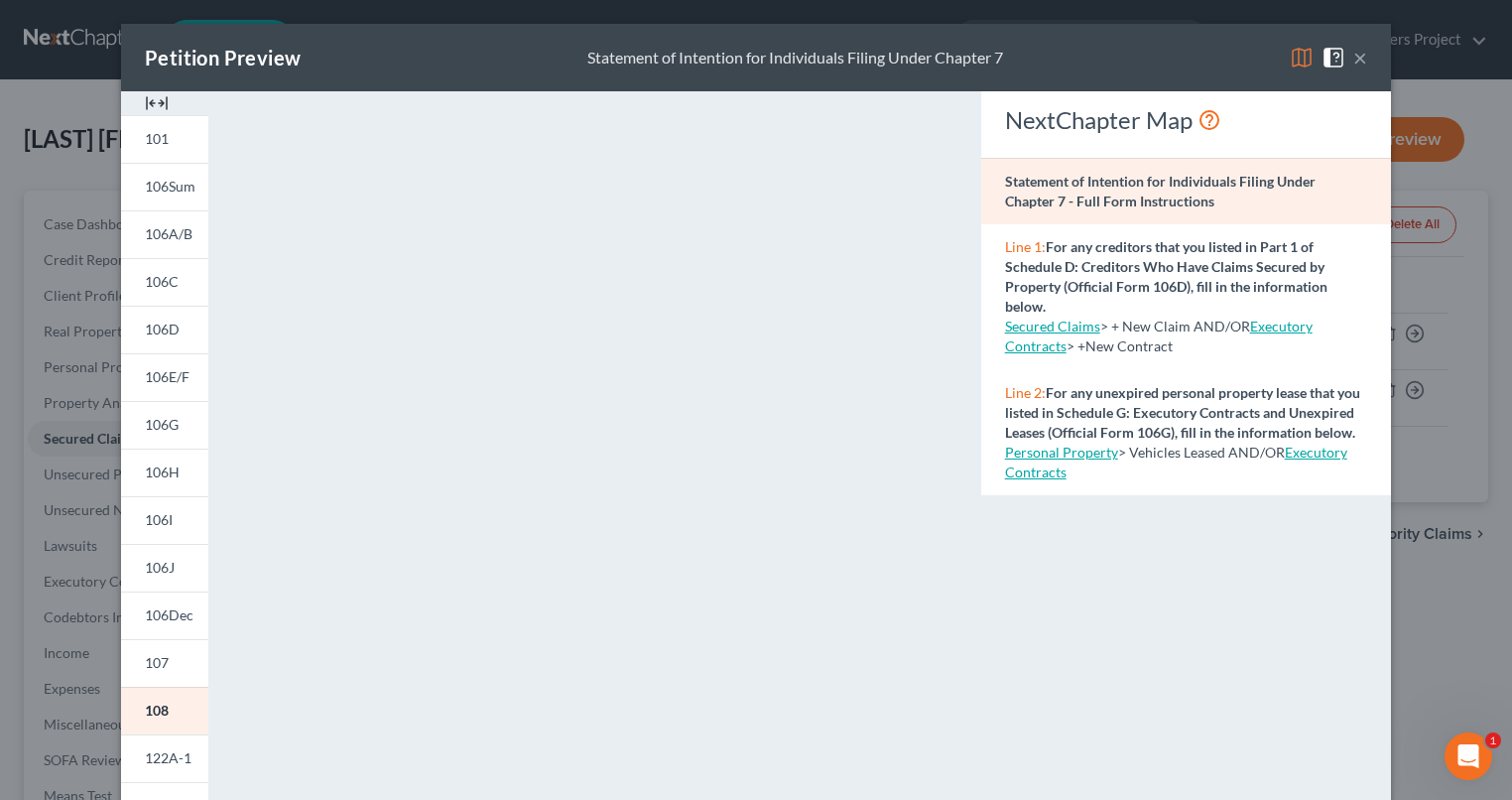 click on "Secured Claims" at bounding box center [1053, 326] 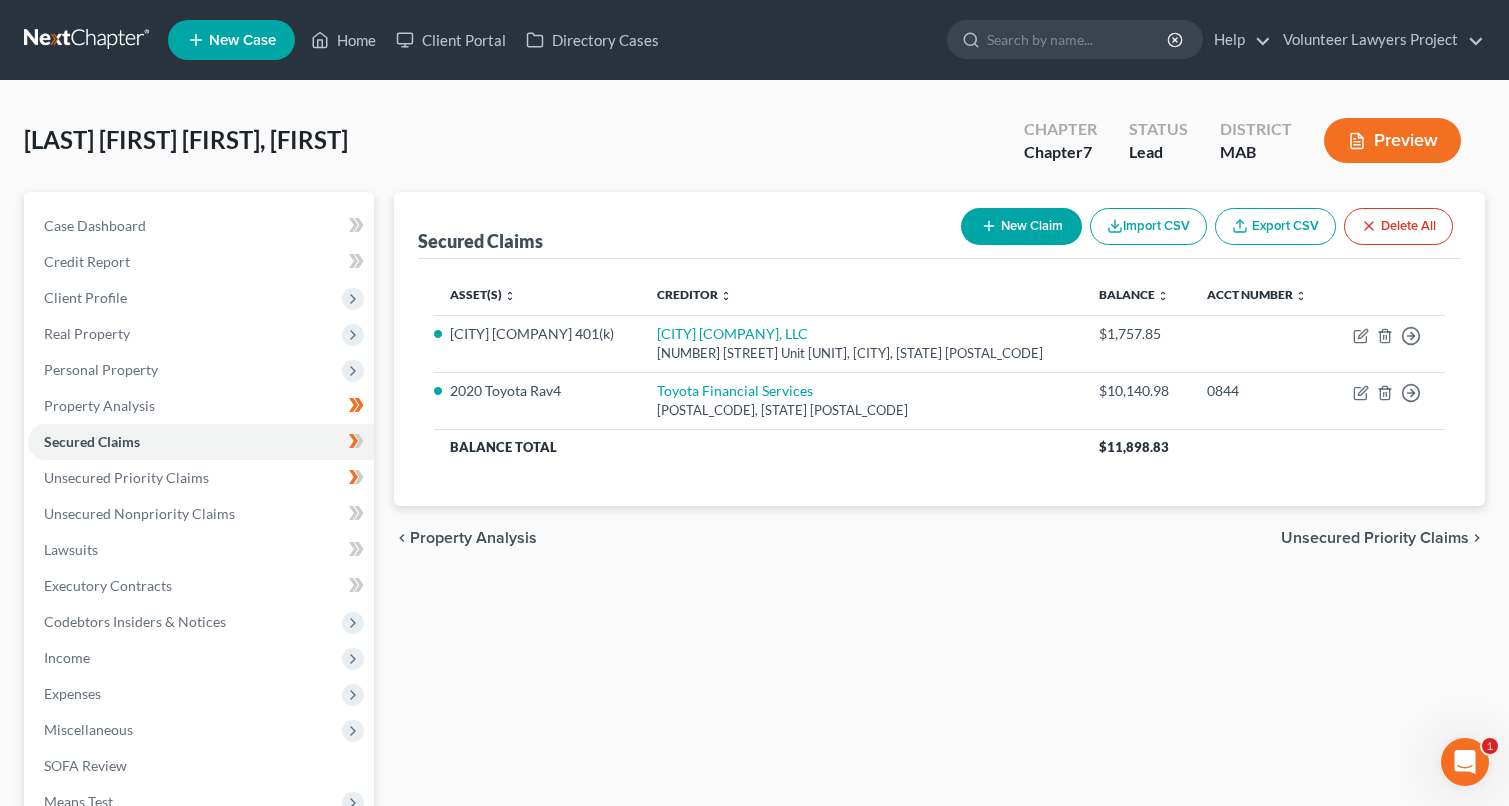 click on "Preview" at bounding box center [1392, 140] 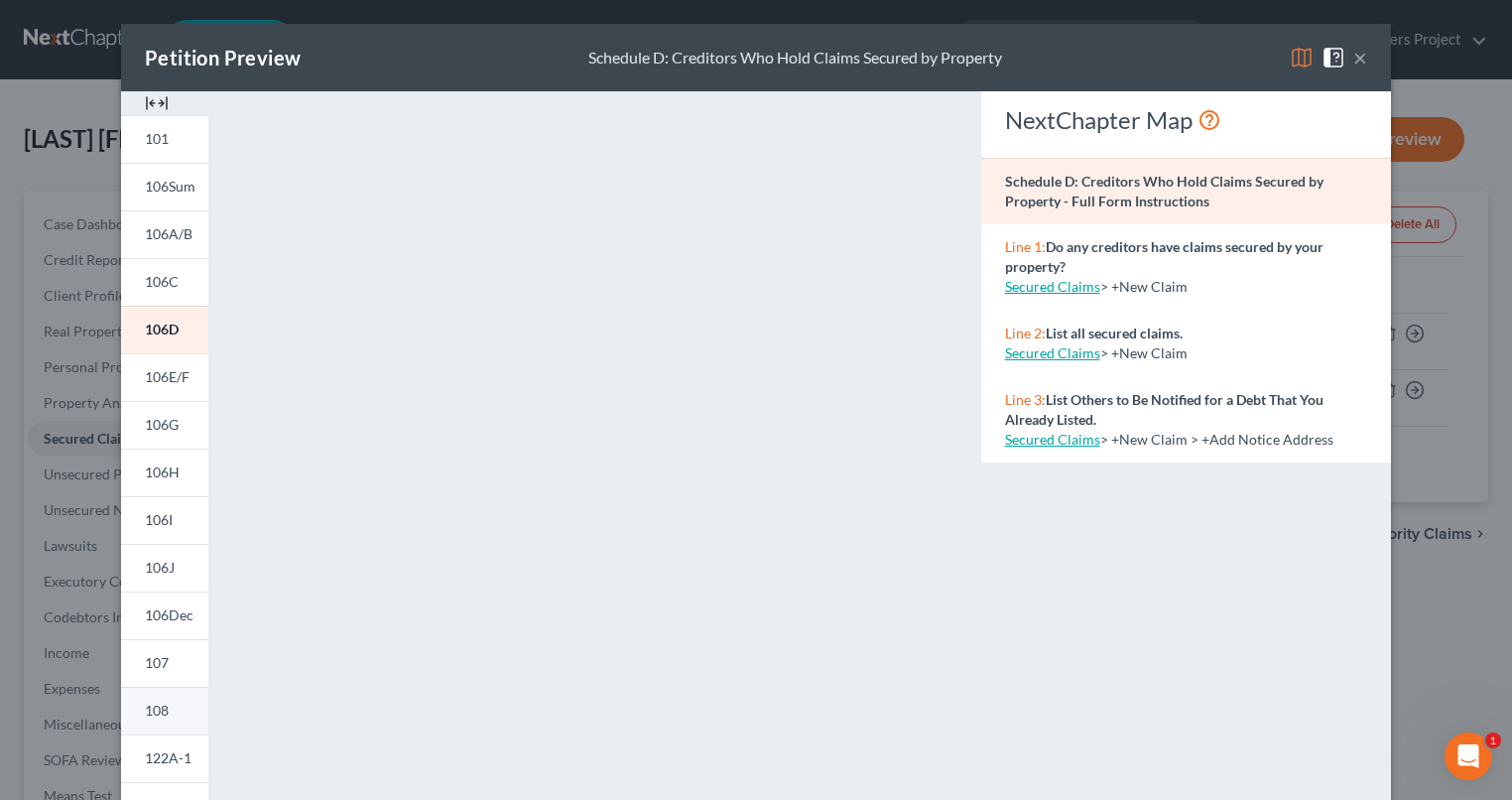 click on "108" at bounding box center (157, 710) 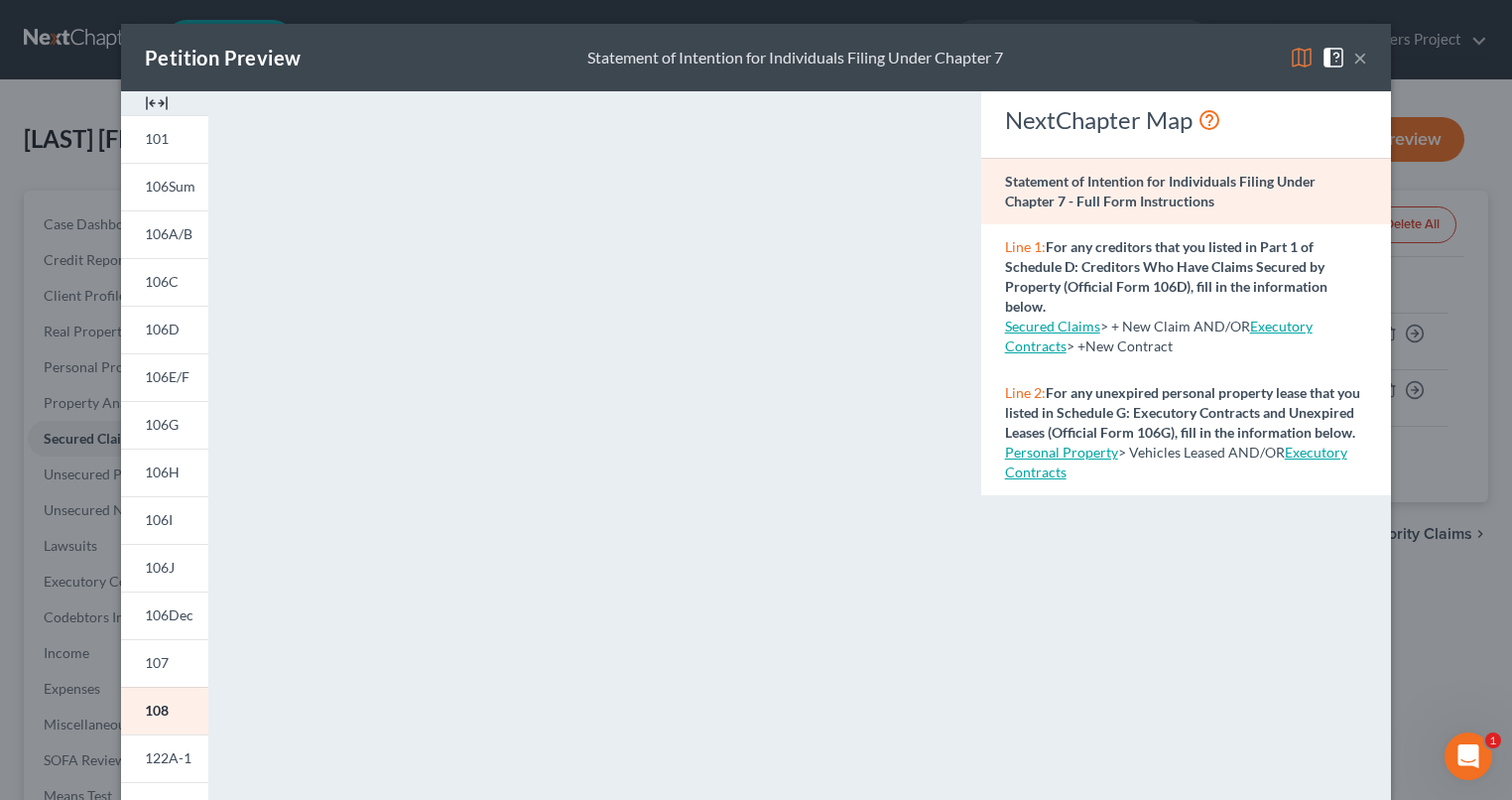 scroll, scrollTop: 99, scrollLeft: 0, axis: vertical 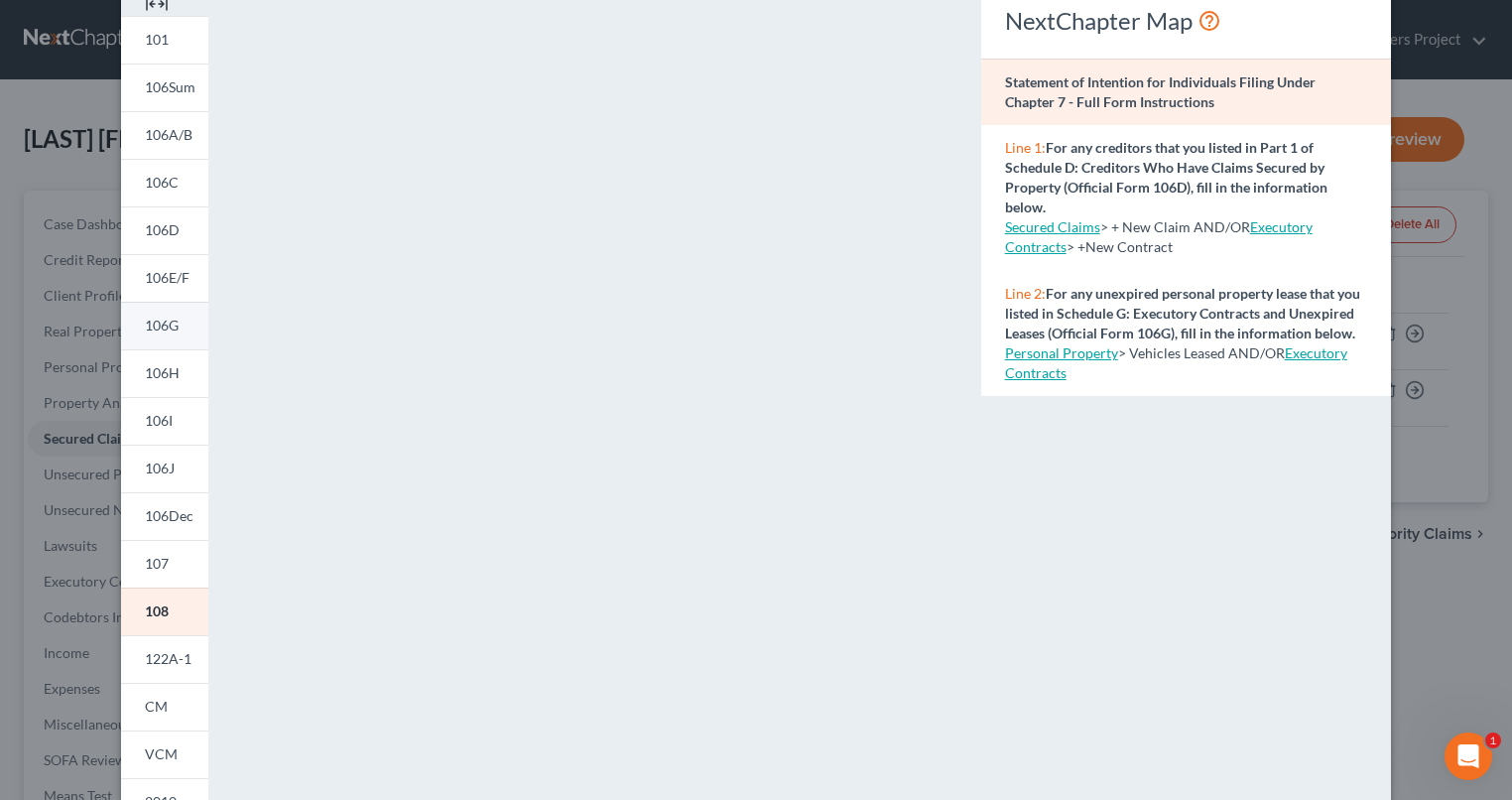 click on "106G" at bounding box center (165, 326) 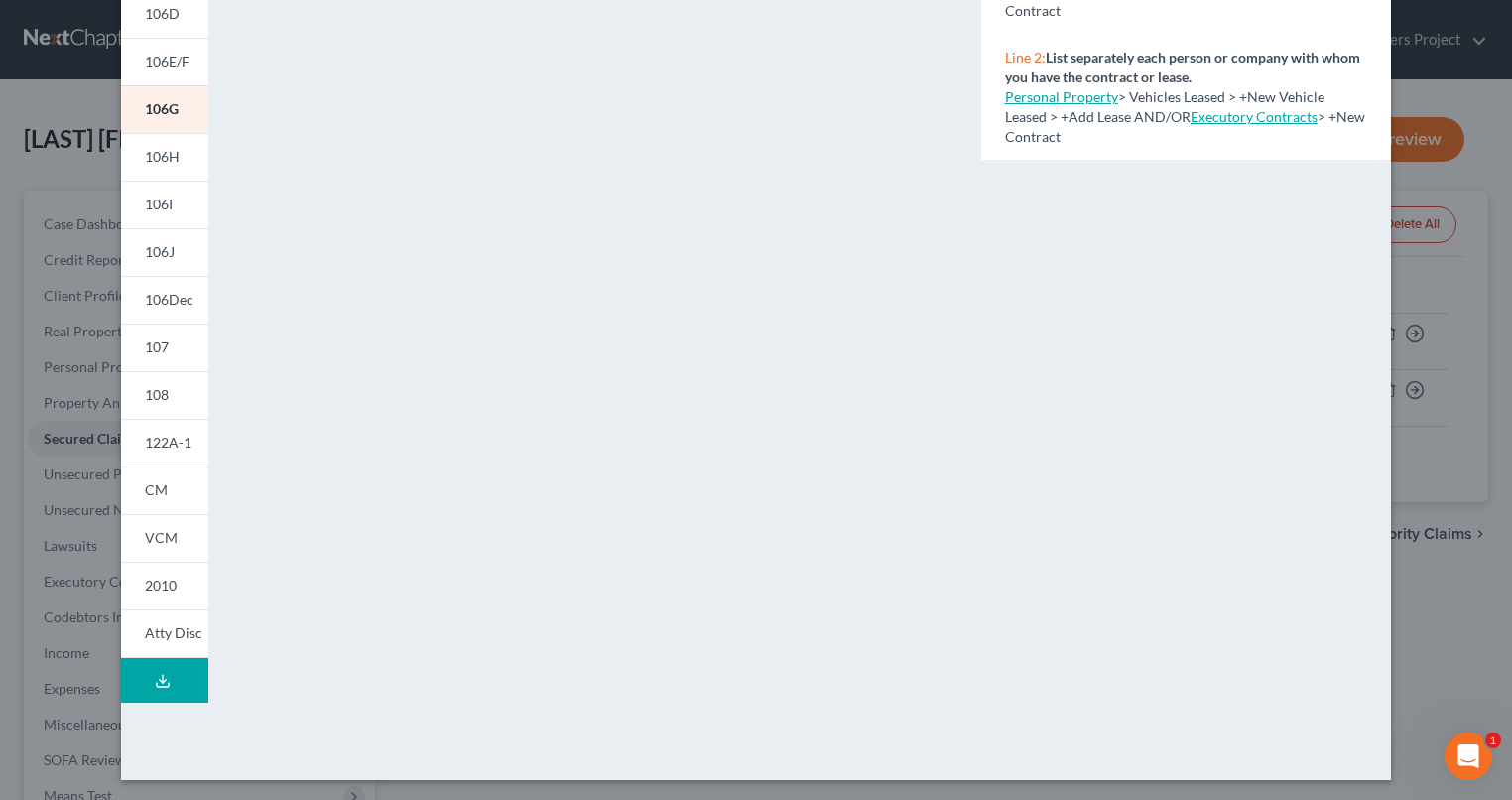 scroll, scrollTop: 320, scrollLeft: 0, axis: vertical 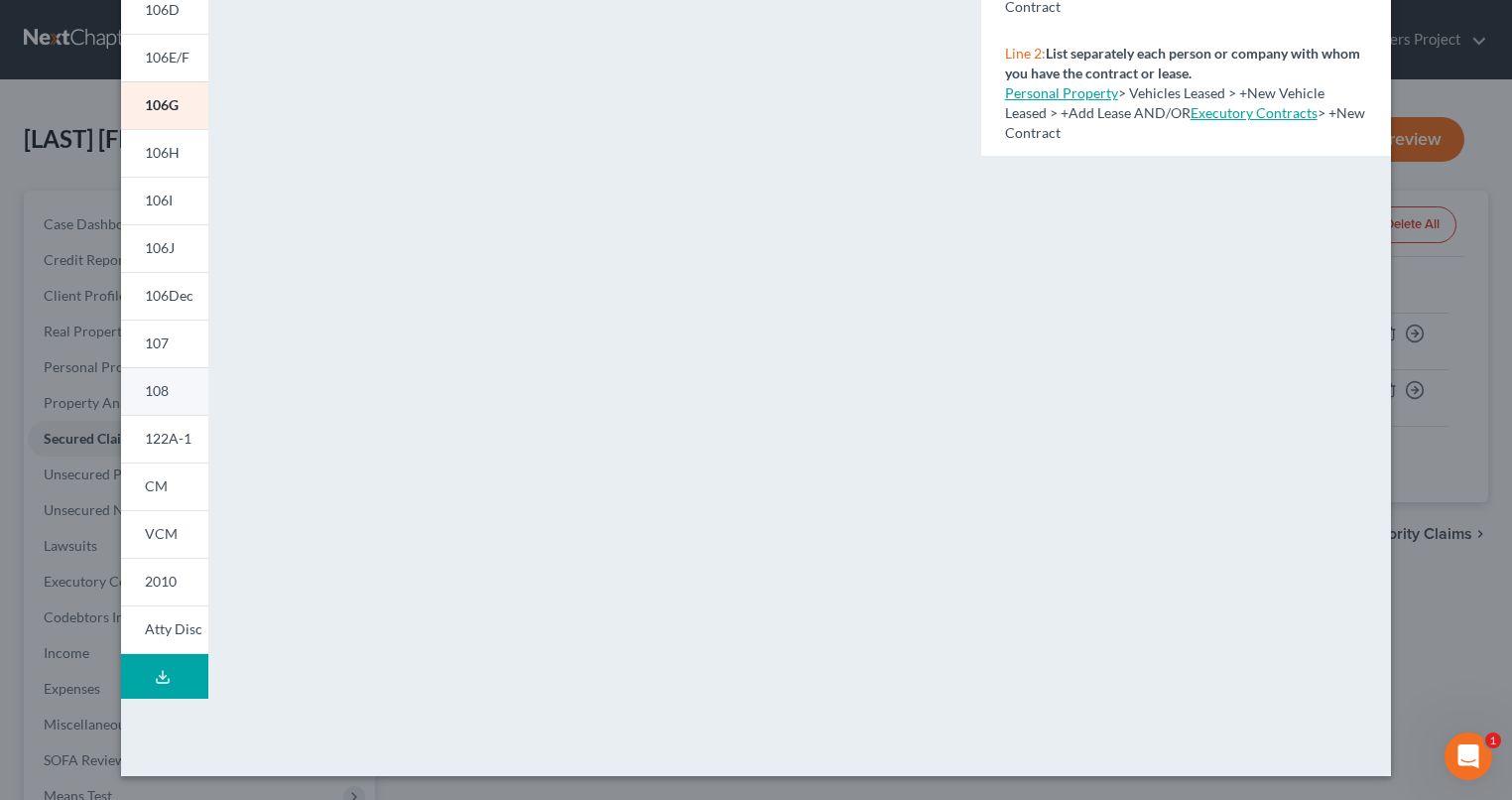 click on "108" at bounding box center (165, 391) 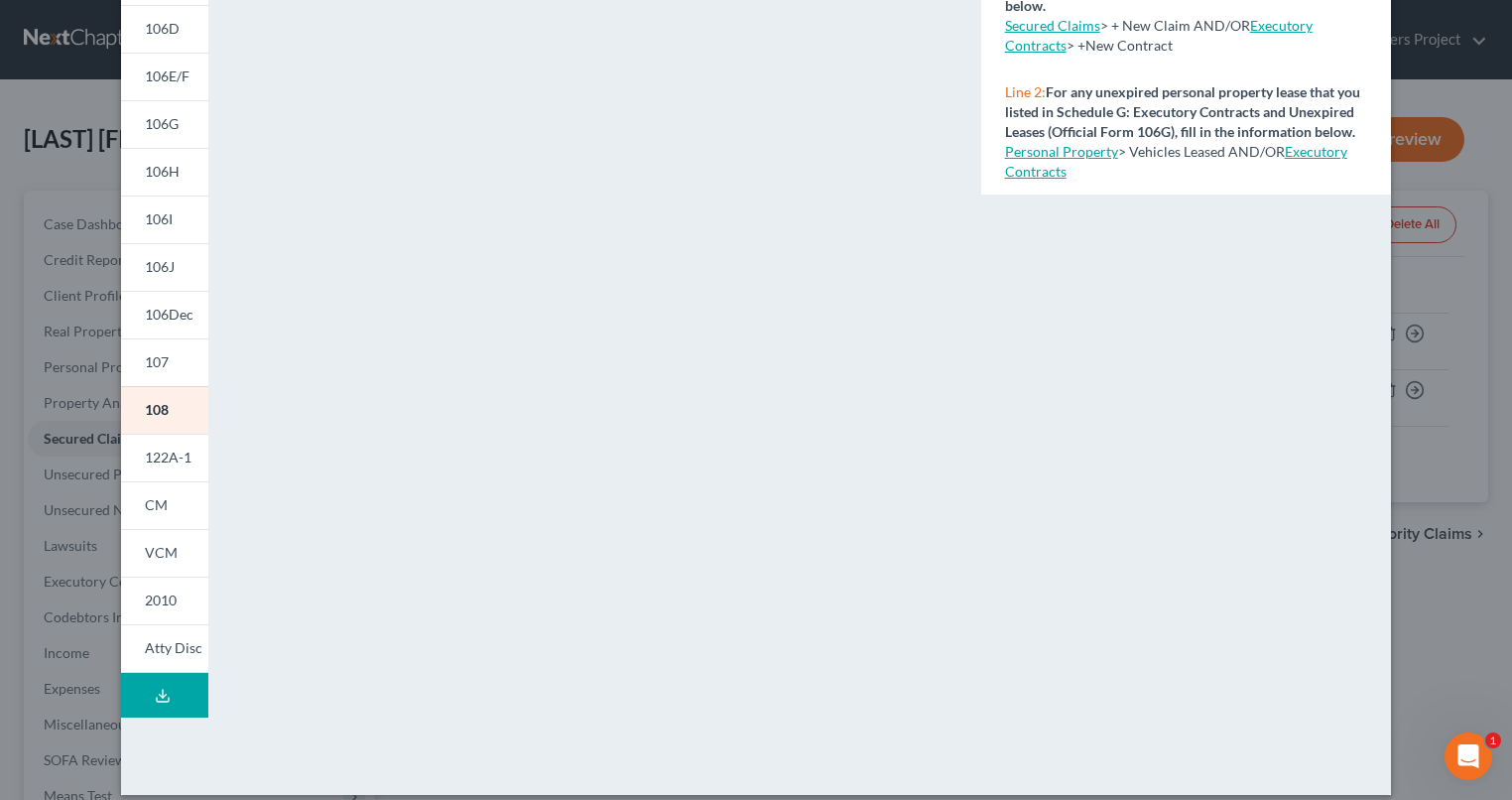 scroll, scrollTop: 320, scrollLeft: 0, axis: vertical 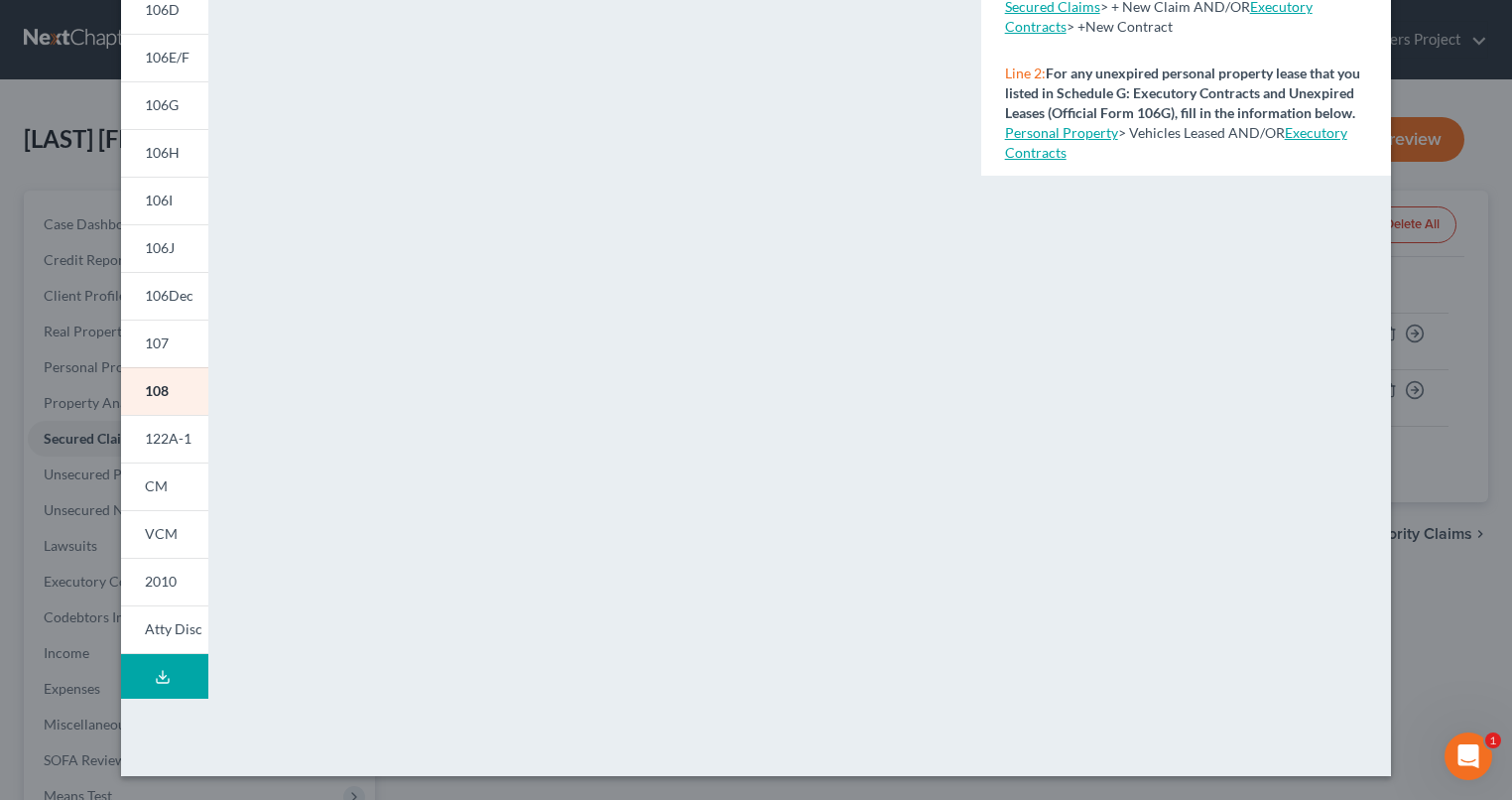 click on "NextChapter Map   Statement of Intention for Individuals Filing Under Chapter 7 - Full Form Instructions  Line 1:  For any creditors that you listed in Part 1 of Schedule D: Creditors Who Have Claims Secured by Property (Official Form 106D), fill in the information below.
Secured Claims  > + New Claim AND/OR  Executory Contracts  > +New Contract
Line 2:  For any unexpired personal property lease that you listed in Schedule G: Executory Contracts and Unexpired Leases (Official Form 106G), fill in the information below.
Personal Property  > Vehicles Leased AND/OR  Executory Contracts" at bounding box center [1186, 264] 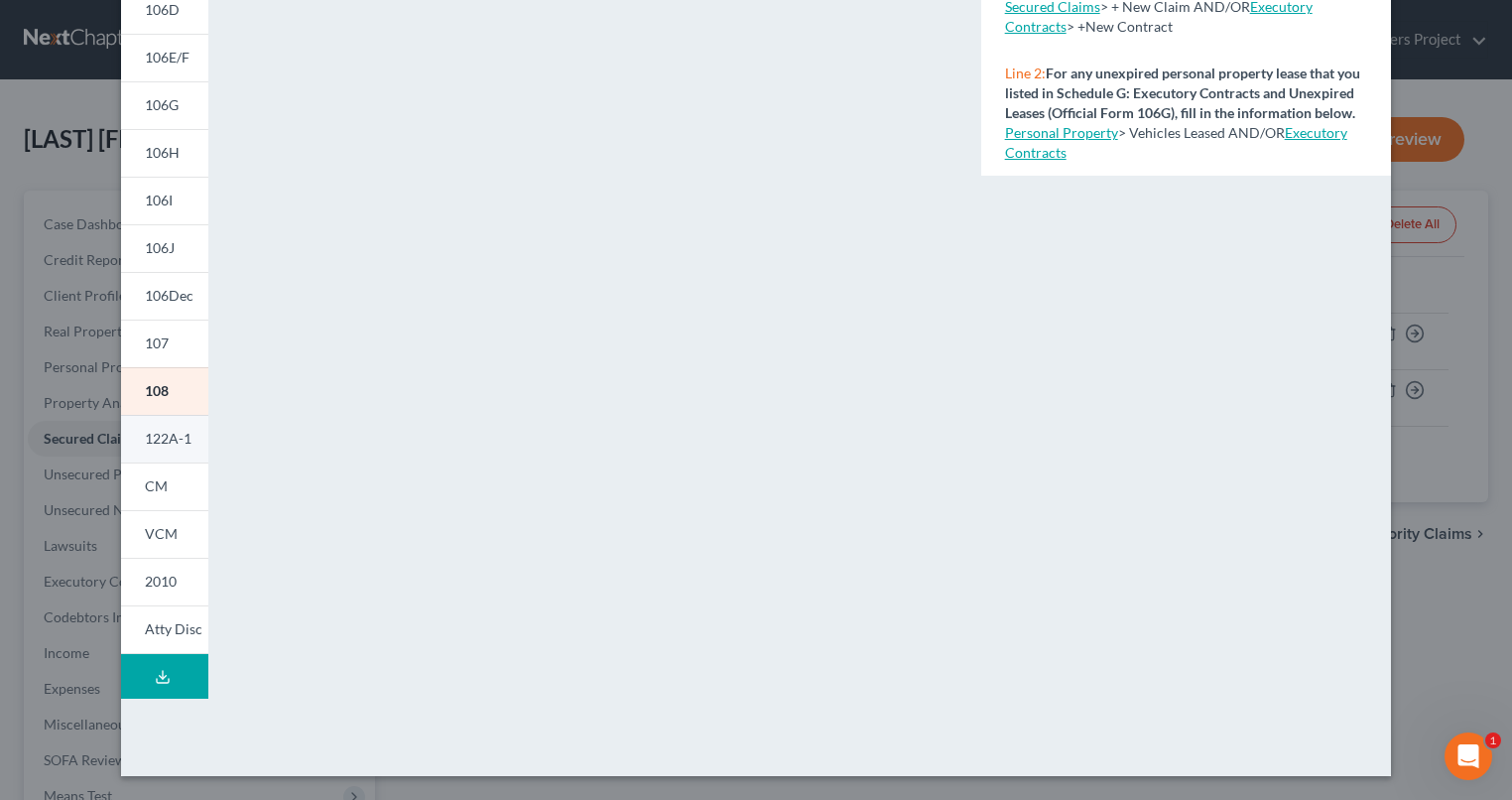 click on "122A-1" at bounding box center [168, 438] 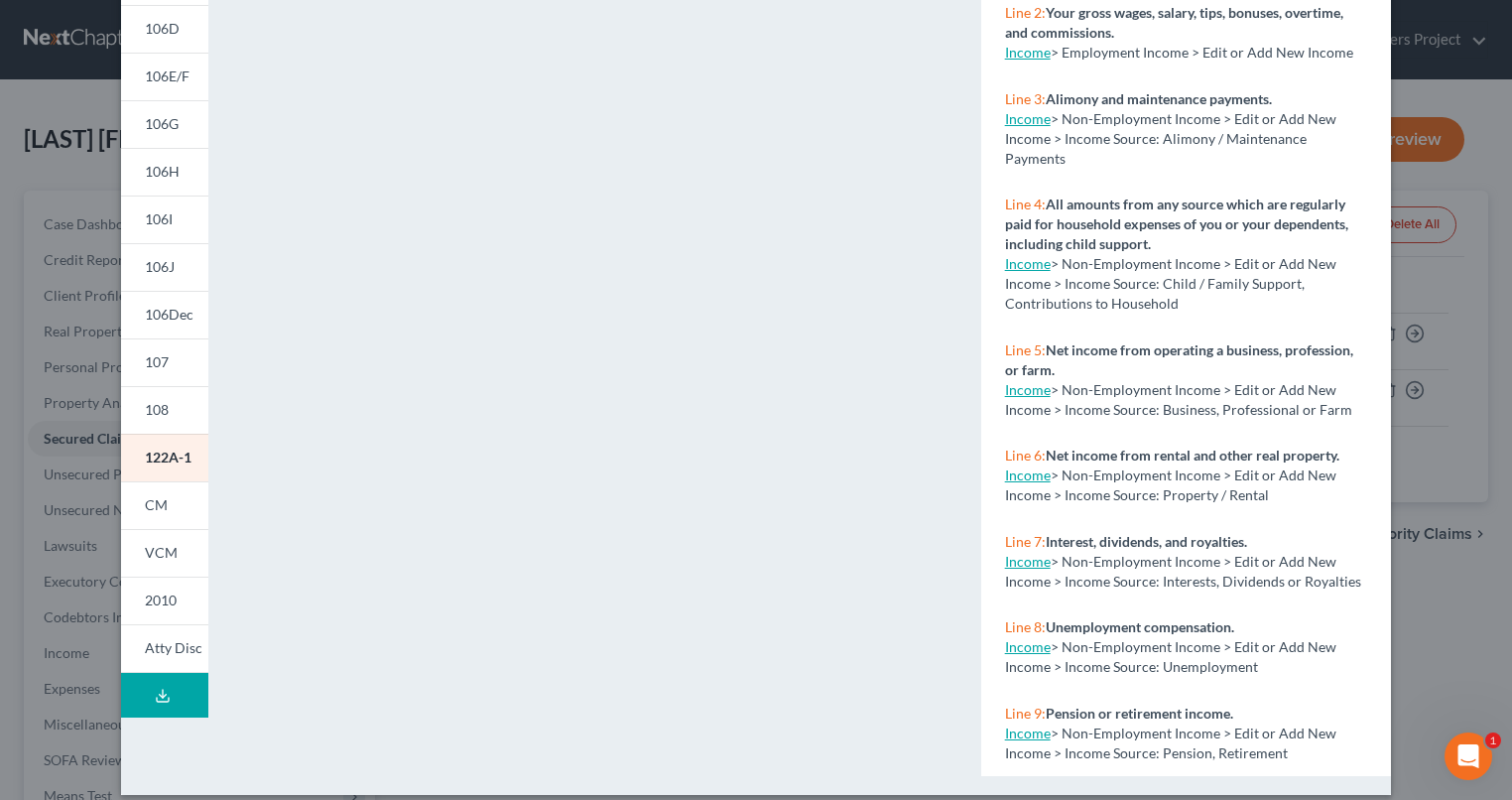 scroll, scrollTop: 320, scrollLeft: 0, axis: vertical 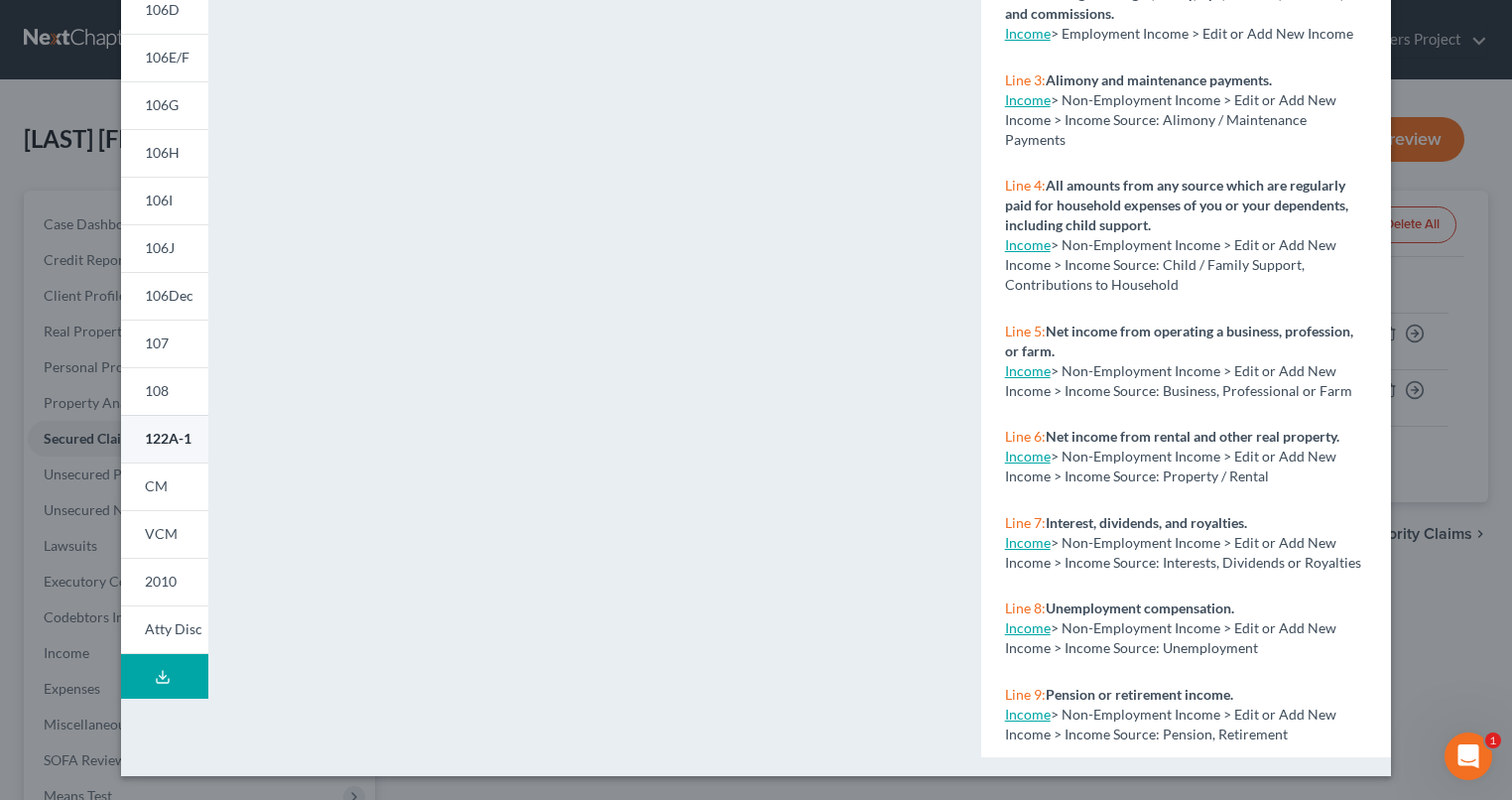 click on "122A-1" at bounding box center (168, 438) 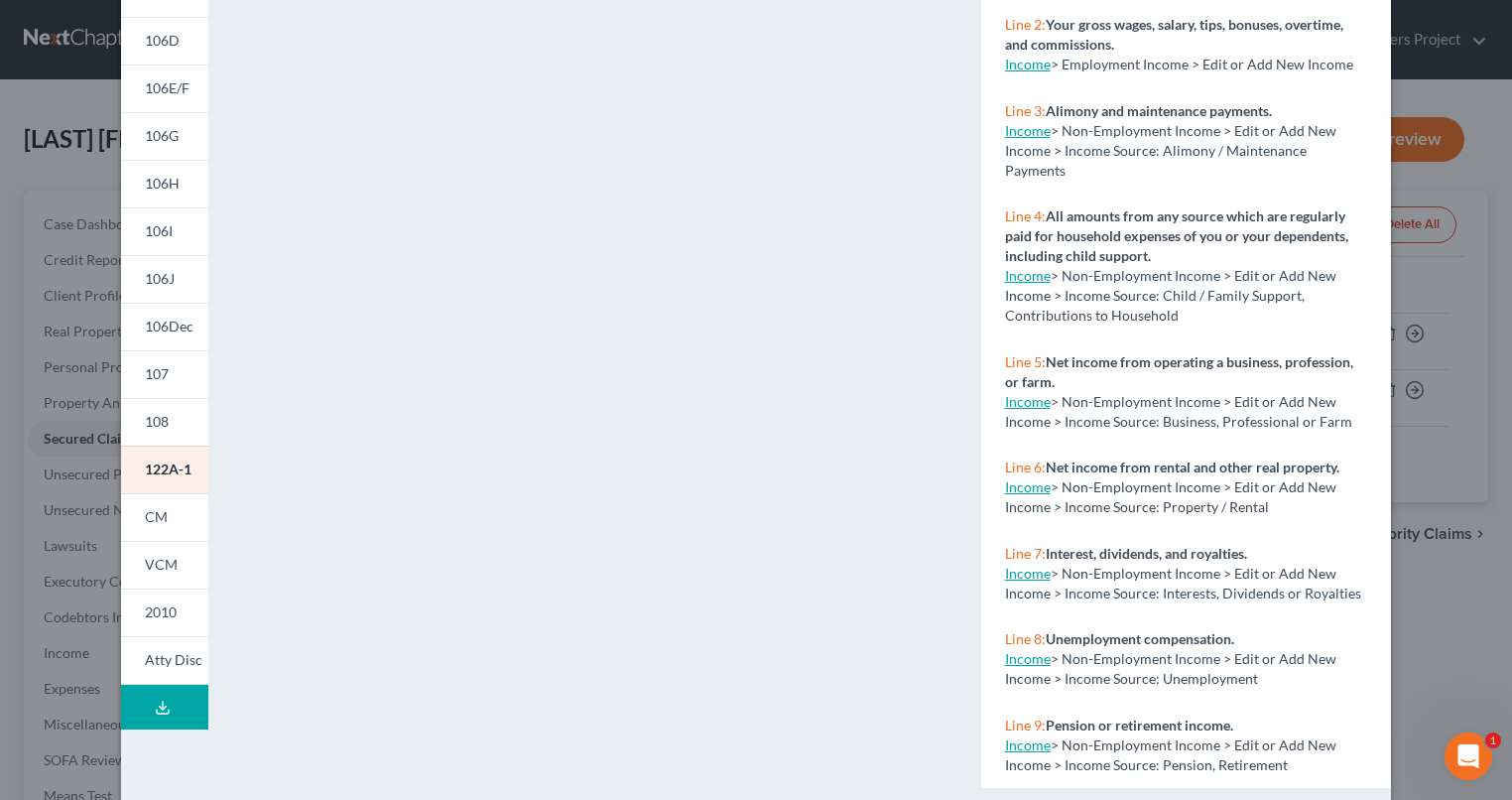 scroll, scrollTop: 320, scrollLeft: 0, axis: vertical 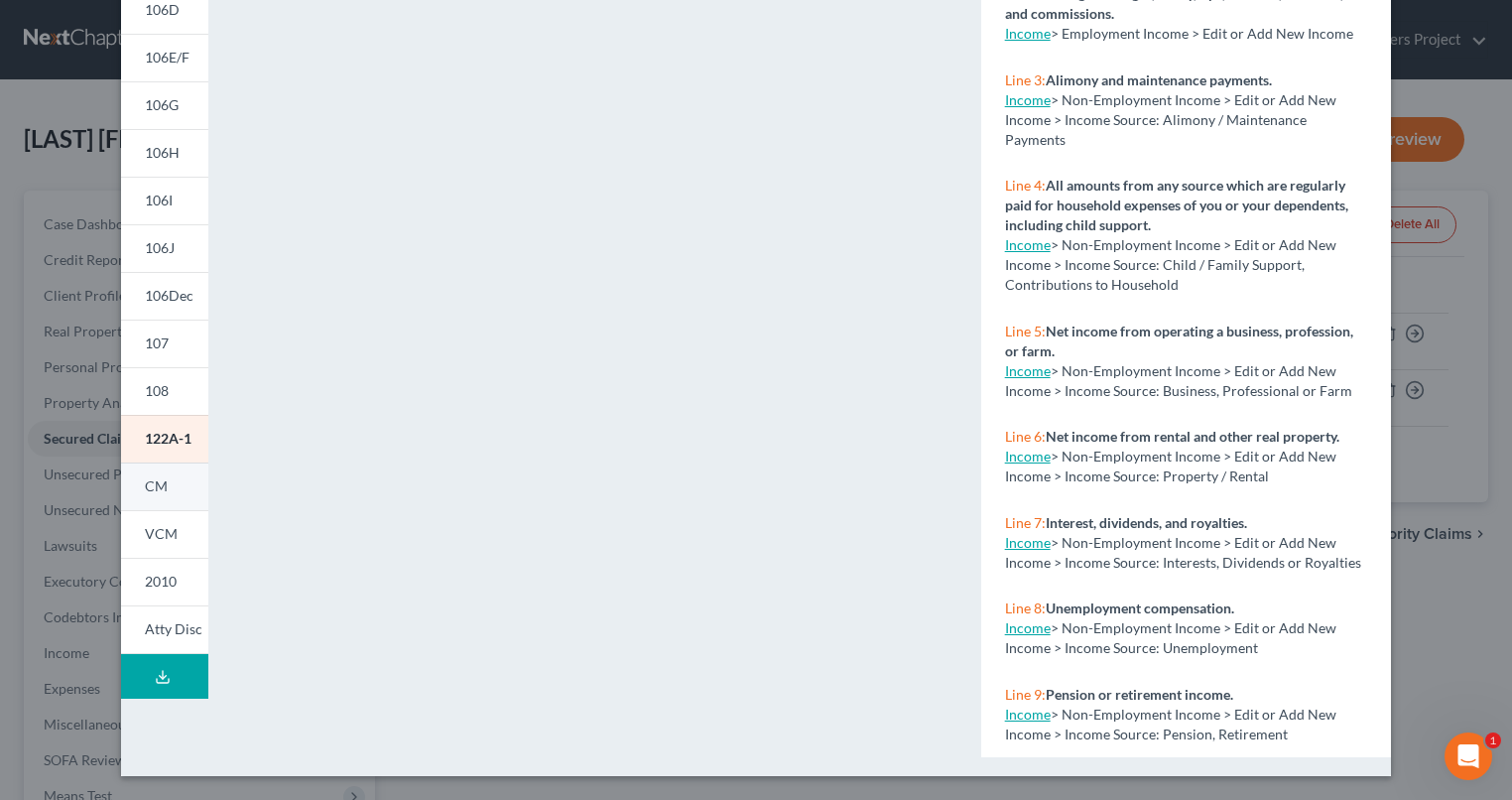 click on "CM" at bounding box center (165, 486) 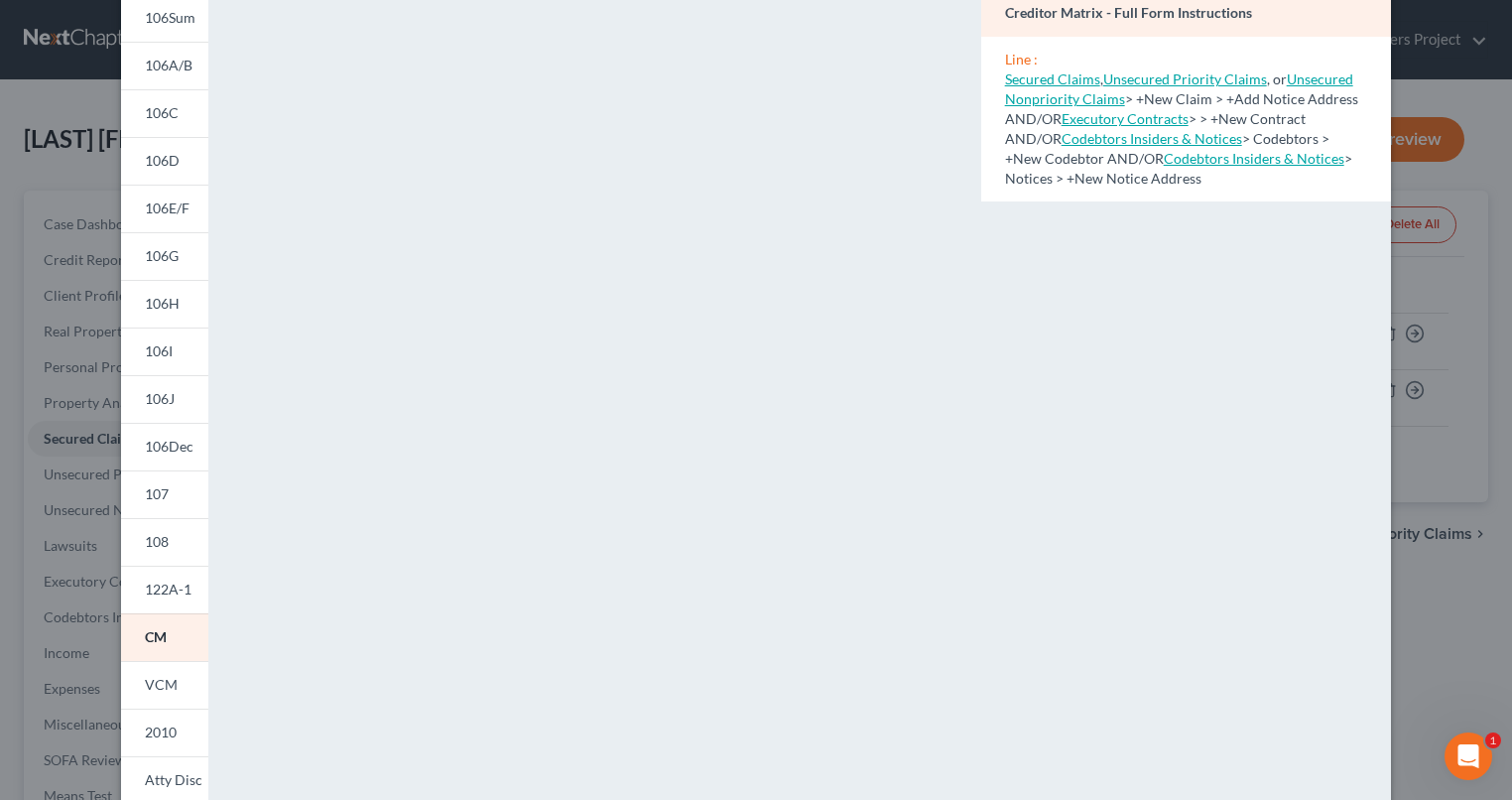 scroll, scrollTop: 199, scrollLeft: 0, axis: vertical 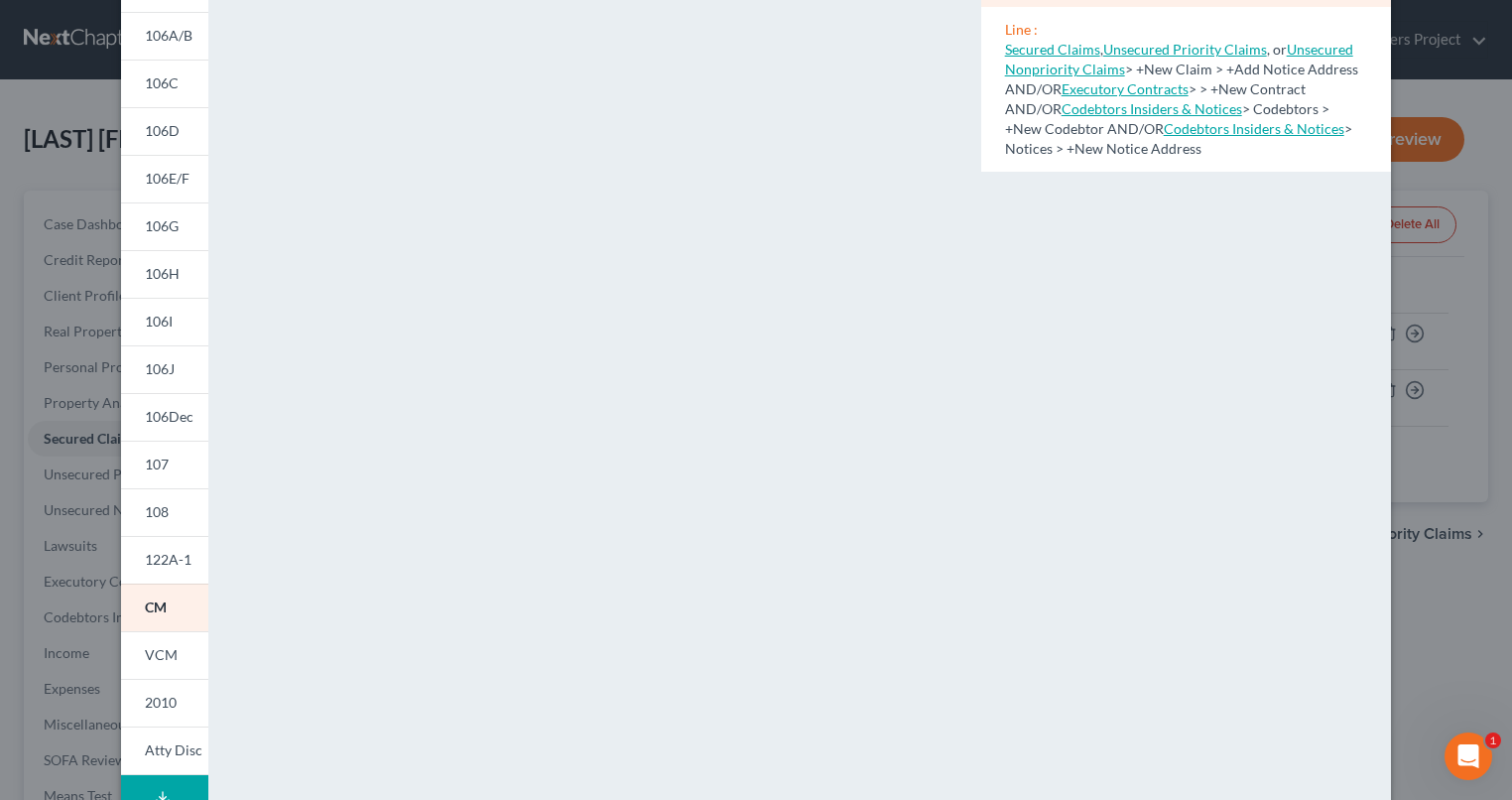 drag, startPoint x: 151, startPoint y: 657, endPoint x: 224, endPoint y: 649, distance: 73.437048 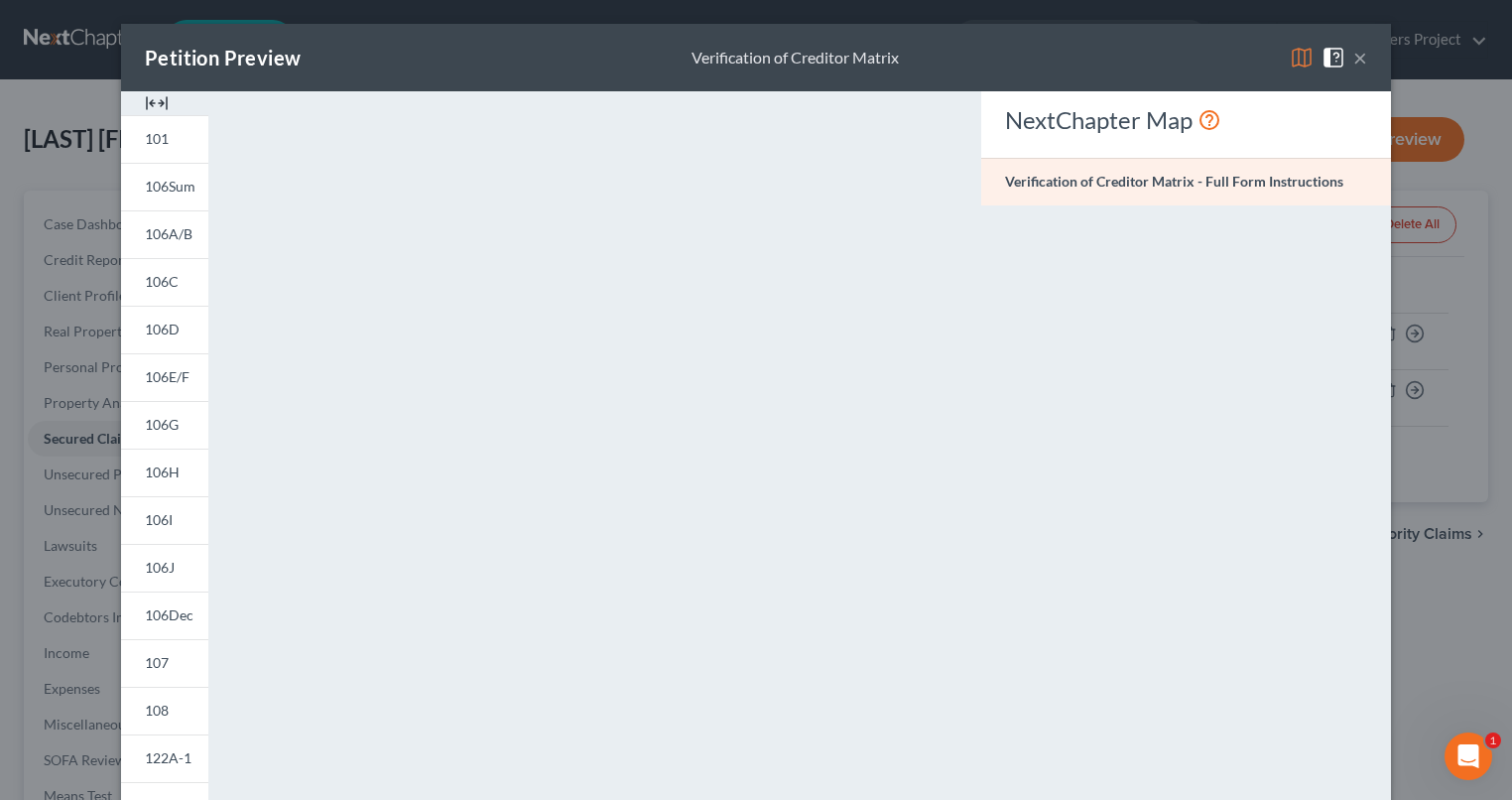 scroll, scrollTop: 199, scrollLeft: 0, axis: vertical 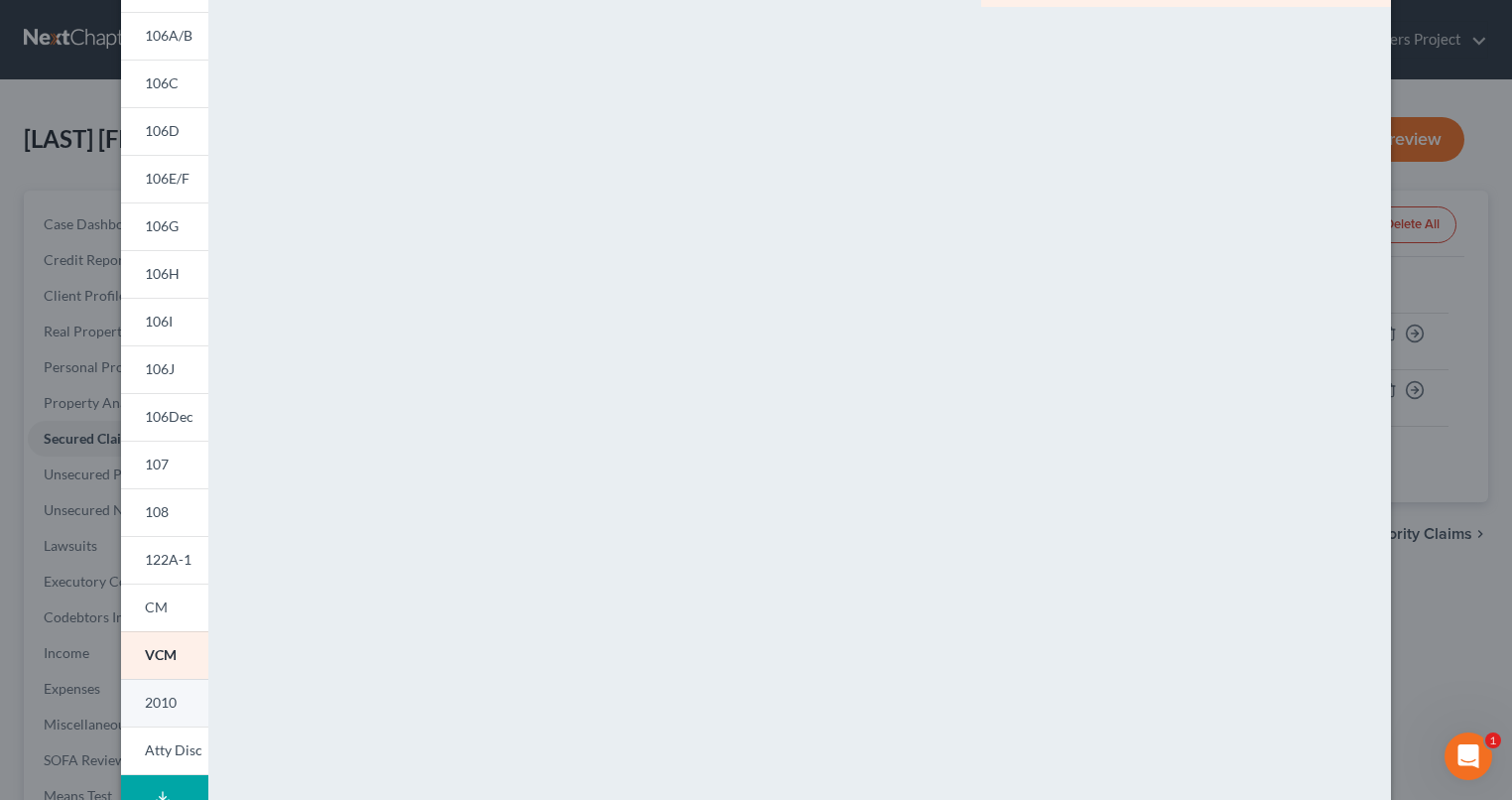 click on "2010" at bounding box center [165, 703] 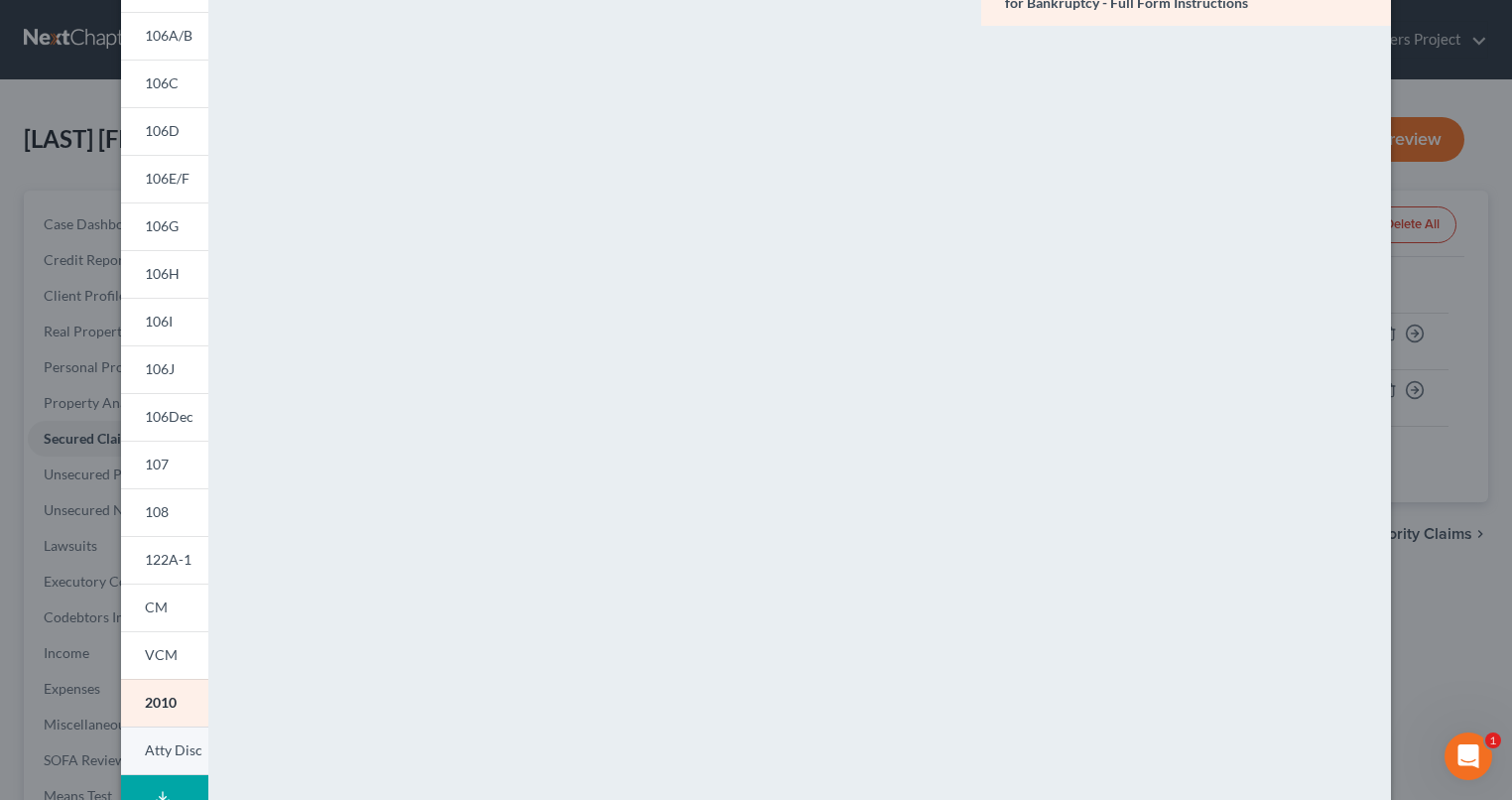 click on "Atty Disc" at bounding box center (174, 749) 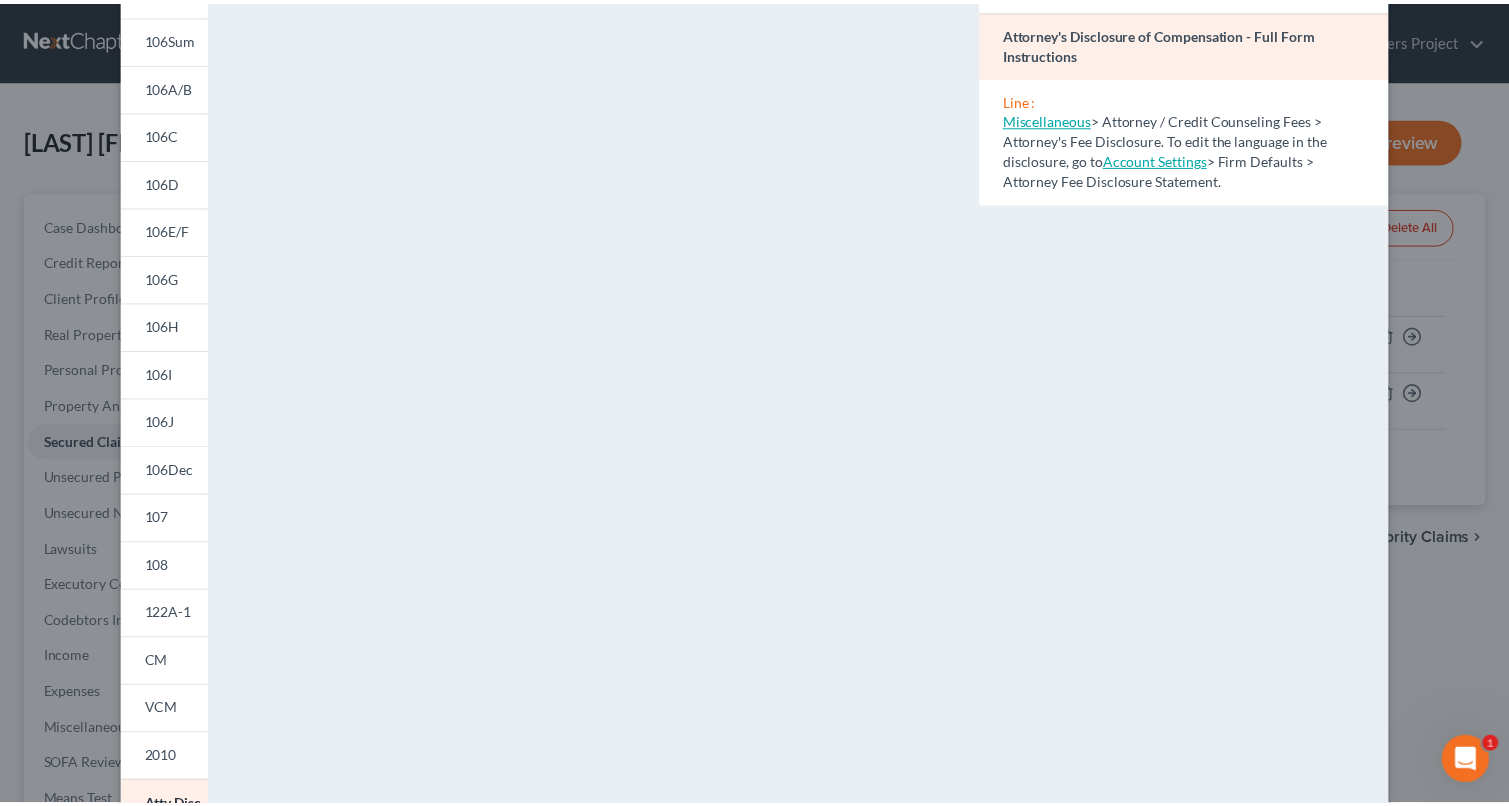 scroll, scrollTop: 0, scrollLeft: 0, axis: both 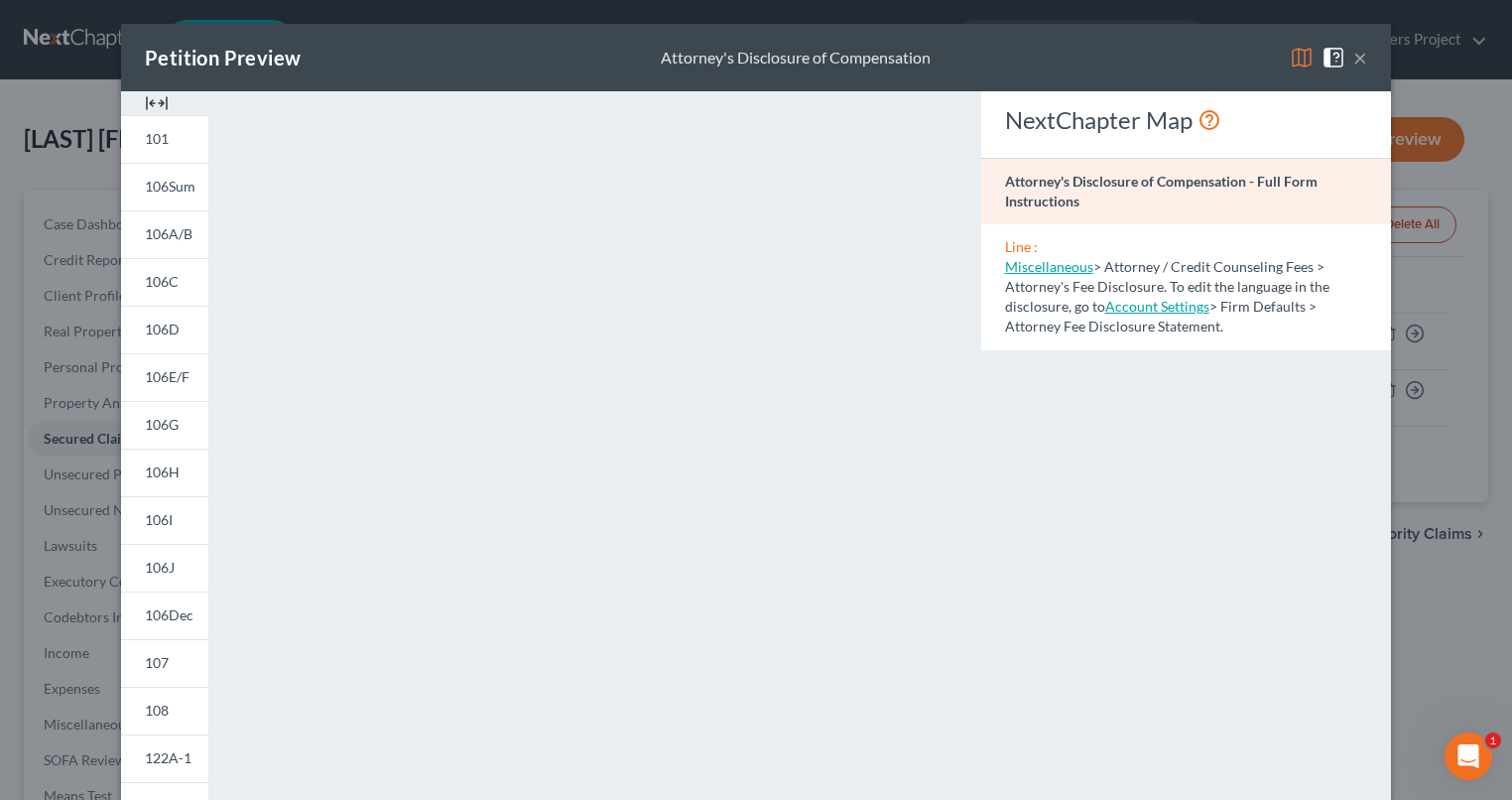 click on "Petition Preview Attorney's Disclosure of Compensation ×" at bounding box center [756, 58] 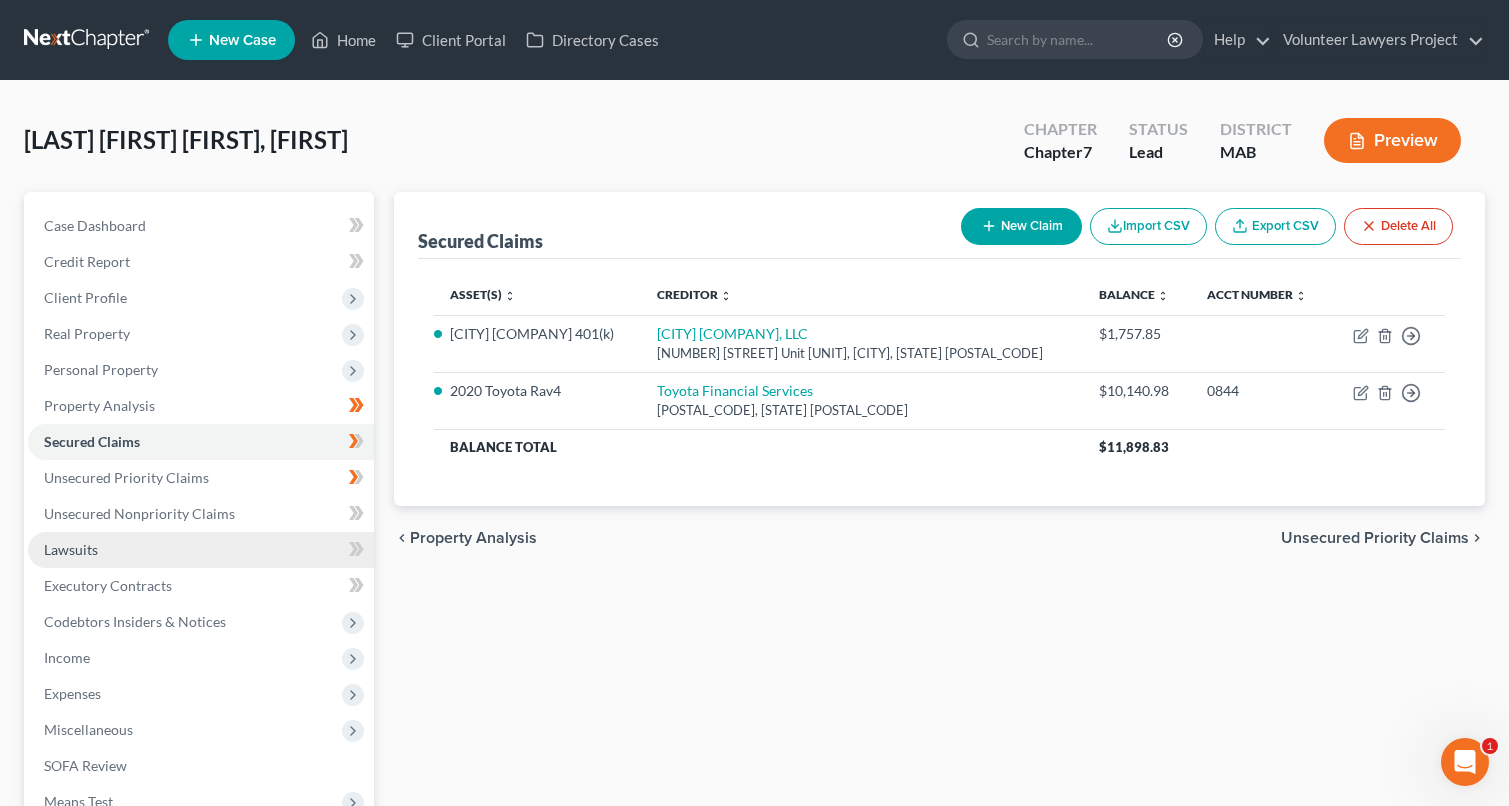 scroll, scrollTop: 257, scrollLeft: 0, axis: vertical 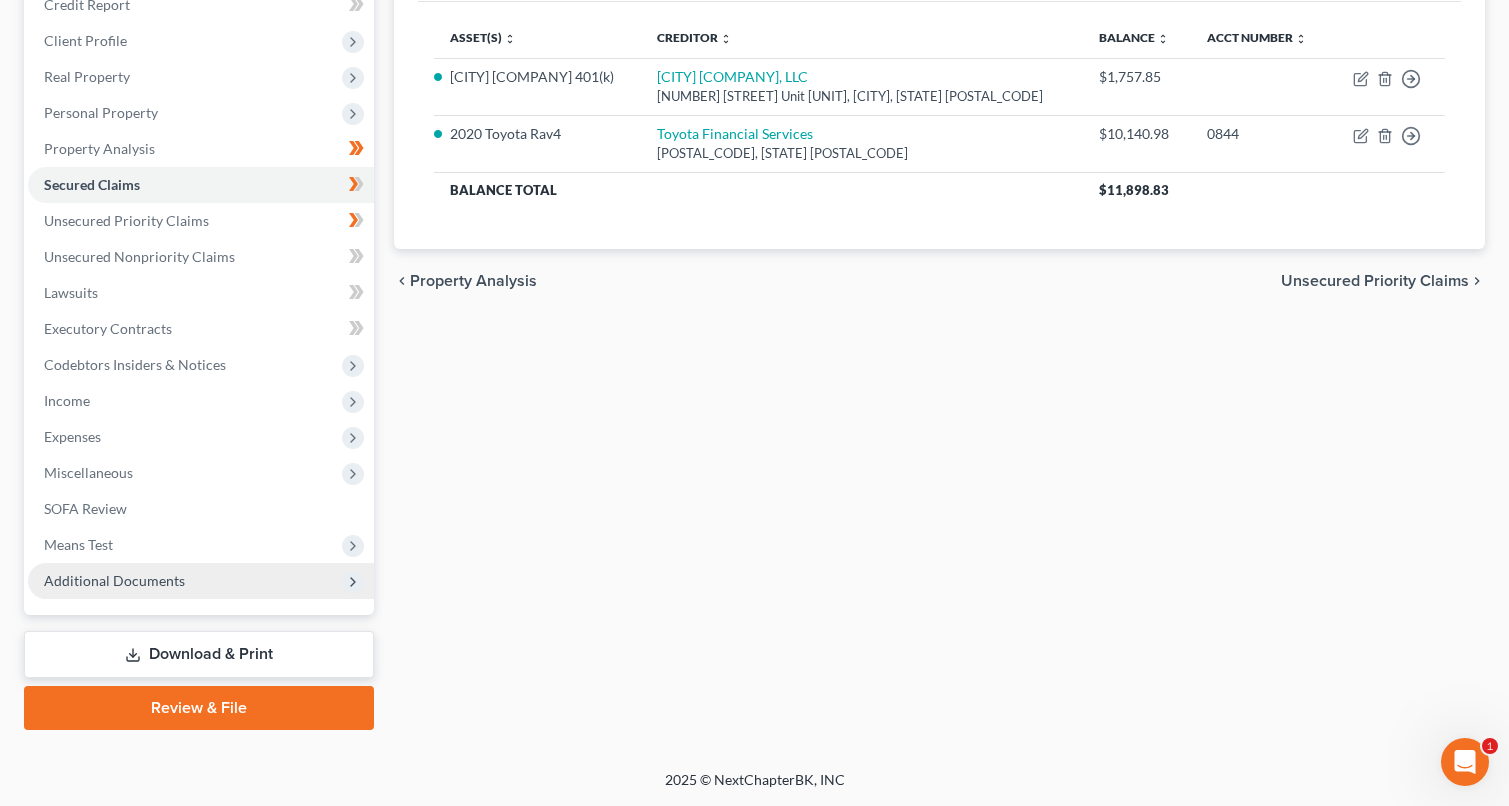 click on "Additional Documents" at bounding box center [114, 580] 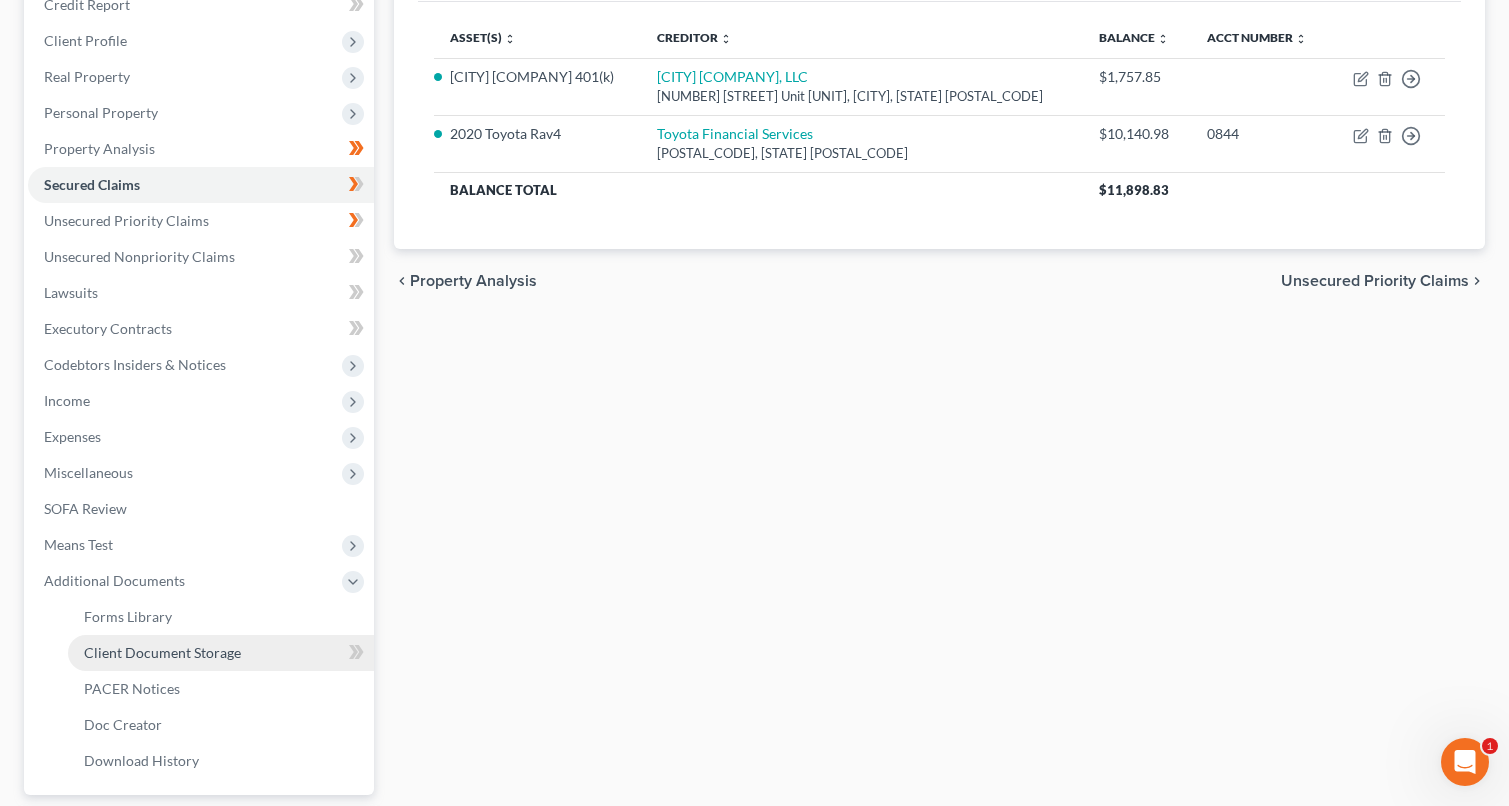 click on "Client Document Storage" at bounding box center [221, 653] 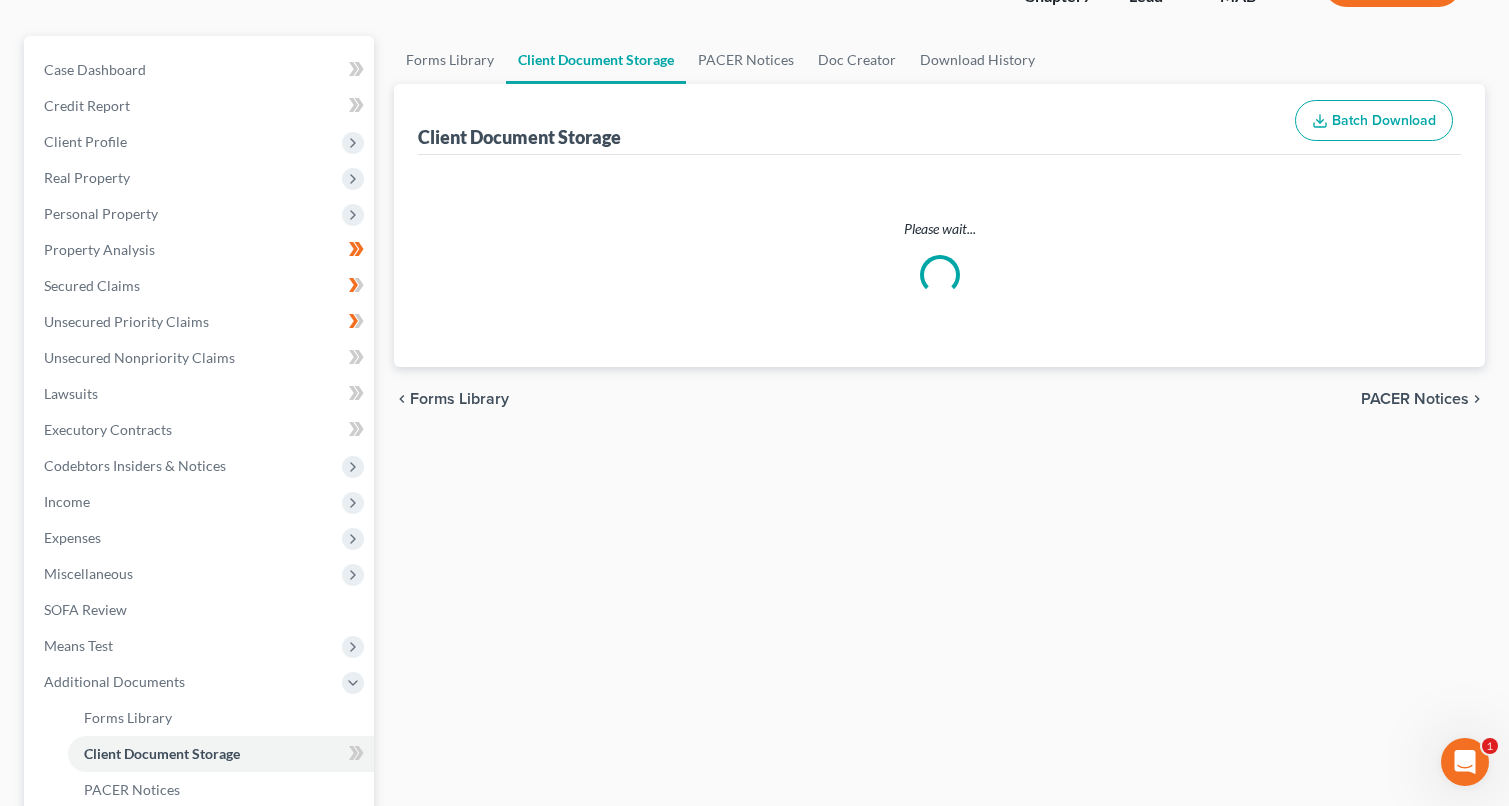 select on "0" 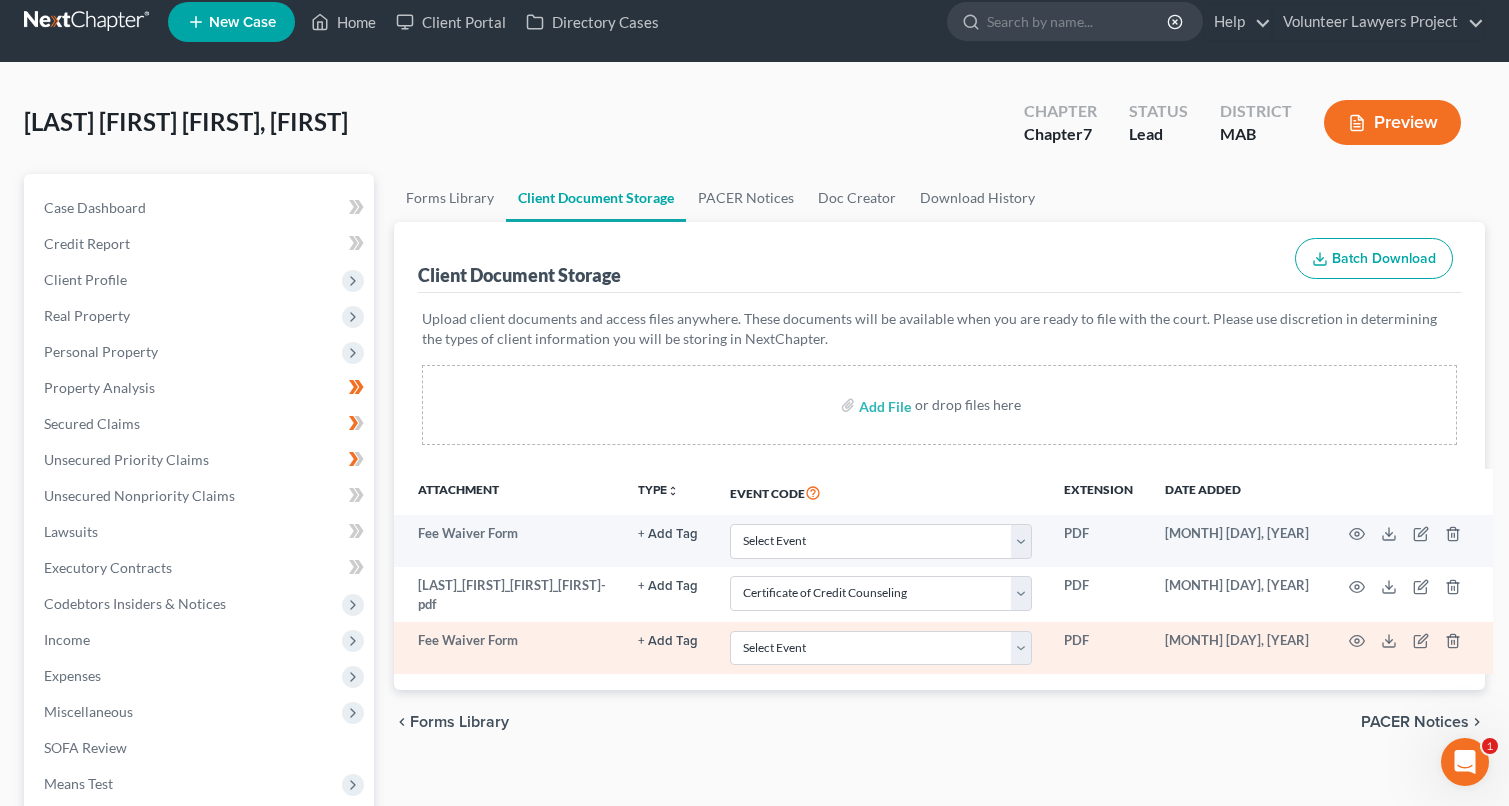 scroll, scrollTop: 0, scrollLeft: 0, axis: both 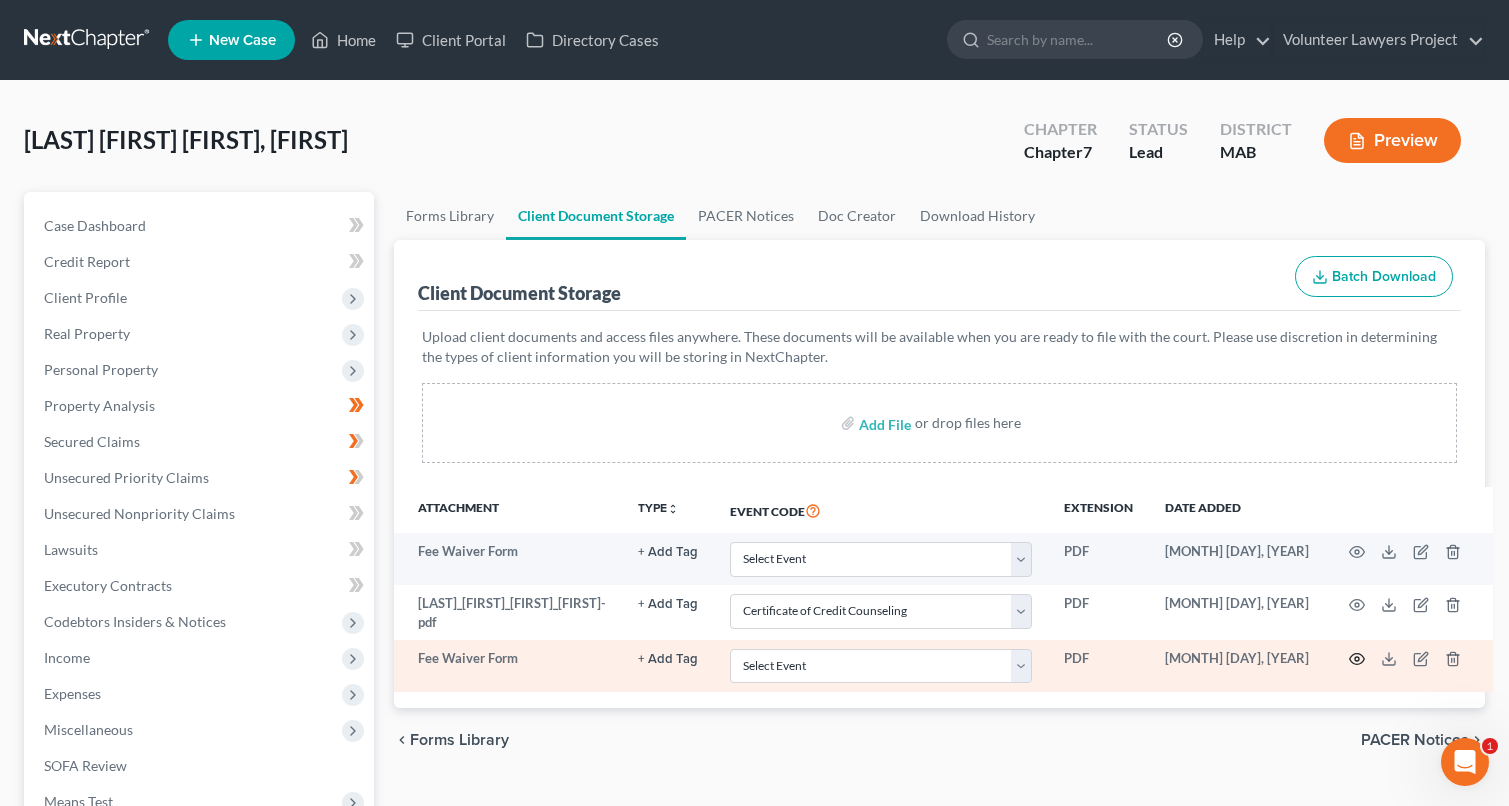 click 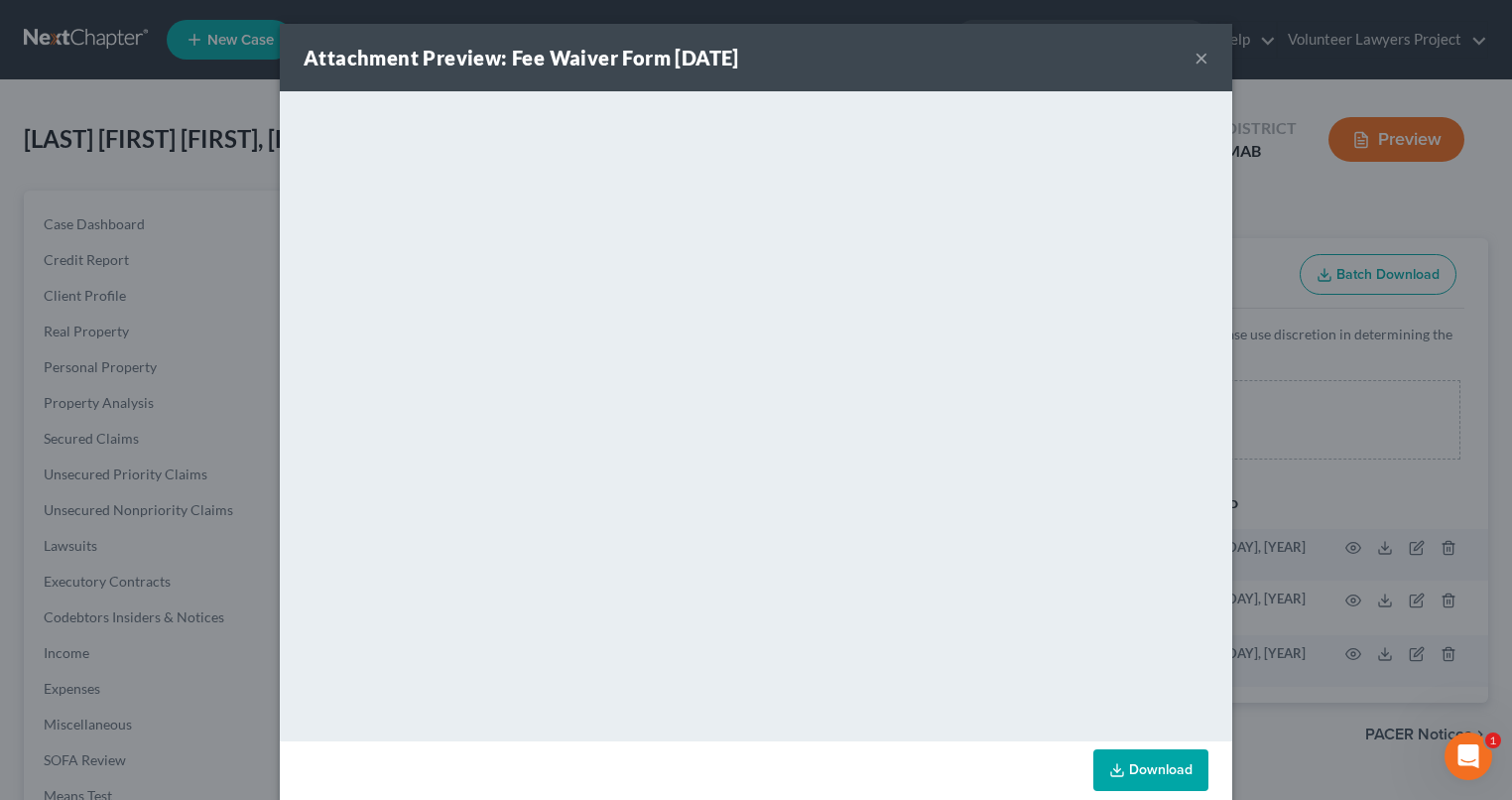 click on "×" at bounding box center (1201, 58) 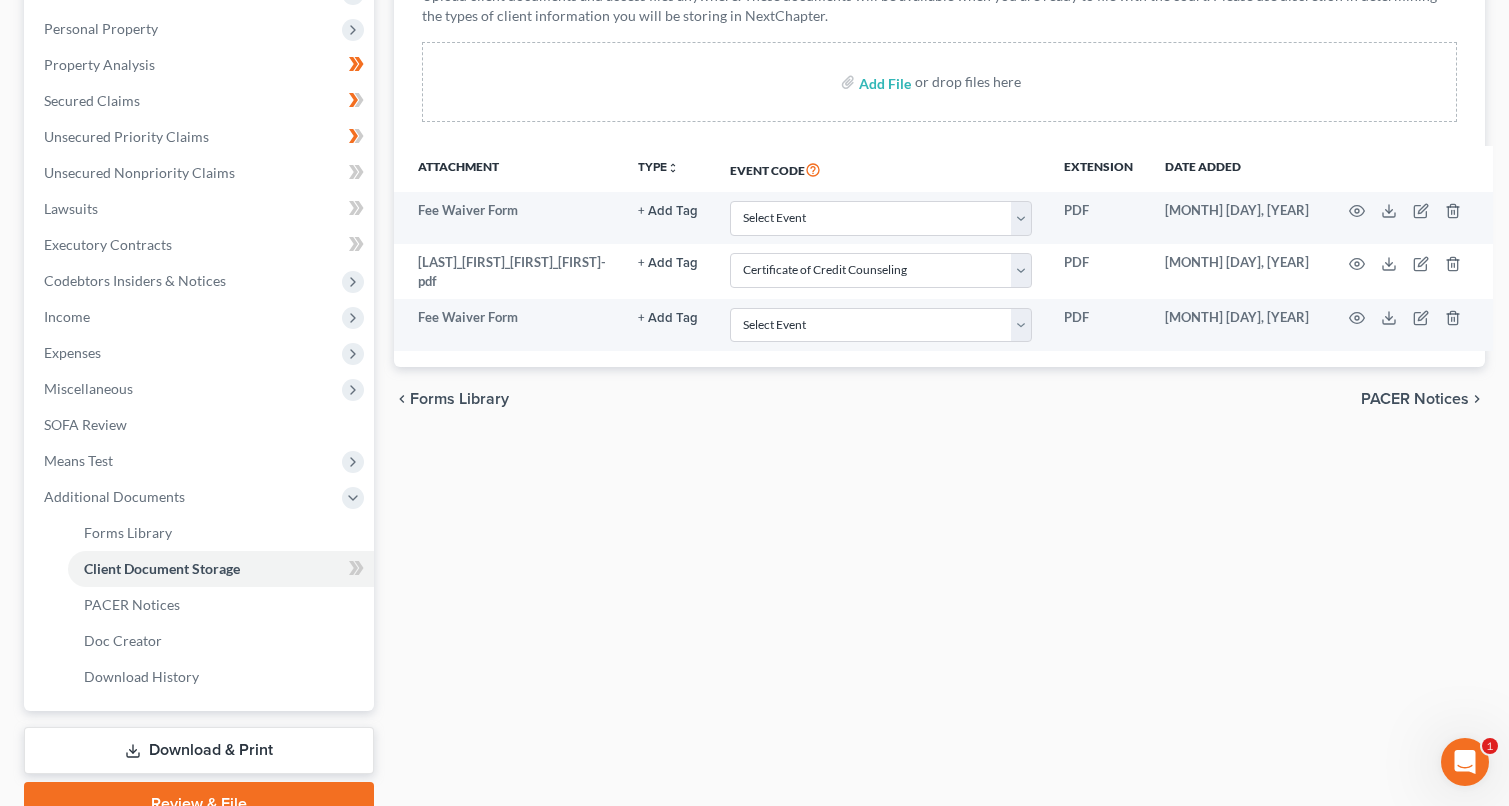 scroll, scrollTop: 400, scrollLeft: 0, axis: vertical 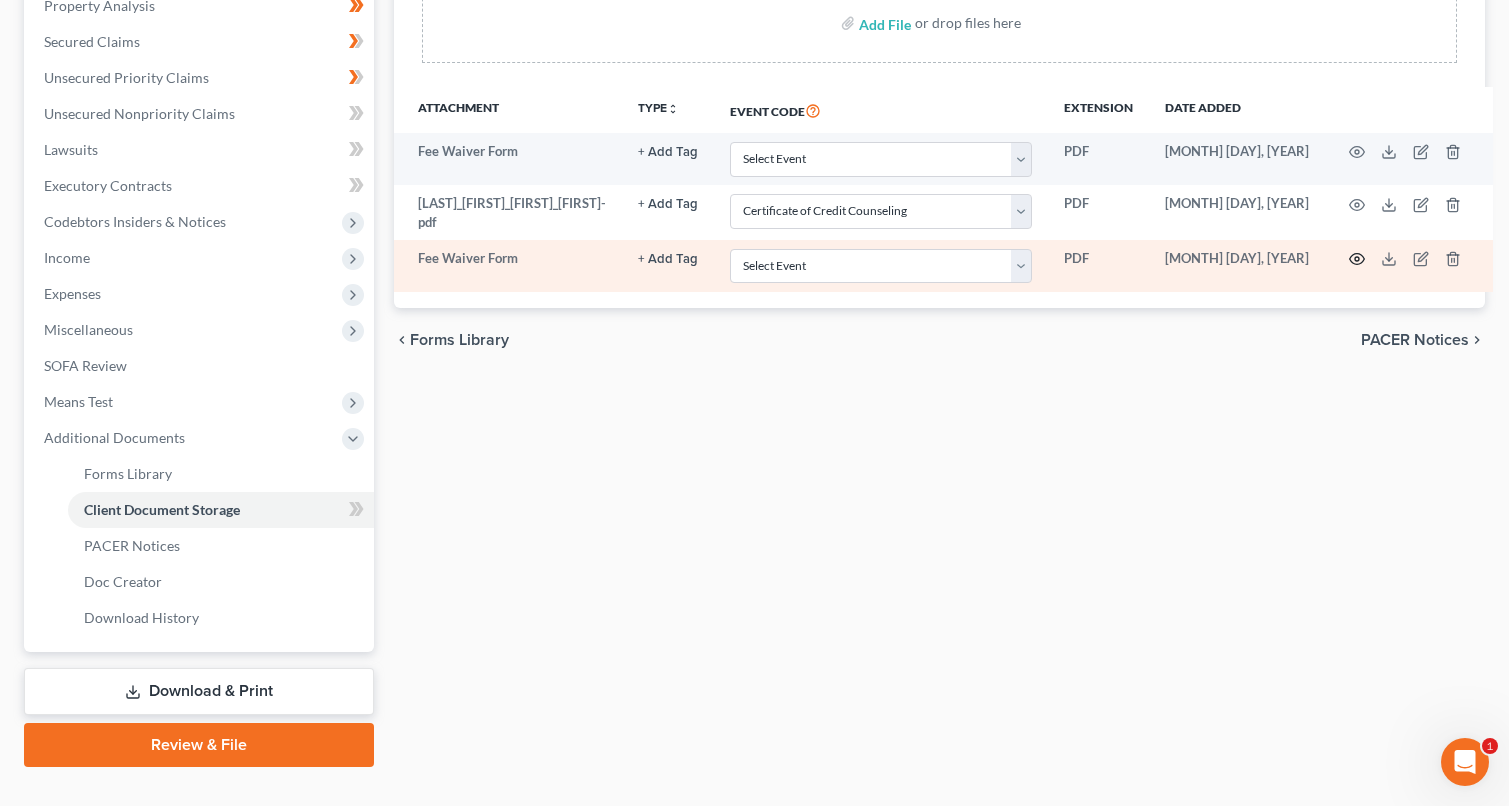 click 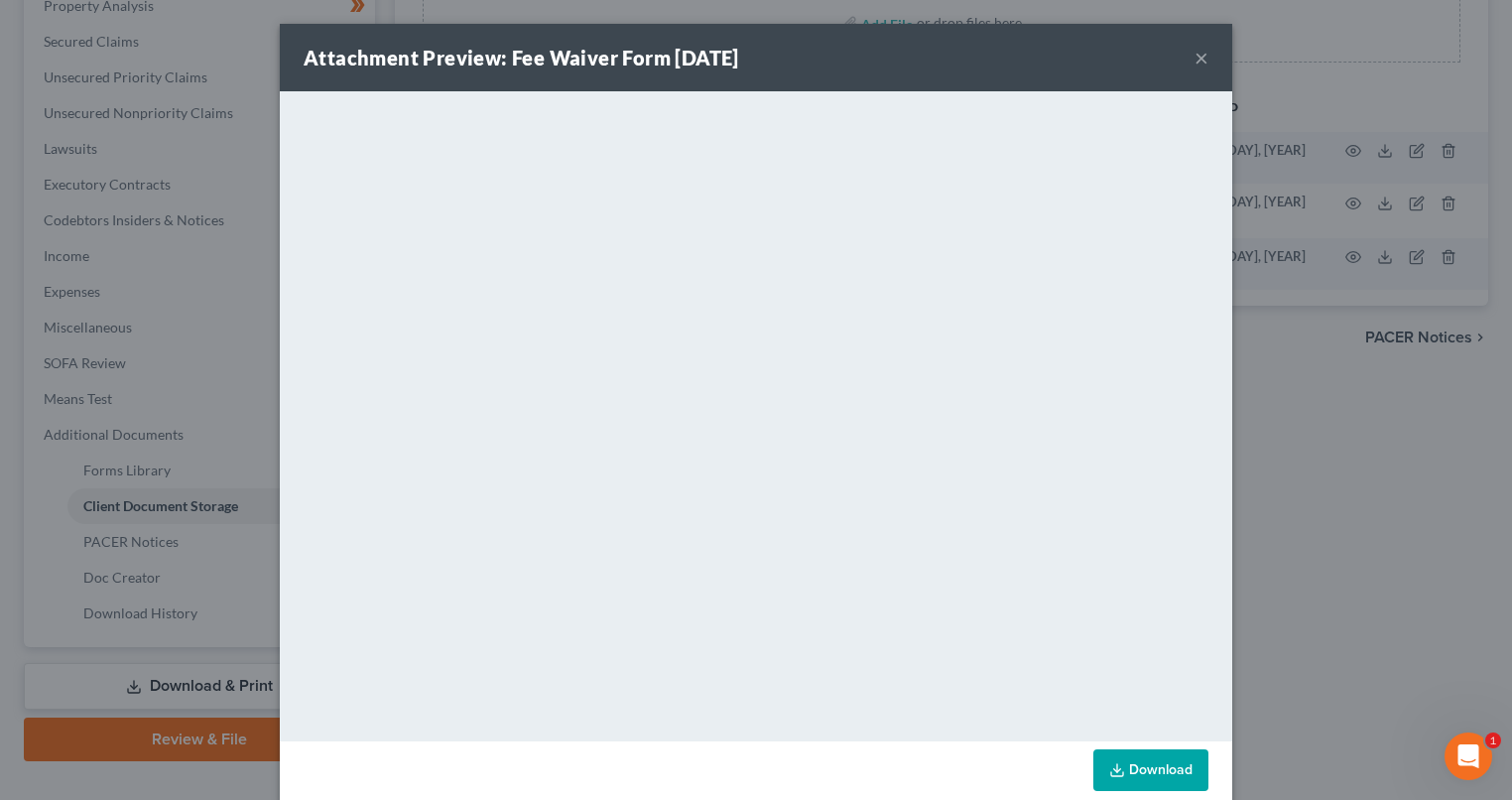click on "×" at bounding box center (1201, 58) 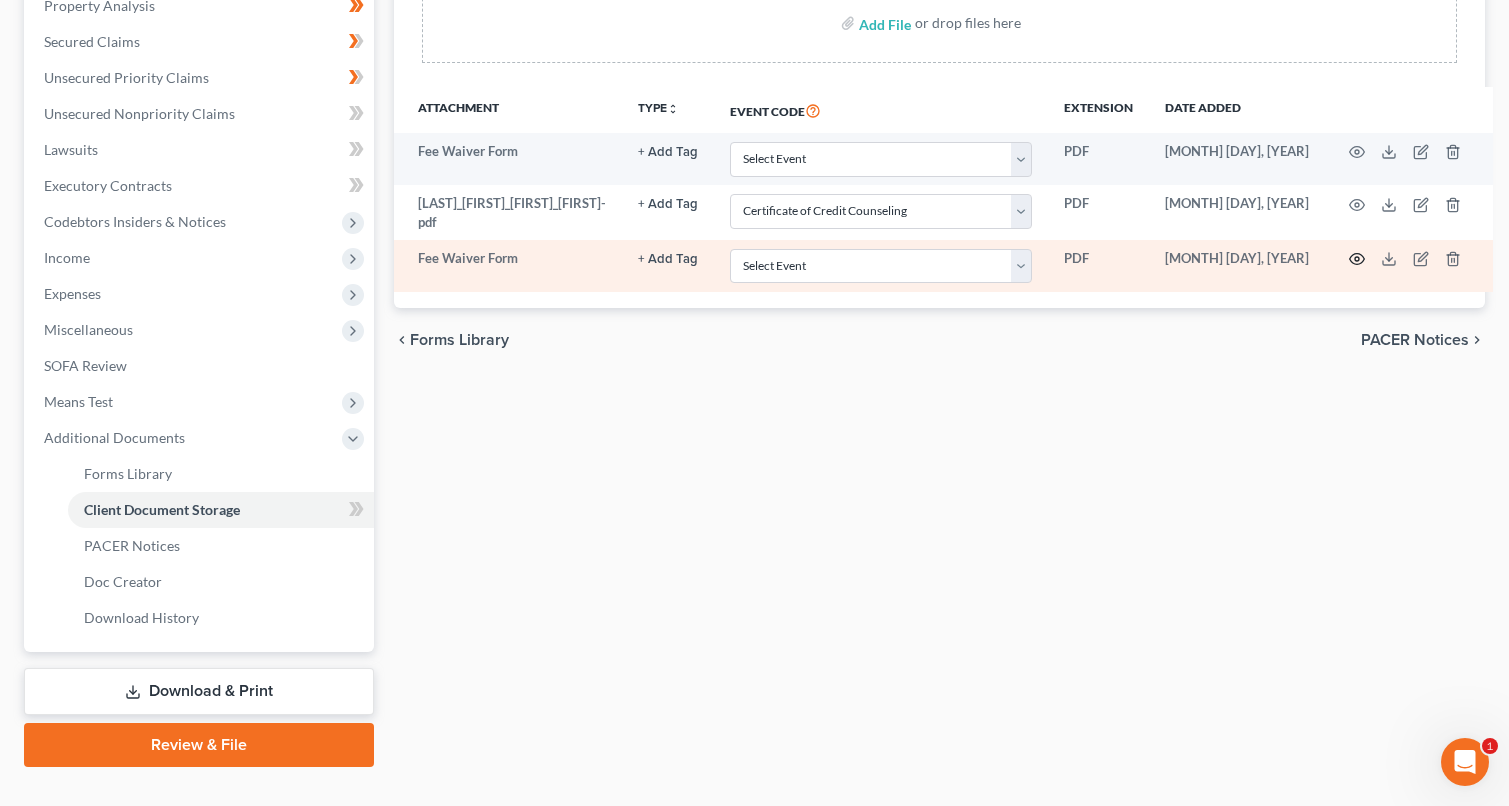 click 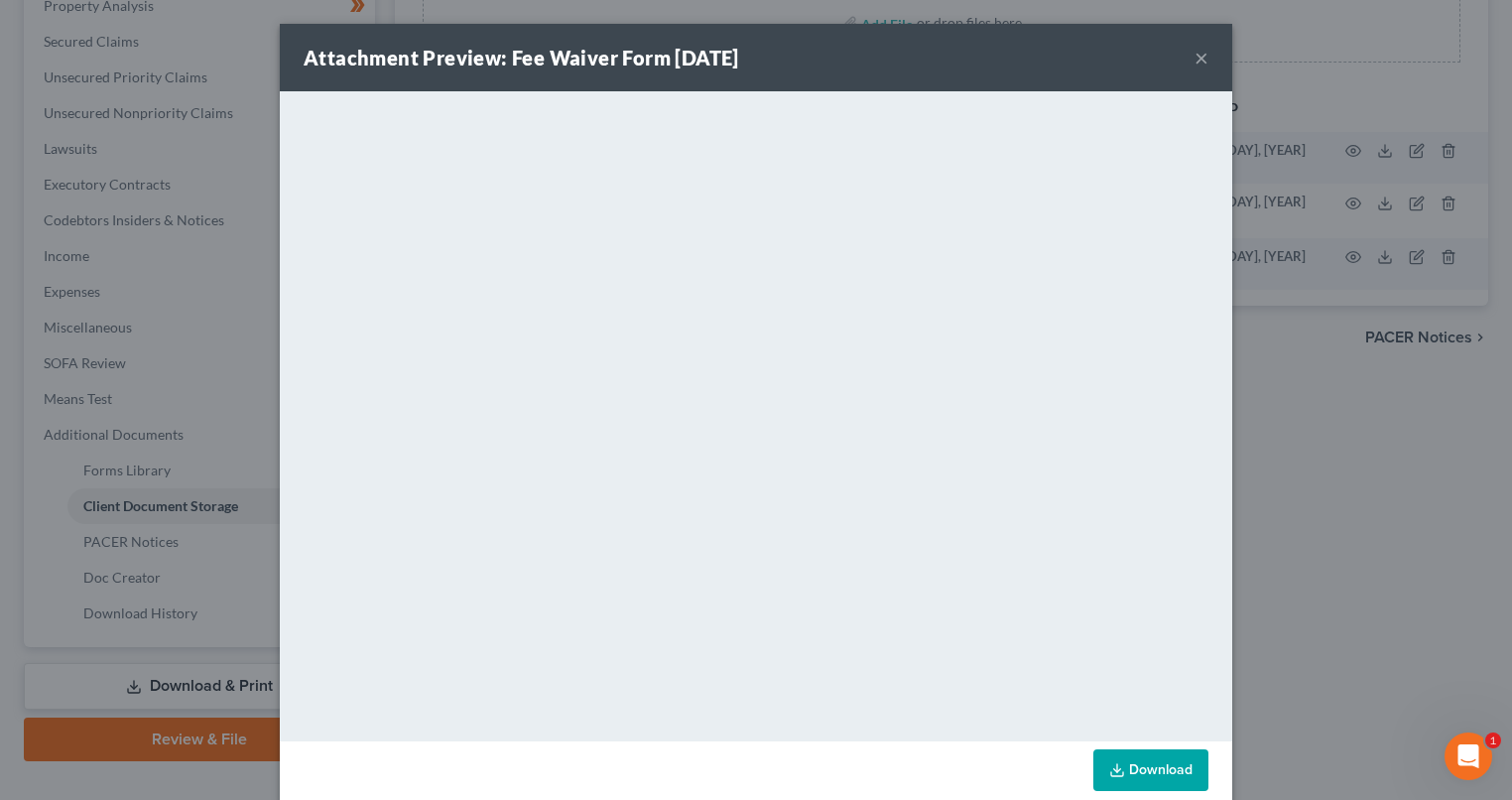 click on "×" at bounding box center [1201, 58] 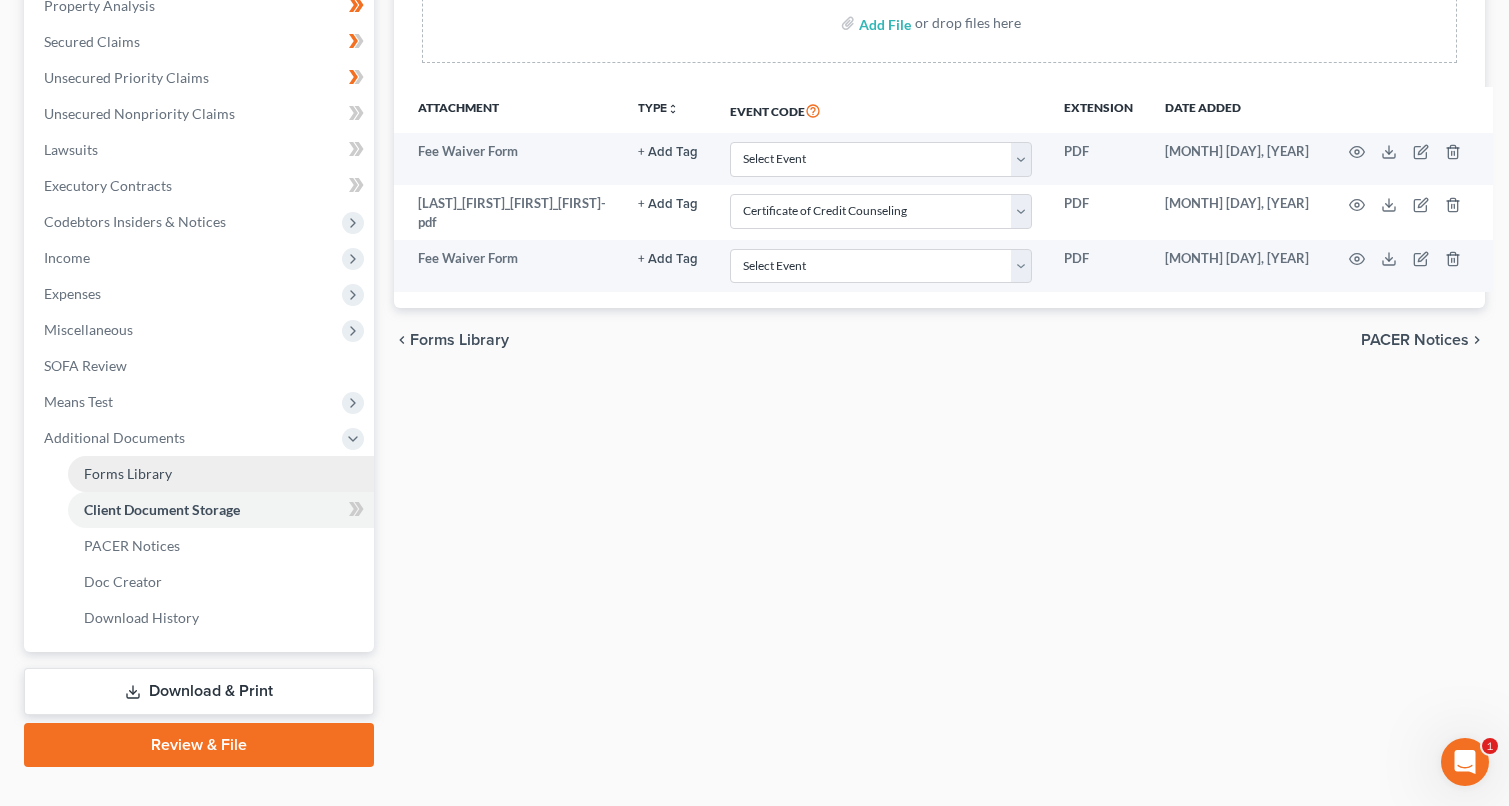 drag, startPoint x: 131, startPoint y: 471, endPoint x: 142, endPoint y: 474, distance: 11.401754 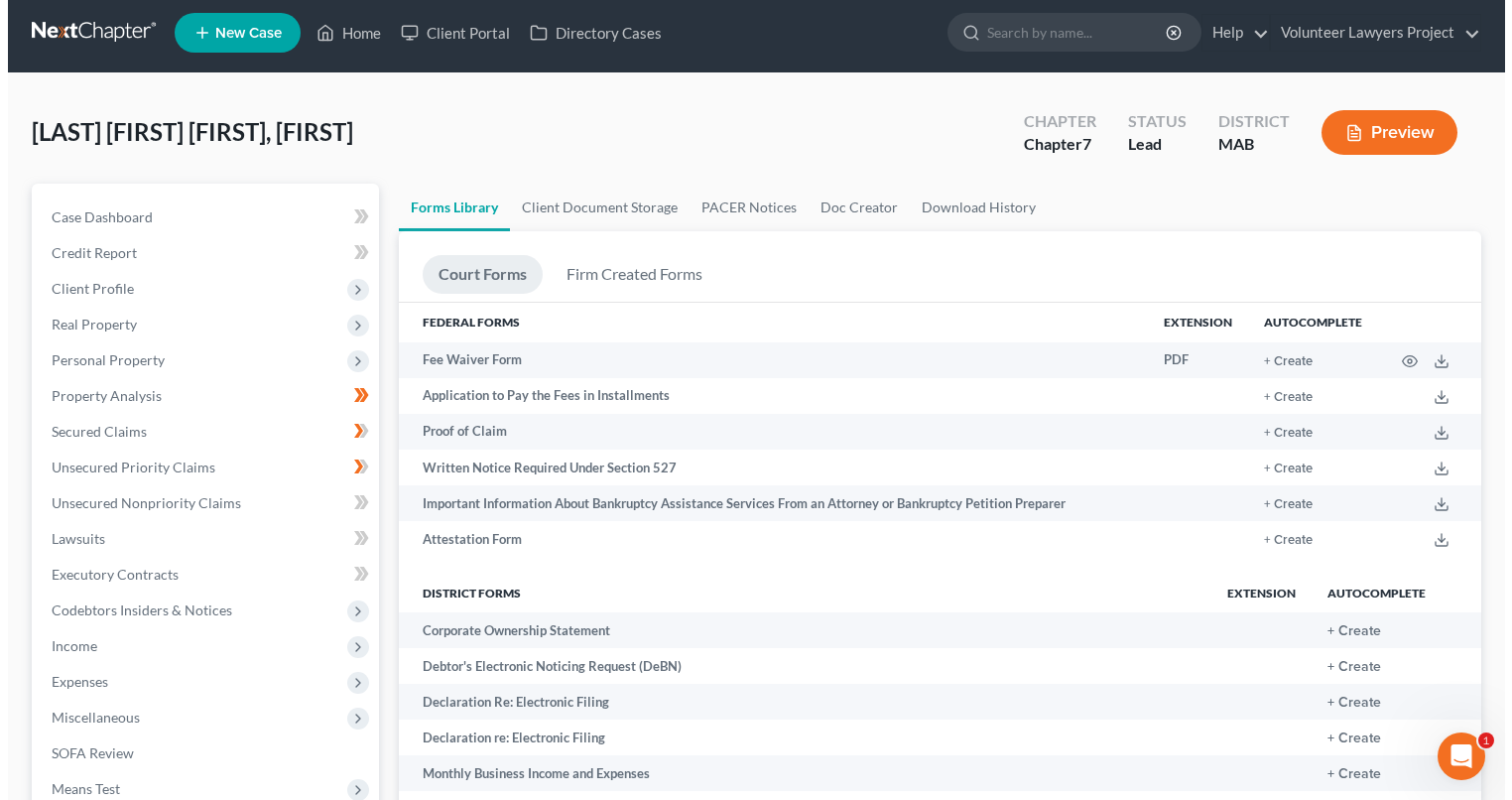 scroll, scrollTop: 0, scrollLeft: 0, axis: both 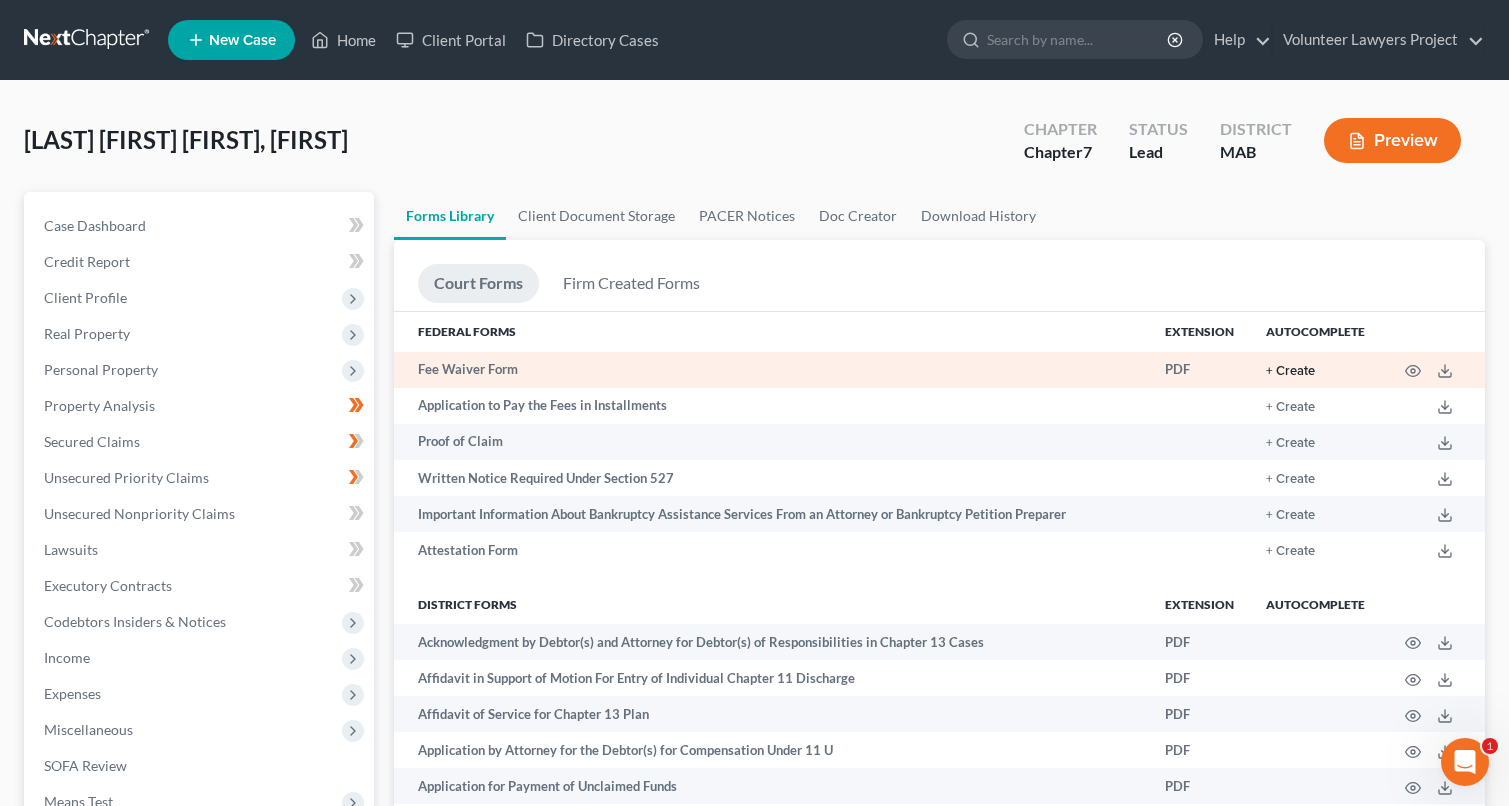click on "+ Create" at bounding box center (1290, 371) 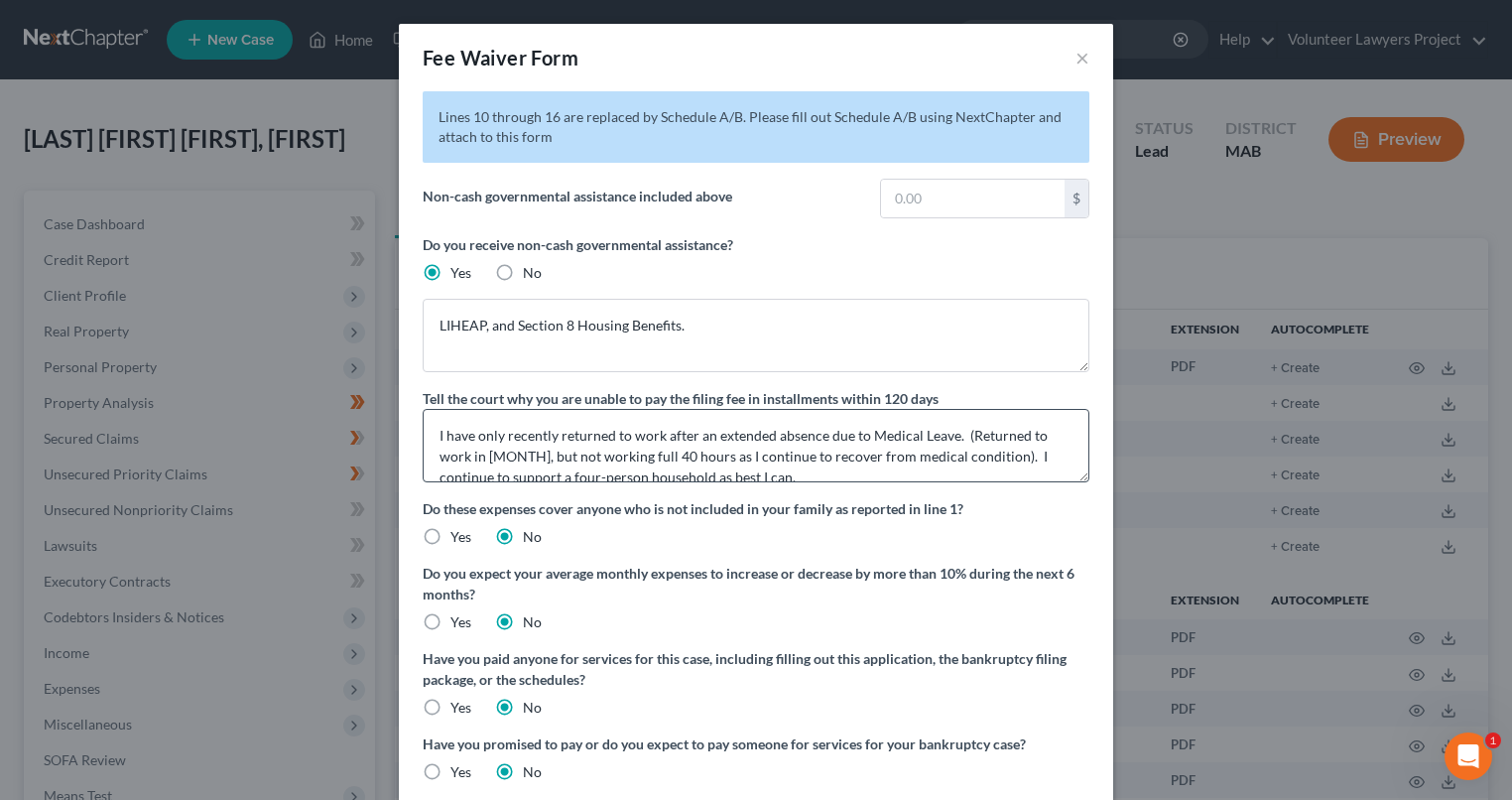 scroll, scrollTop: 21, scrollLeft: 0, axis: vertical 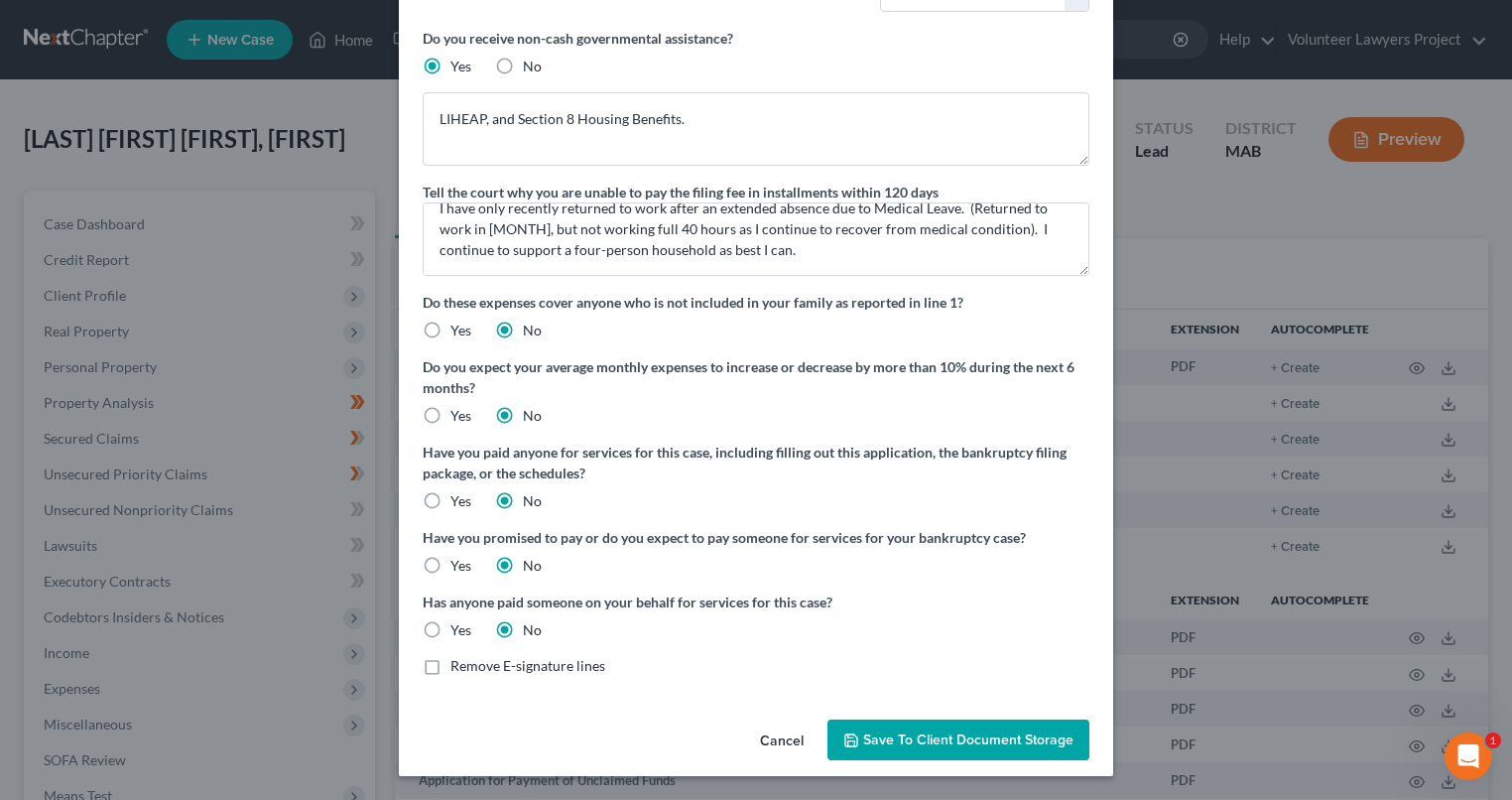 click on "Save to Client Document Storage" at bounding box center [968, 739] 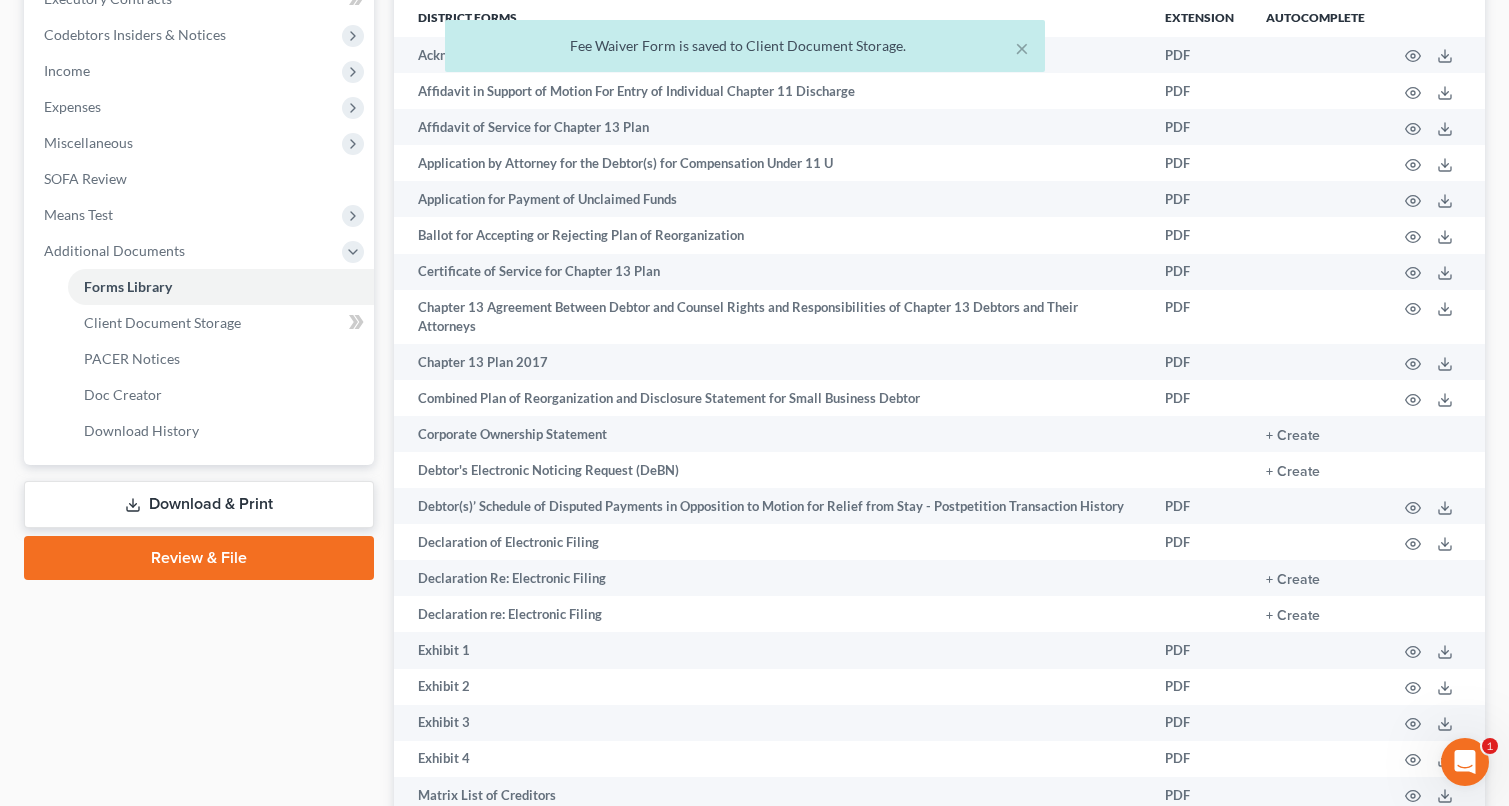 scroll, scrollTop: 600, scrollLeft: 0, axis: vertical 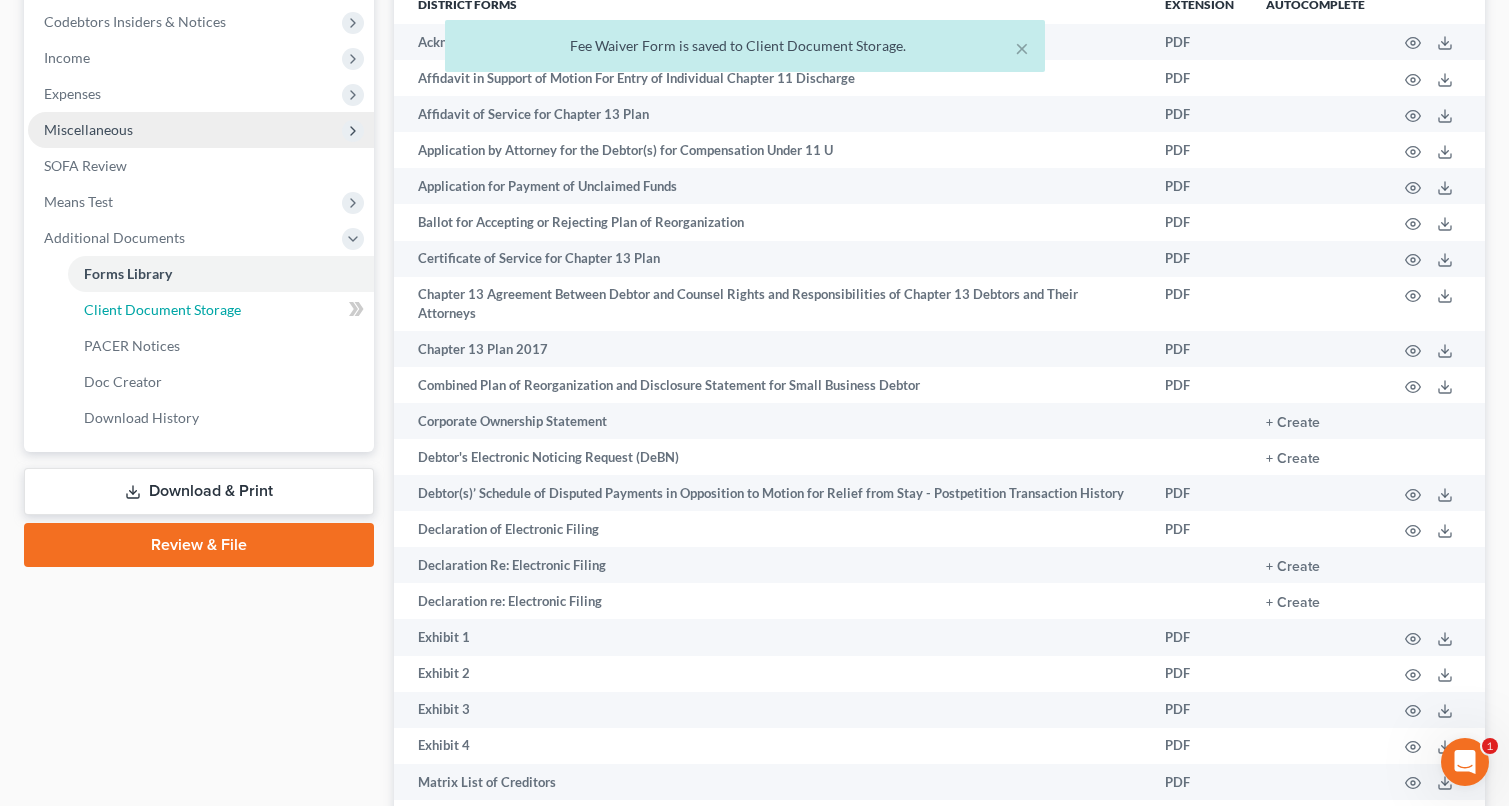 click on "Client Document Storage" at bounding box center [162, 309] 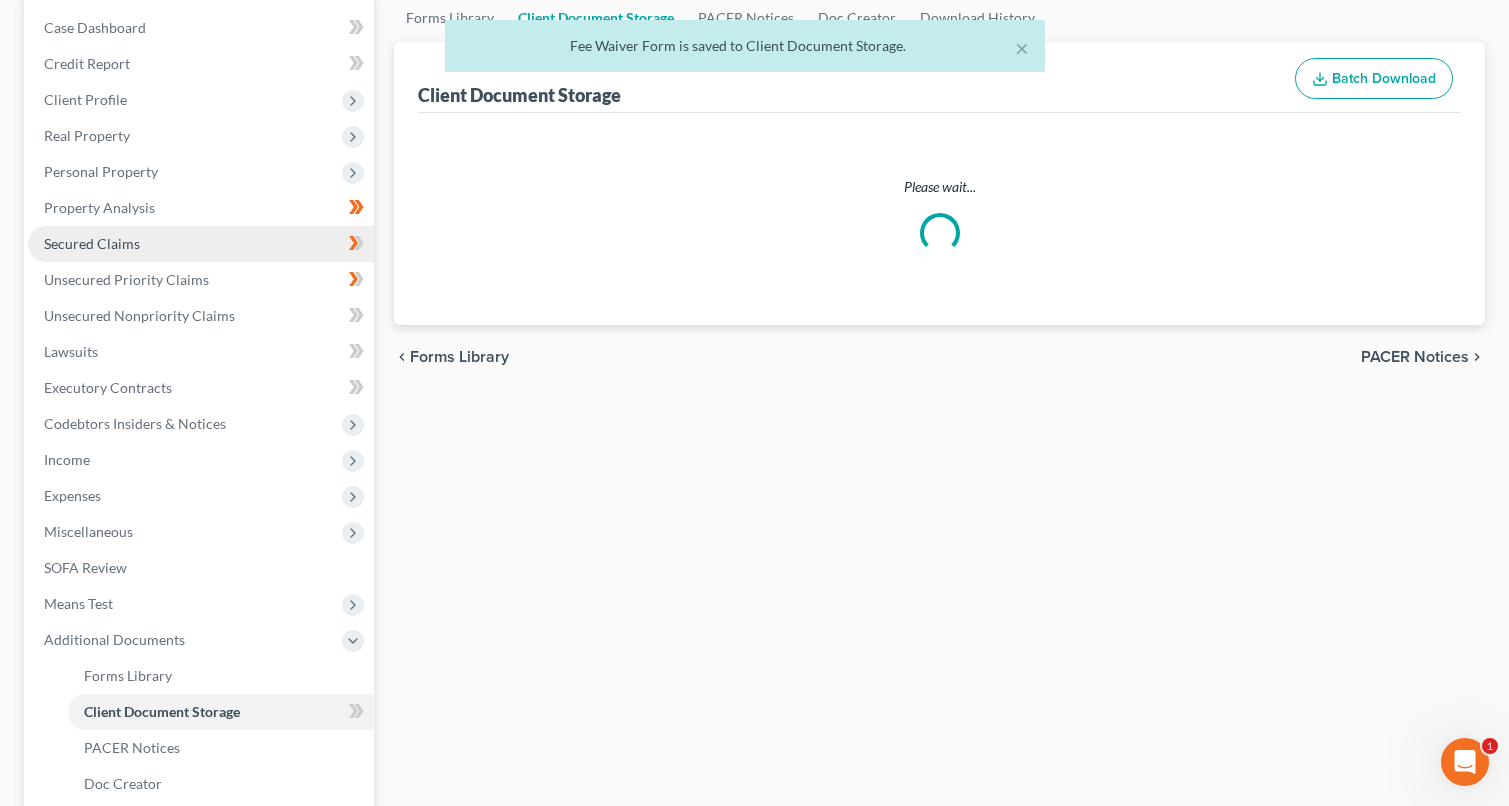select on "0" 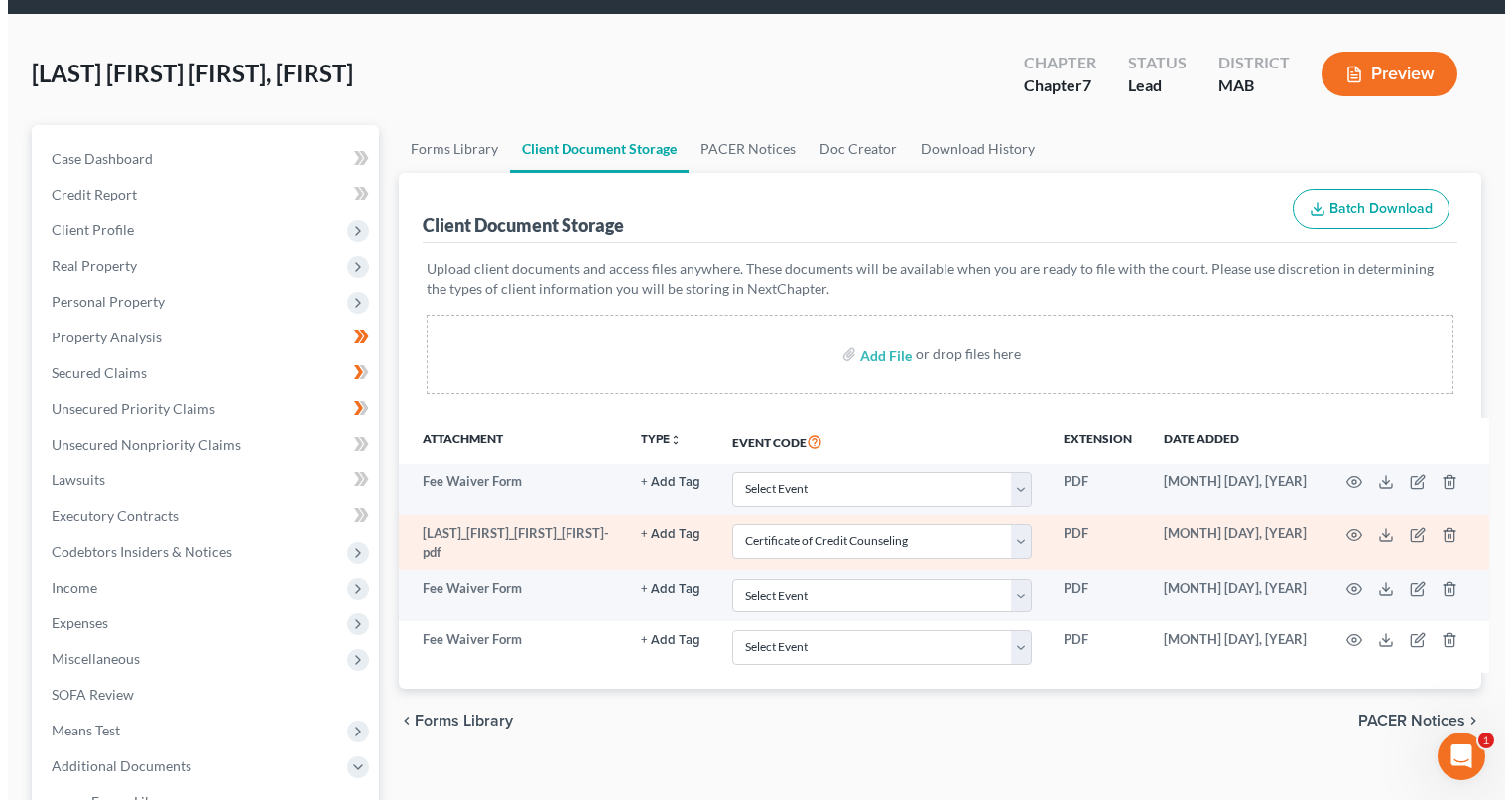 scroll, scrollTop: 199, scrollLeft: 0, axis: vertical 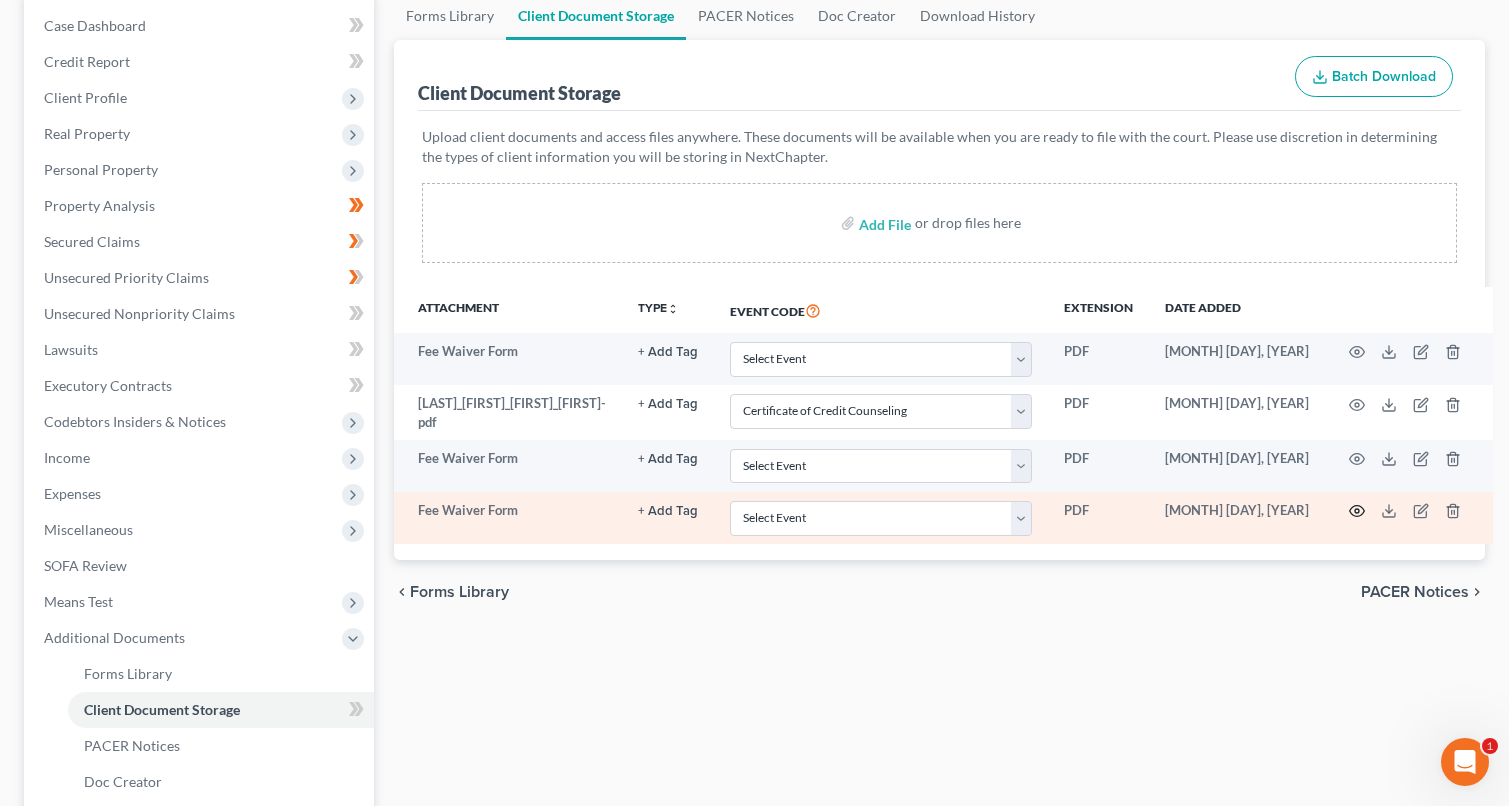 click 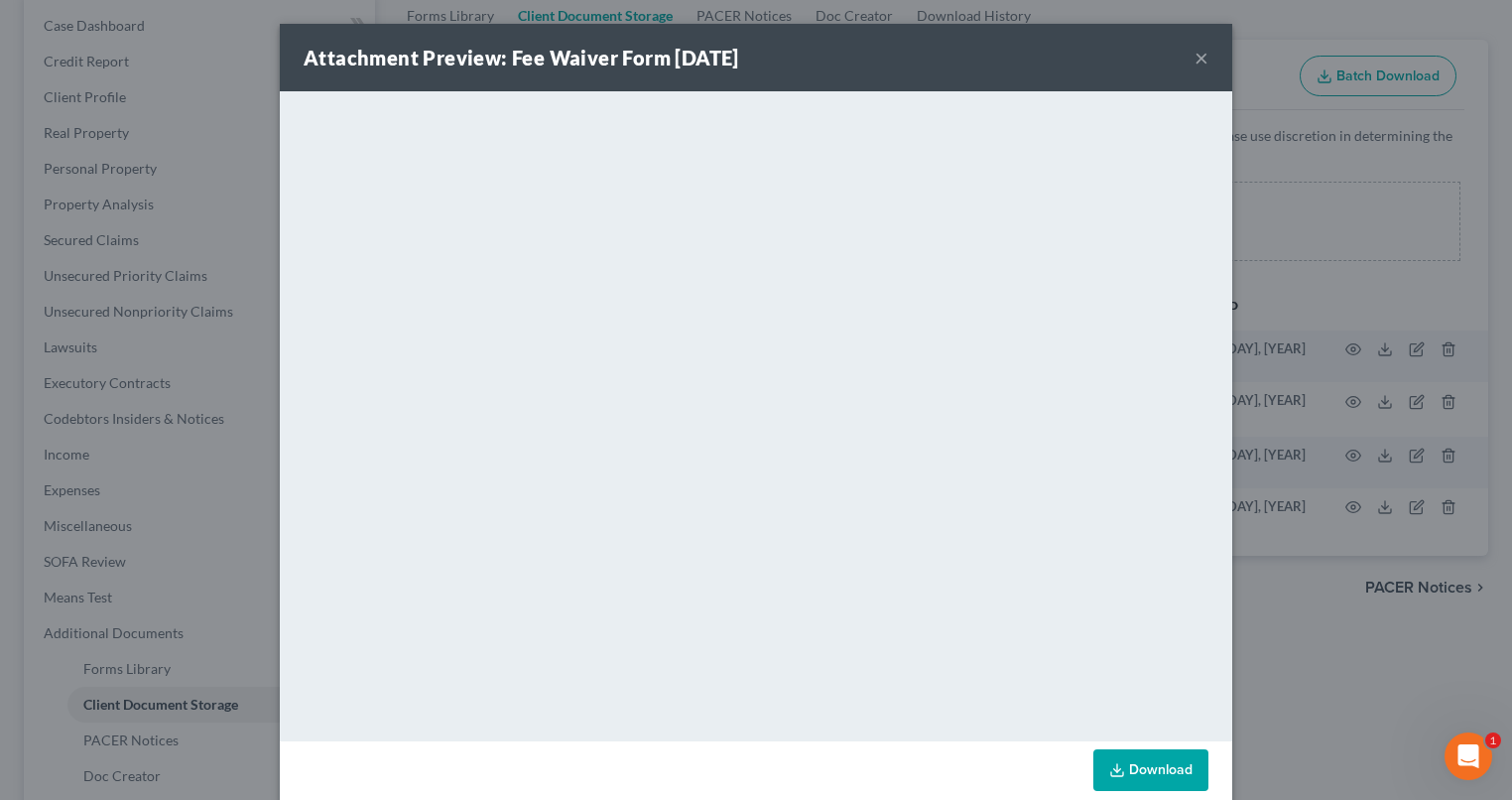 click on "Attachment Preview: Fee Waiver Form [DATE] ×" at bounding box center [756, 58] 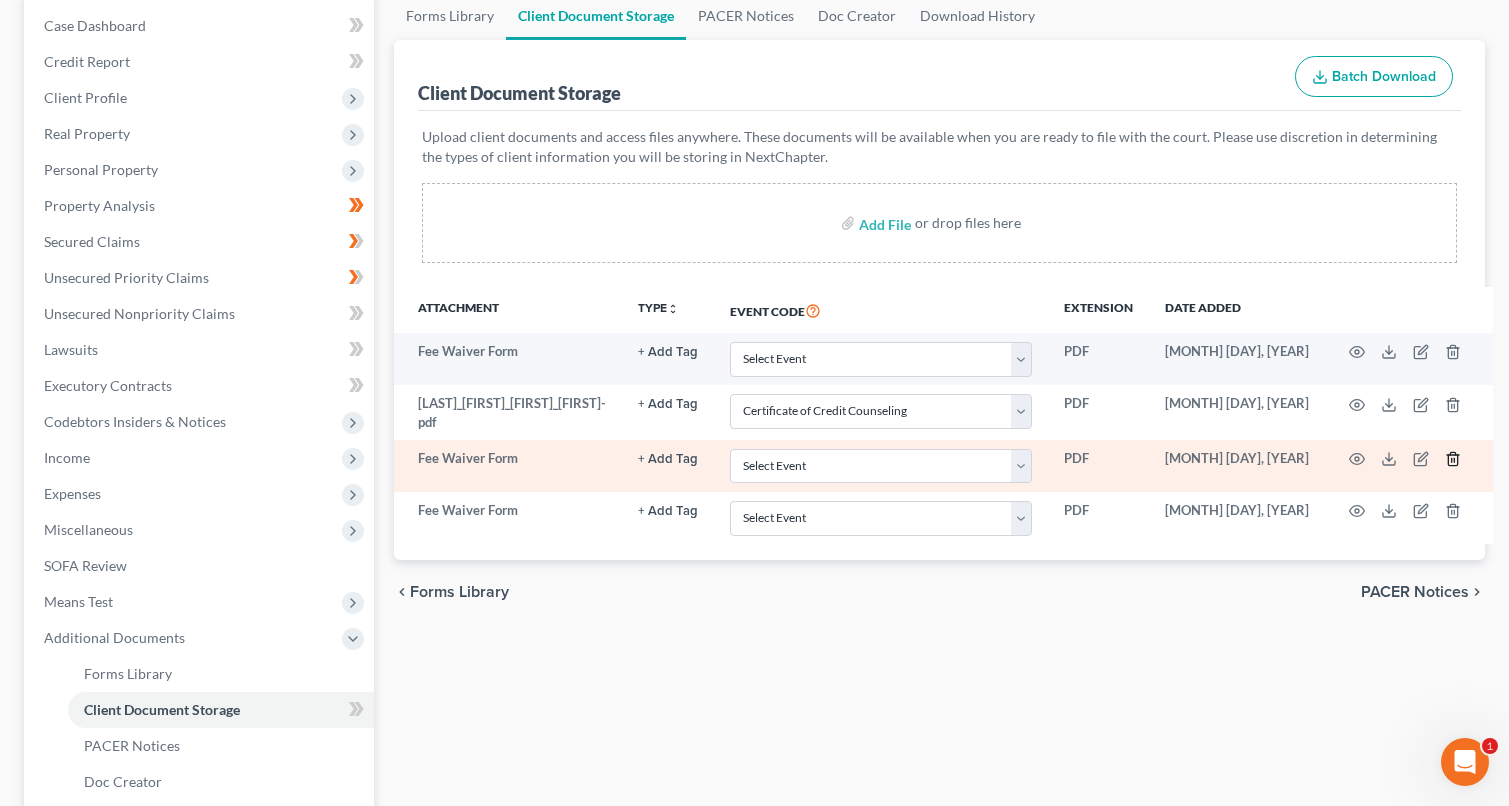 click 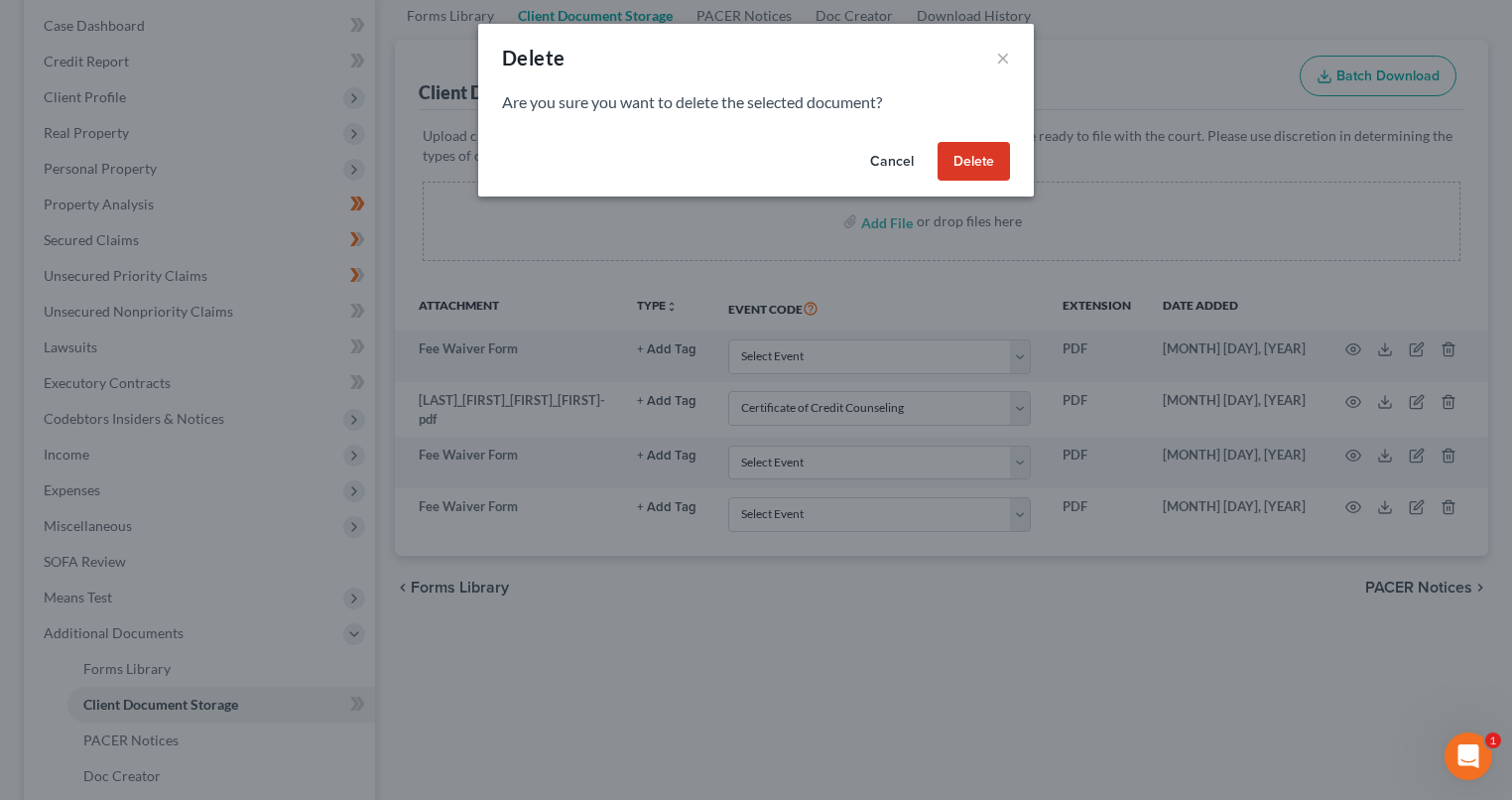 click on "Delete" at bounding box center (973, 162) 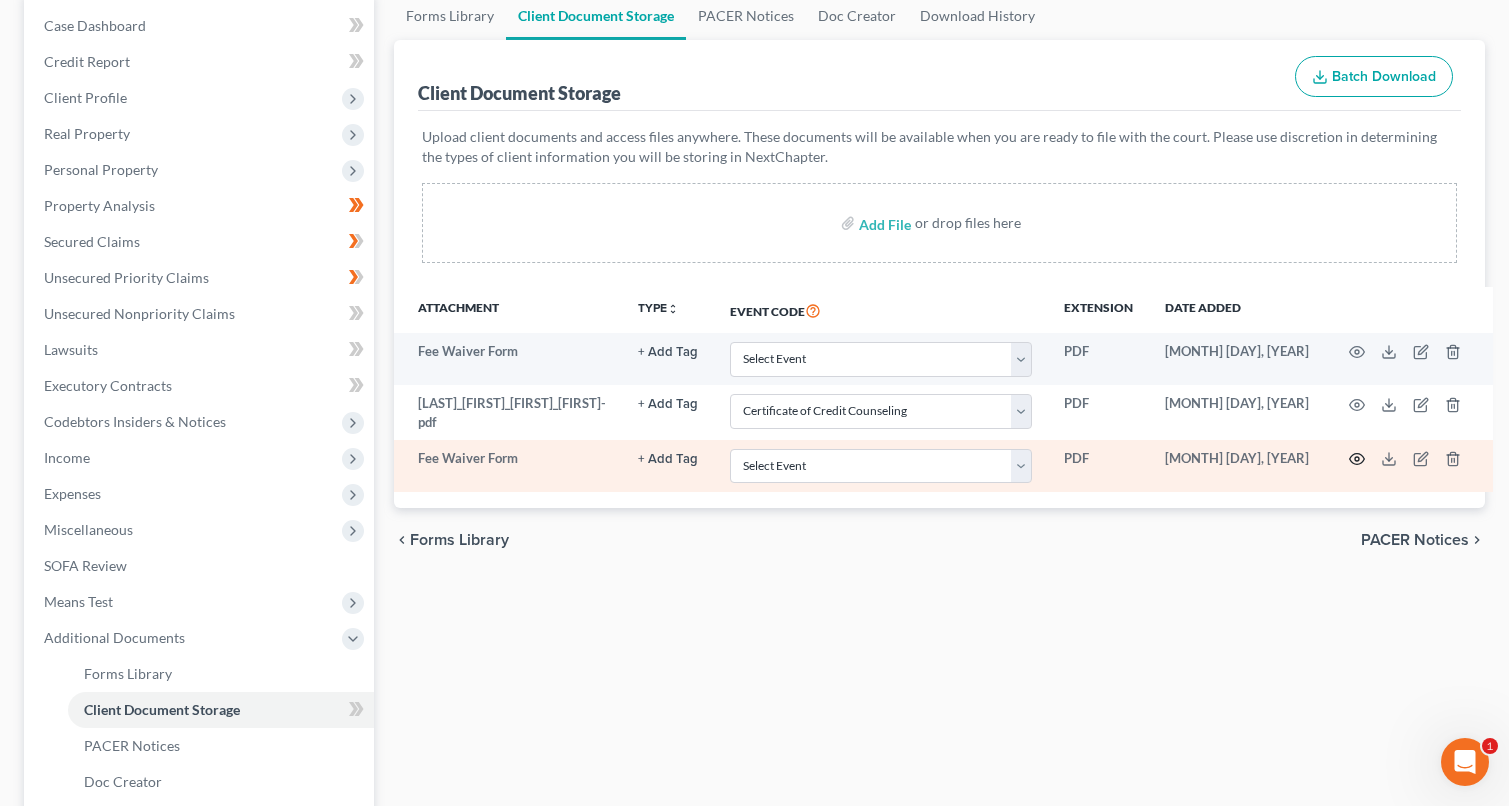 click 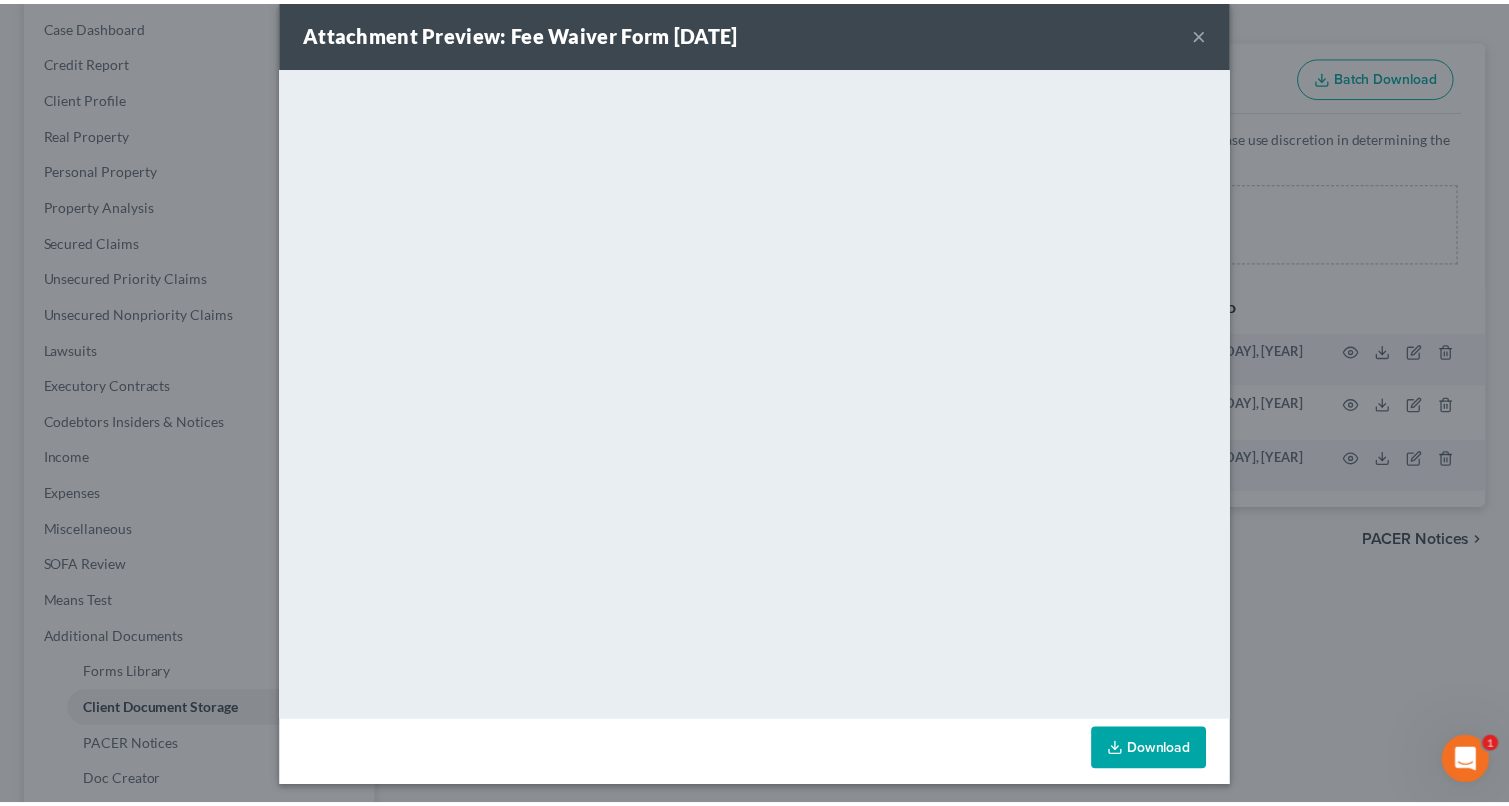 scroll, scrollTop: 31, scrollLeft: 0, axis: vertical 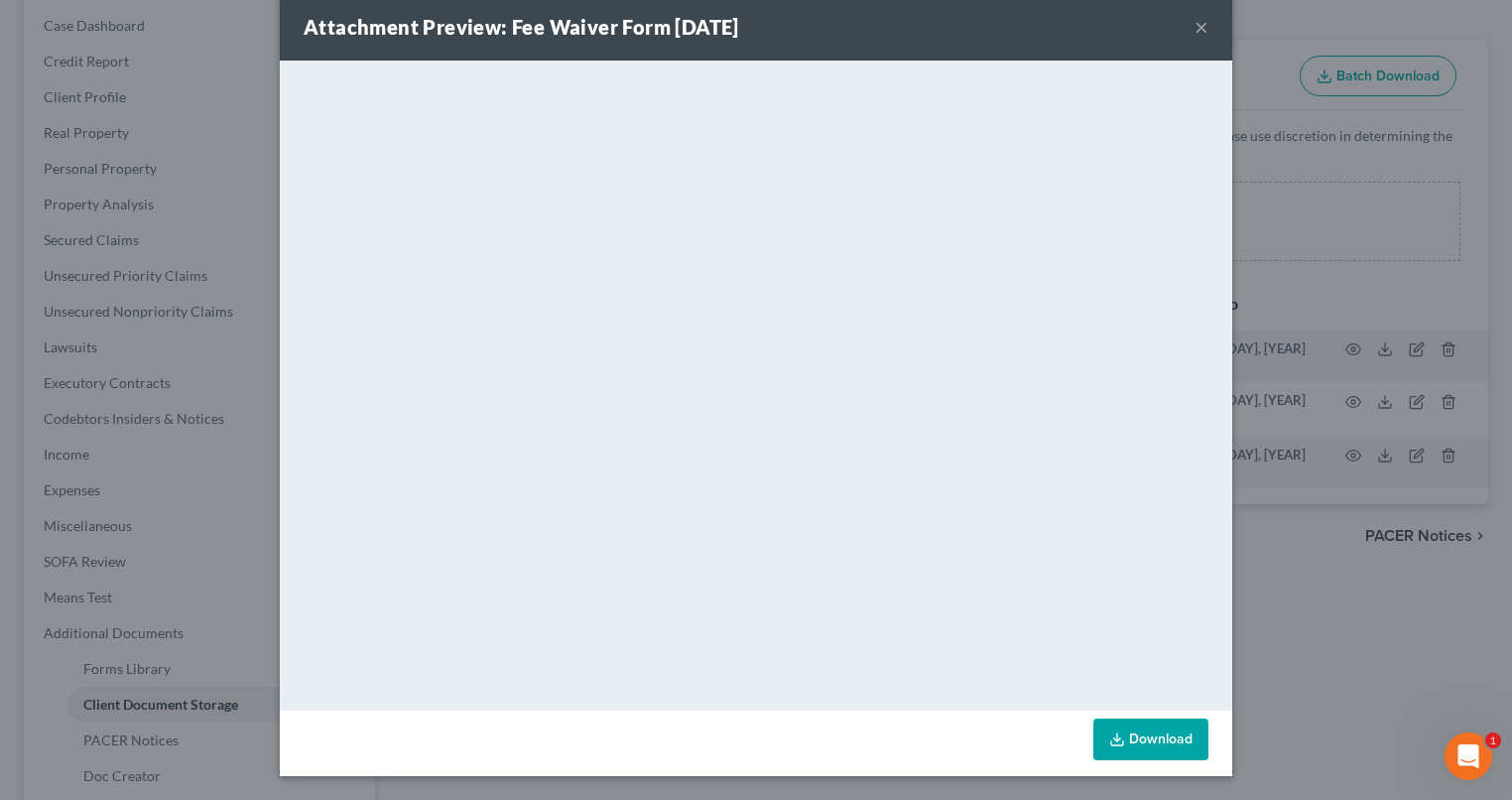 click on "Attachment Preview: Fee Waiver Form [DATE] ×" at bounding box center [756, 27] 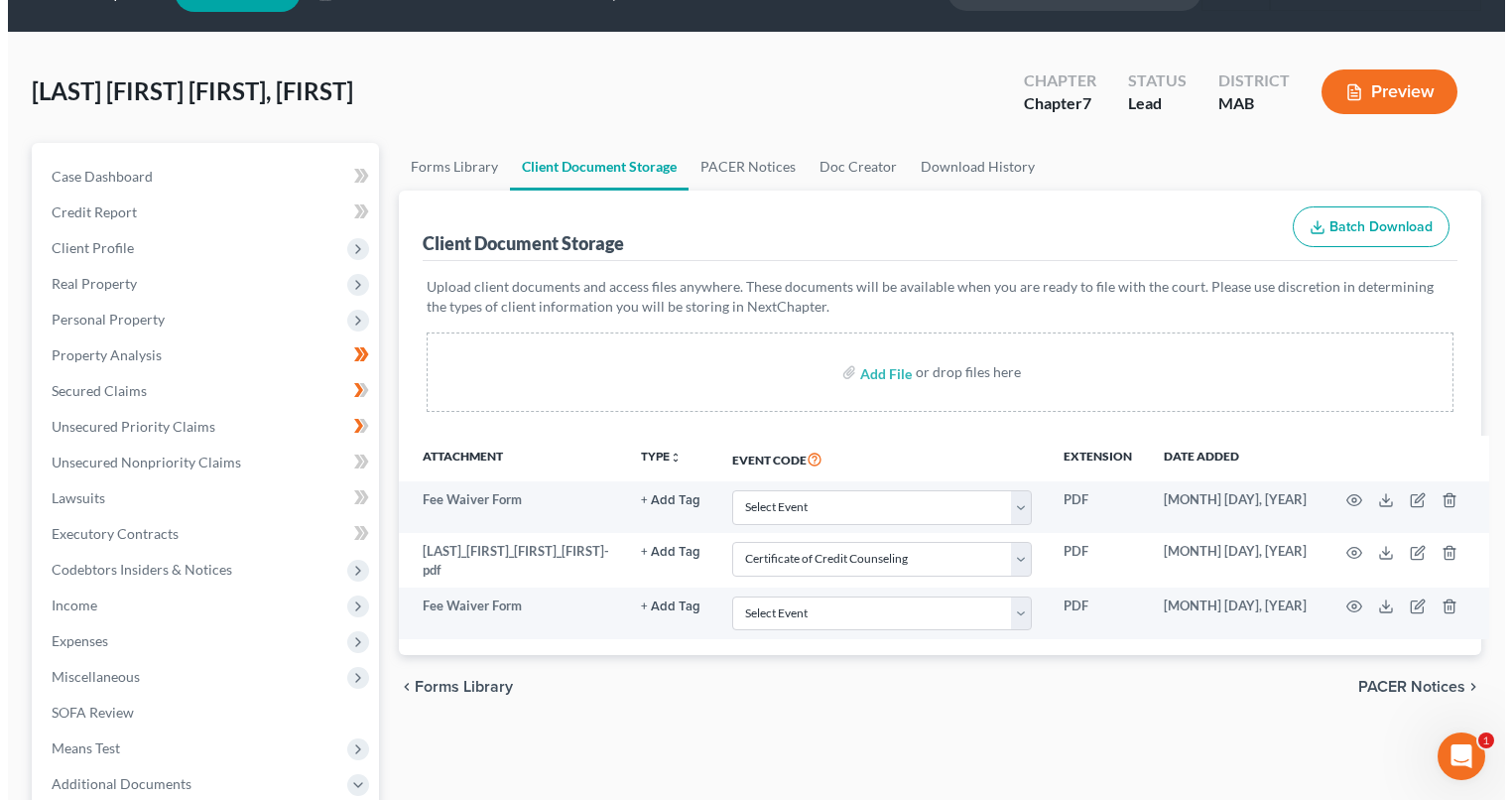 scroll, scrollTop: 0, scrollLeft: 0, axis: both 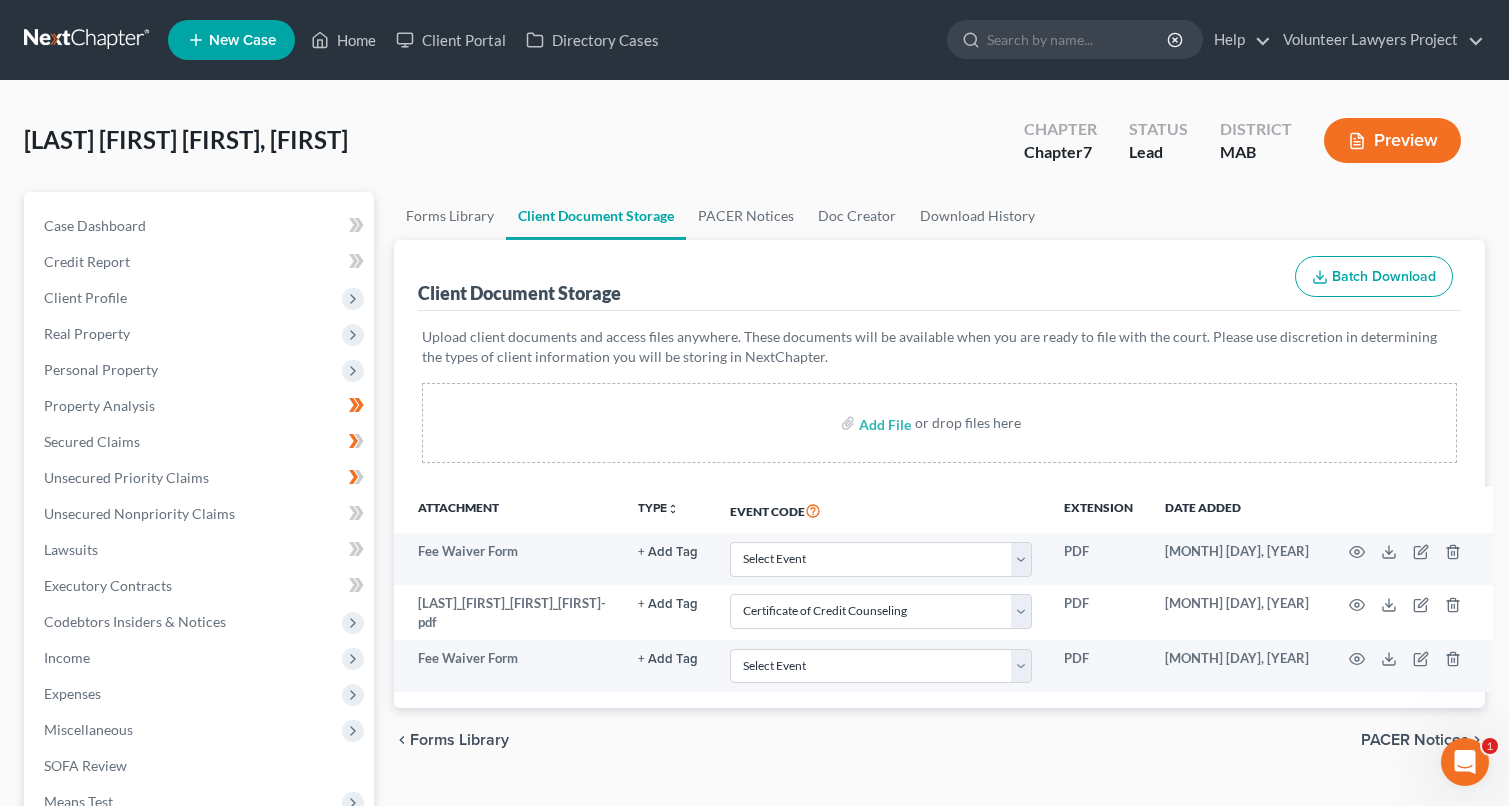 click 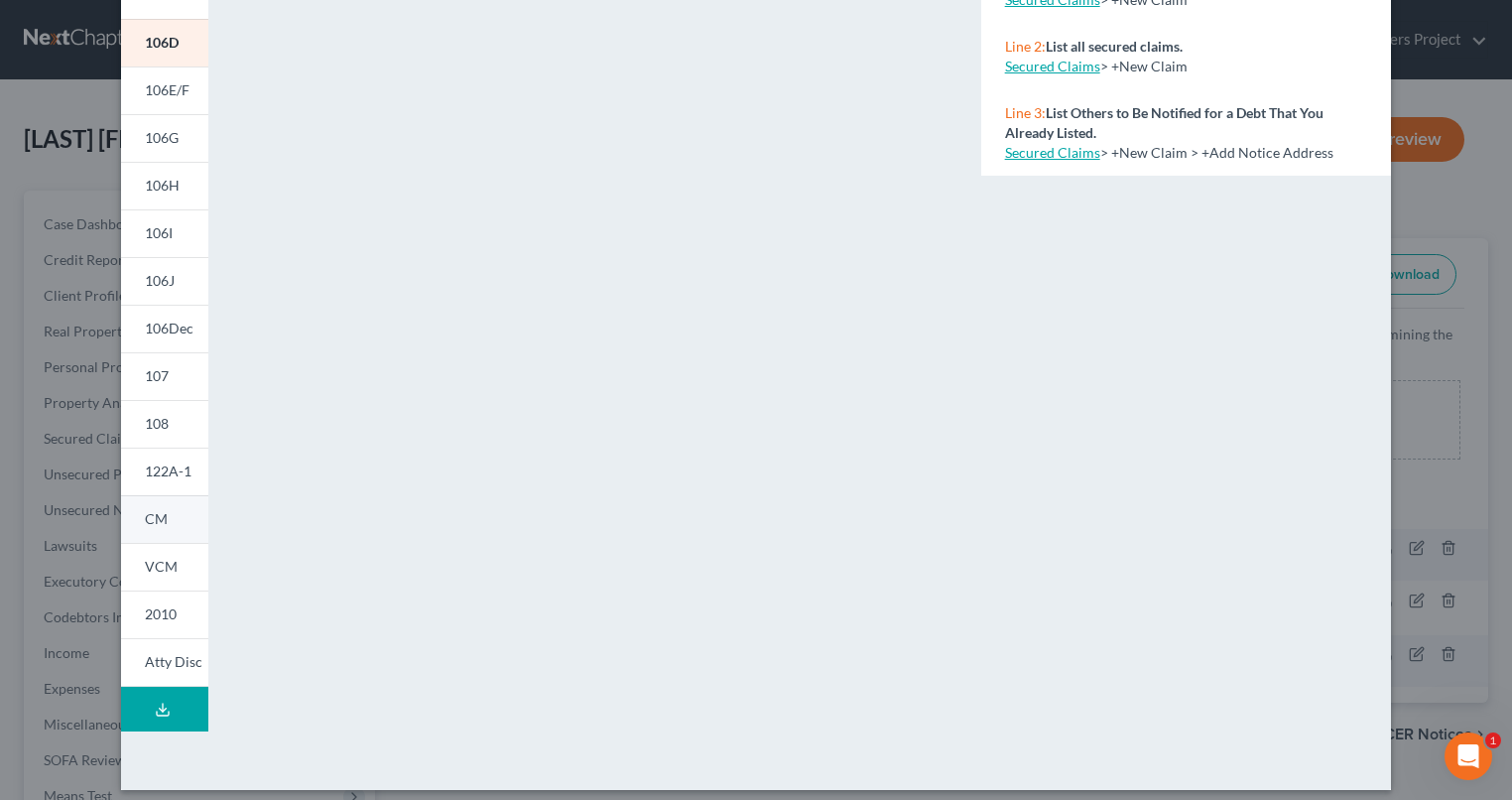 scroll, scrollTop: 301, scrollLeft: 0, axis: vertical 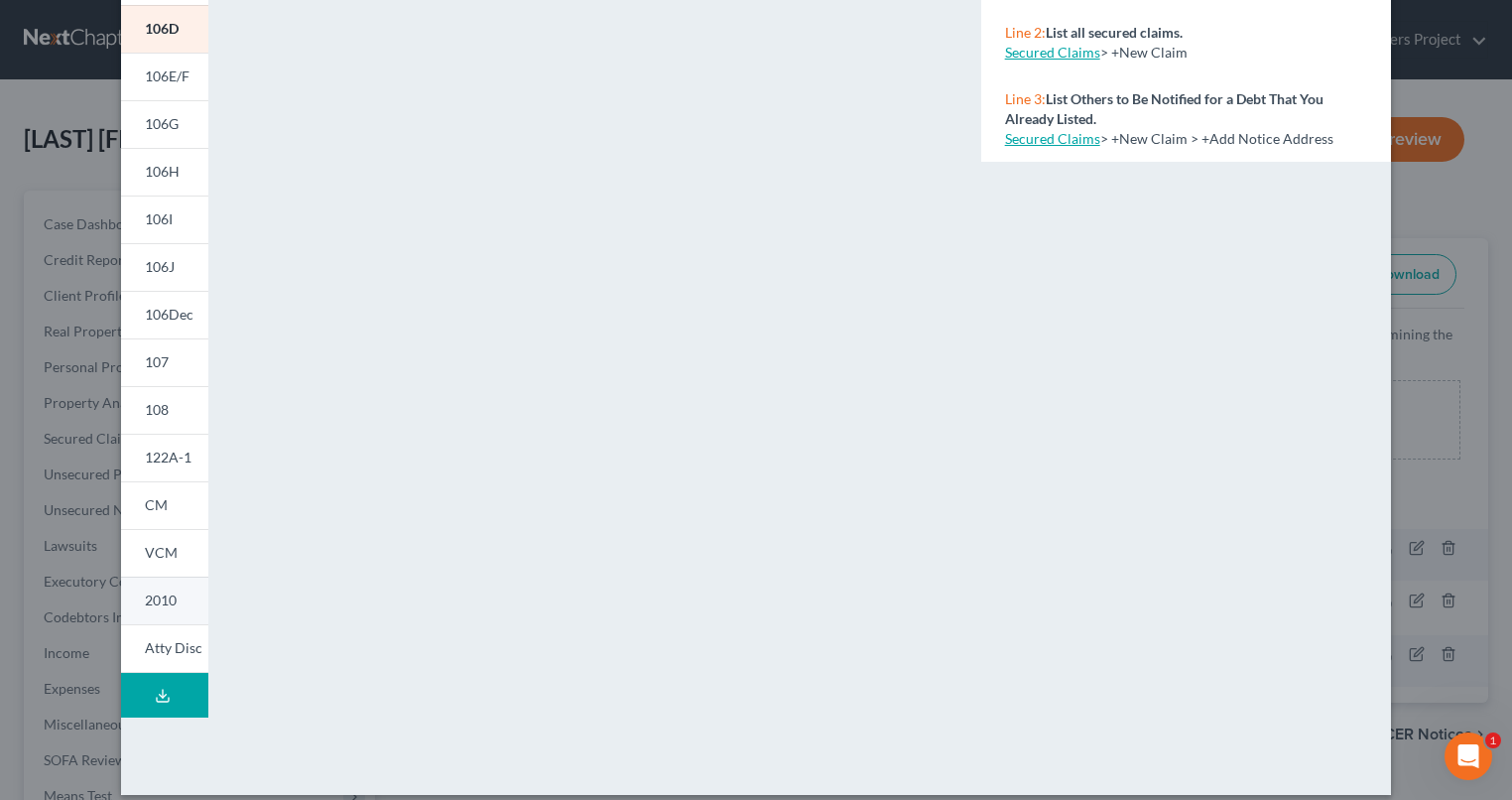 click on "2010" at bounding box center [161, 600] 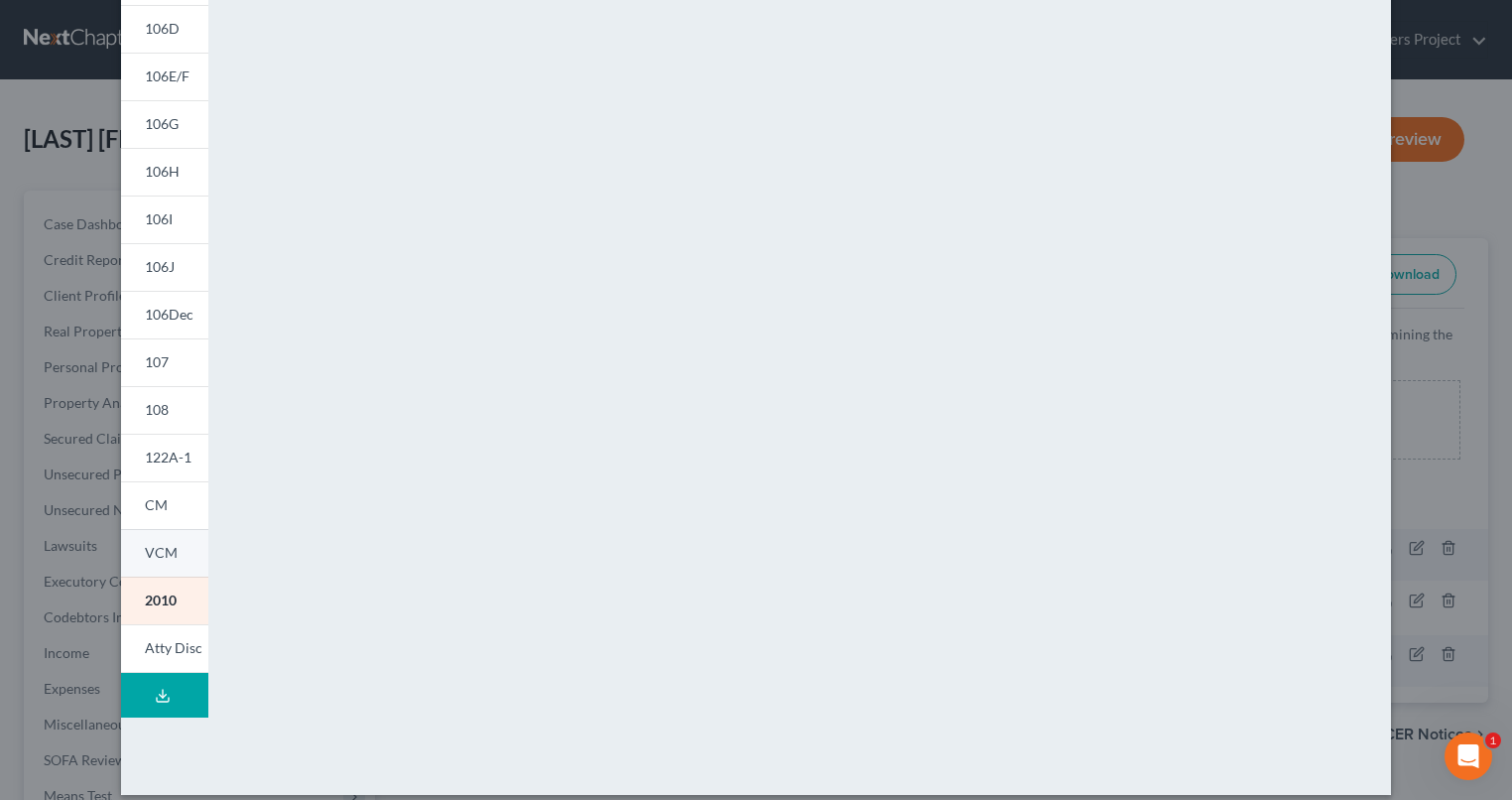 click on "VCM" at bounding box center [165, 553] 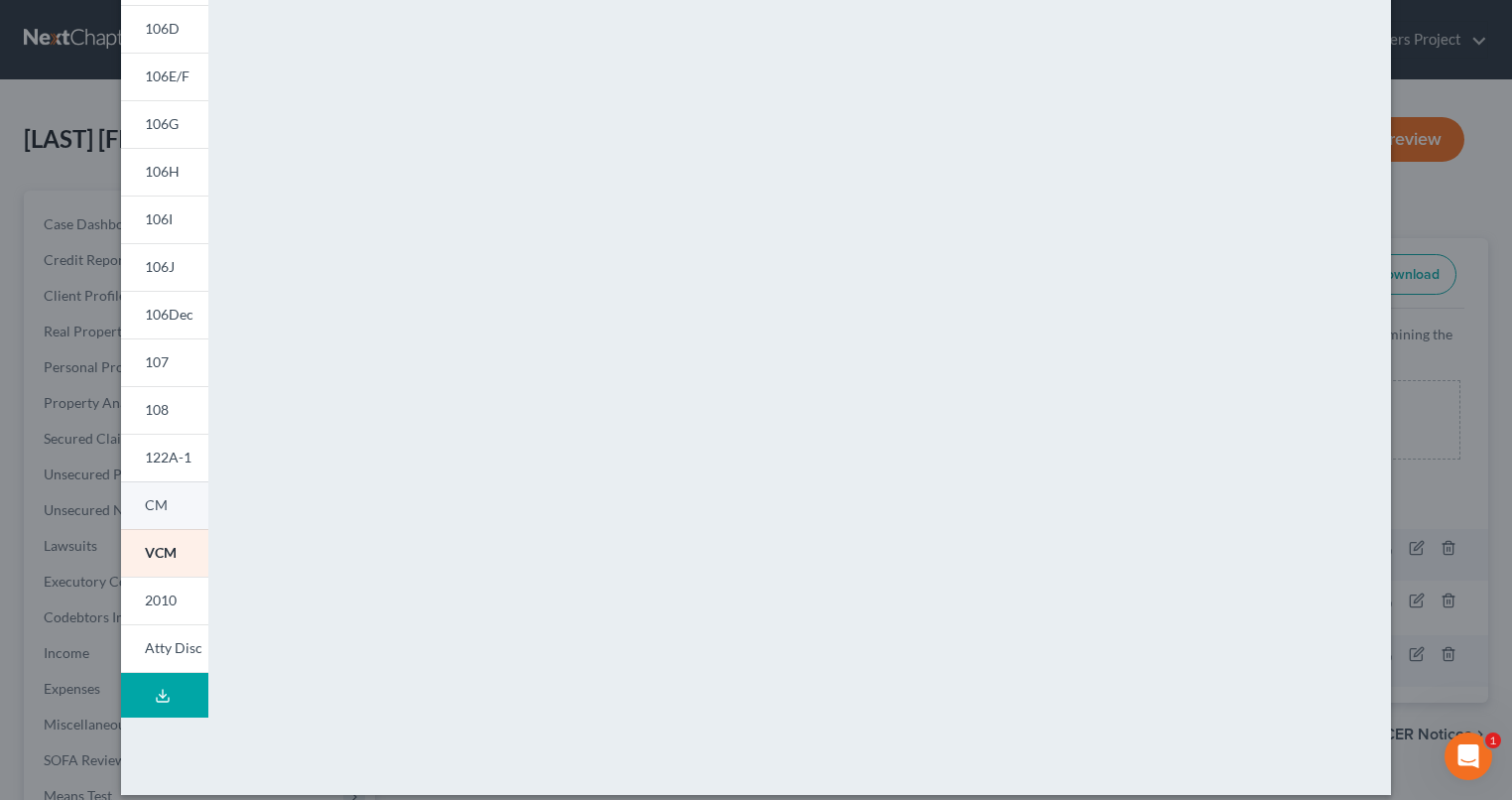 click on "CM" at bounding box center [156, 504] 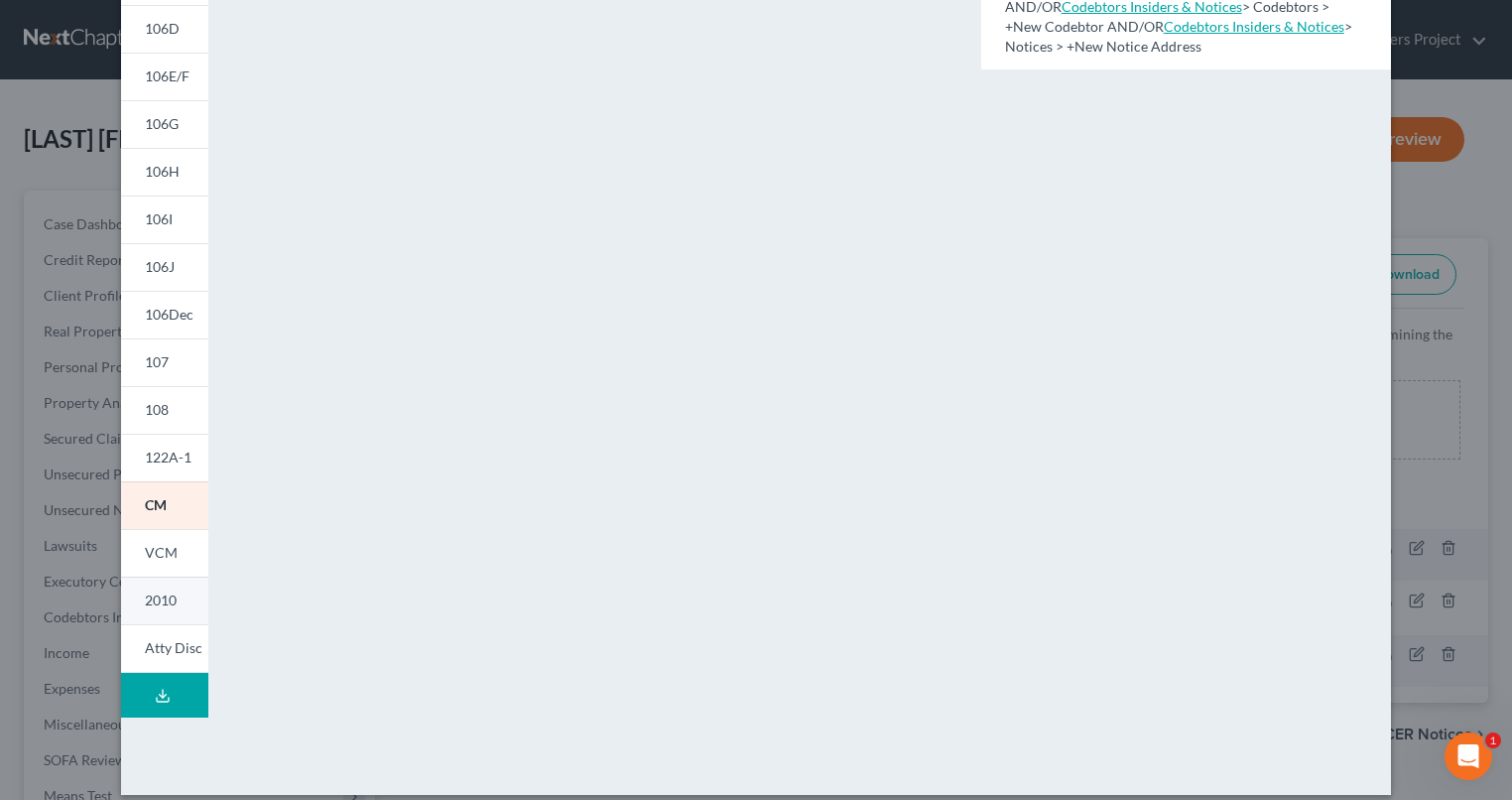 click on "2010" at bounding box center (165, 600) 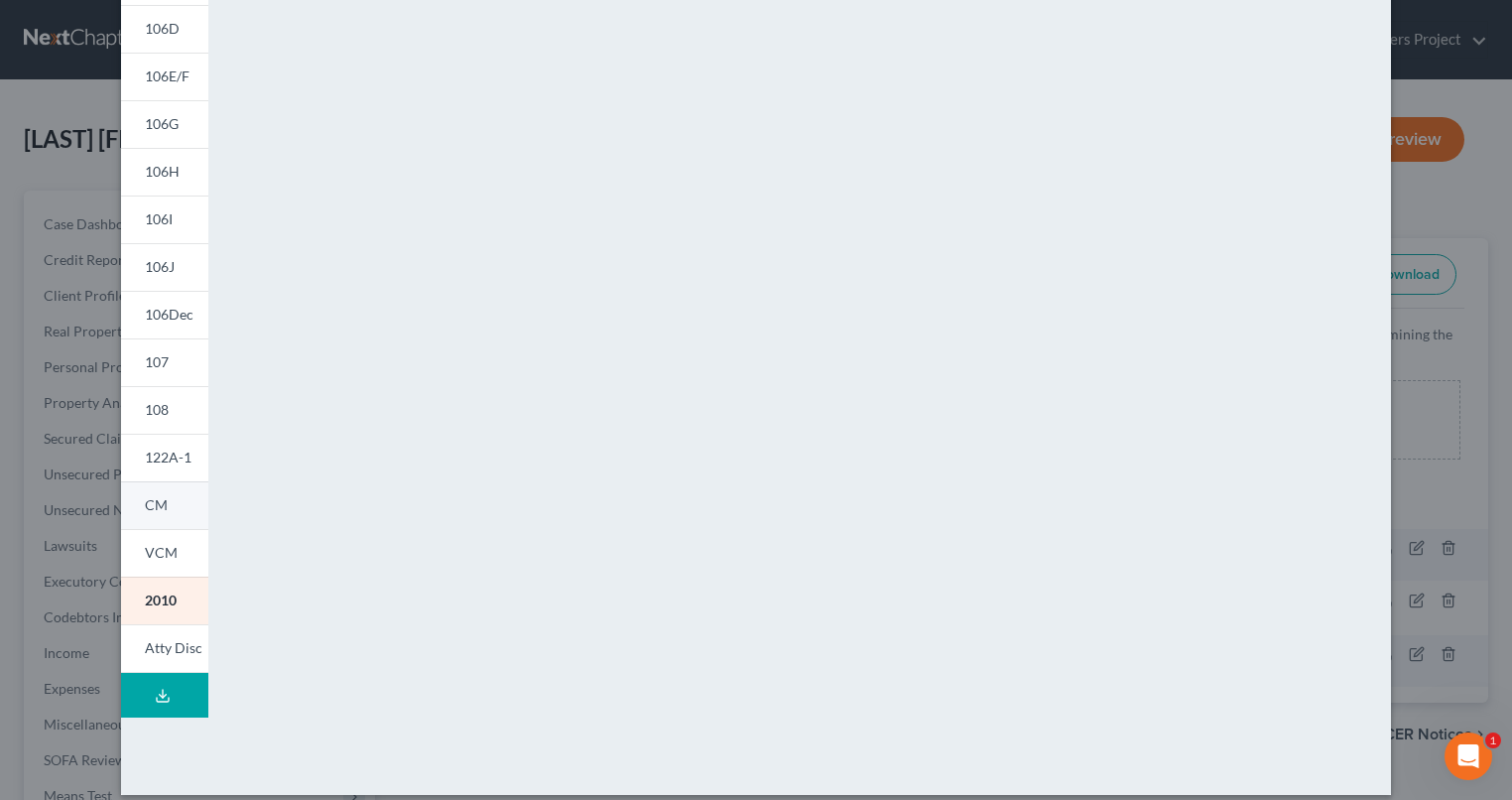 click on "CM" at bounding box center (165, 505) 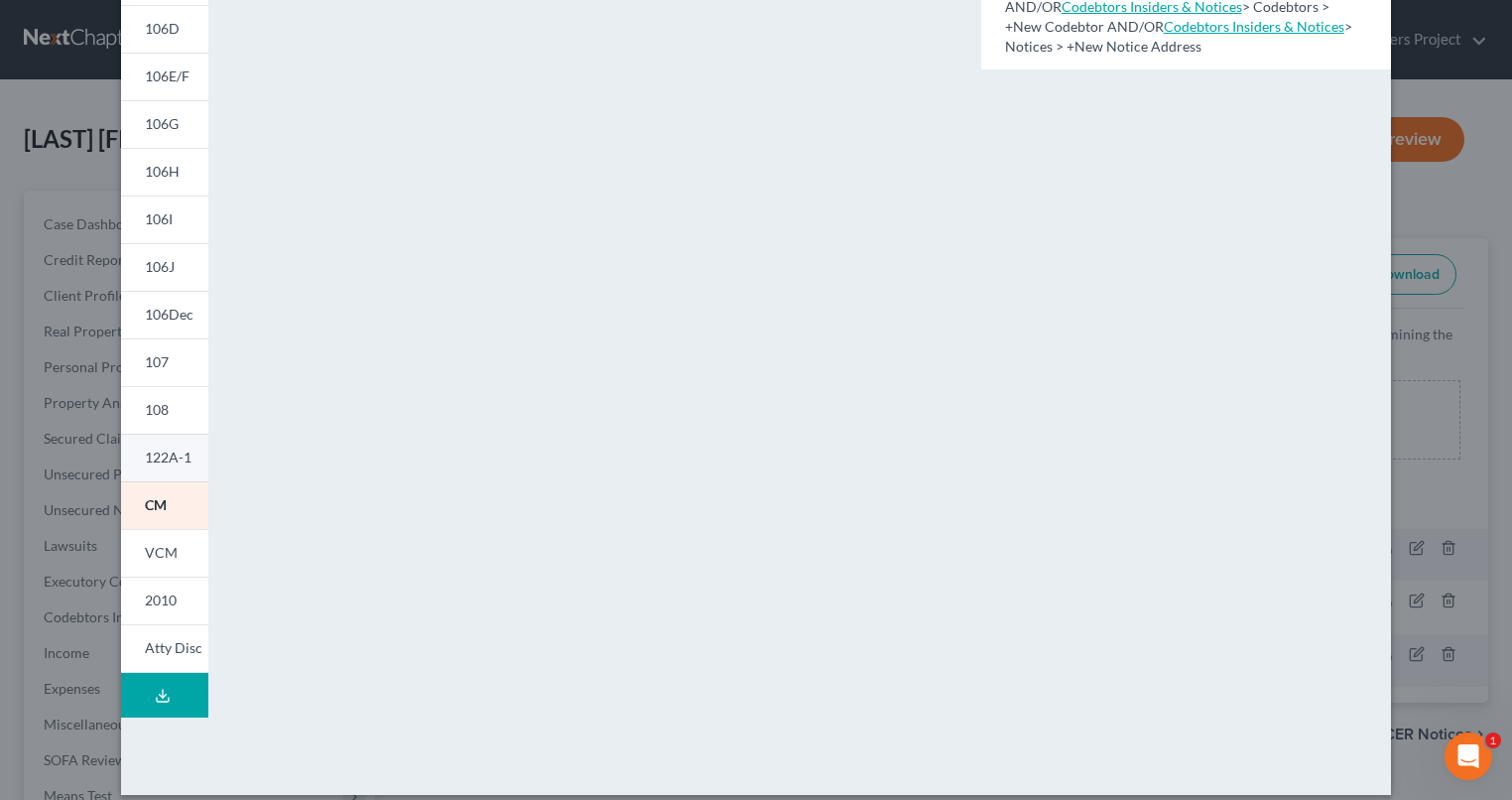 click on "122A-1" at bounding box center [168, 457] 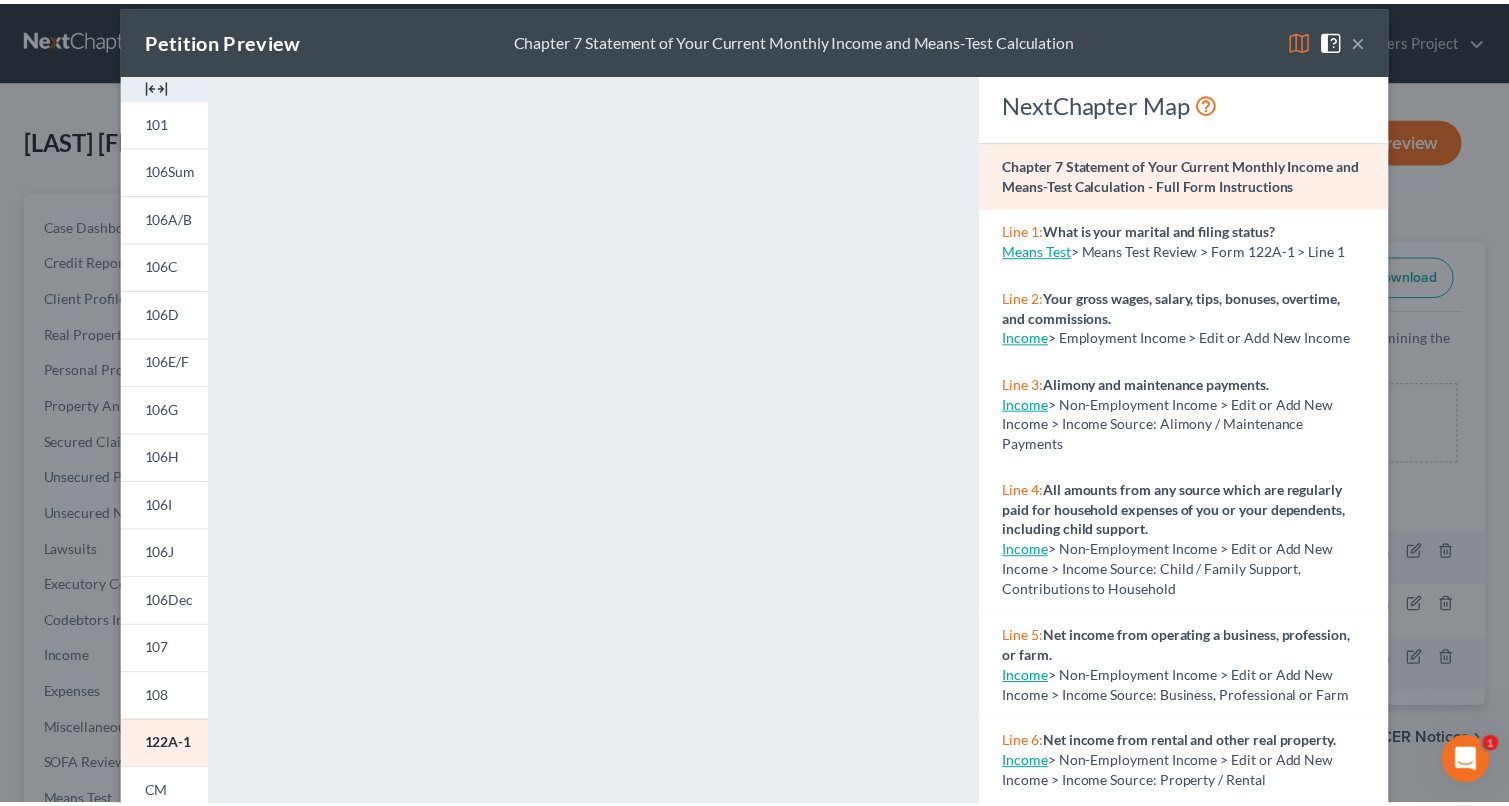 scroll, scrollTop: 3, scrollLeft: 0, axis: vertical 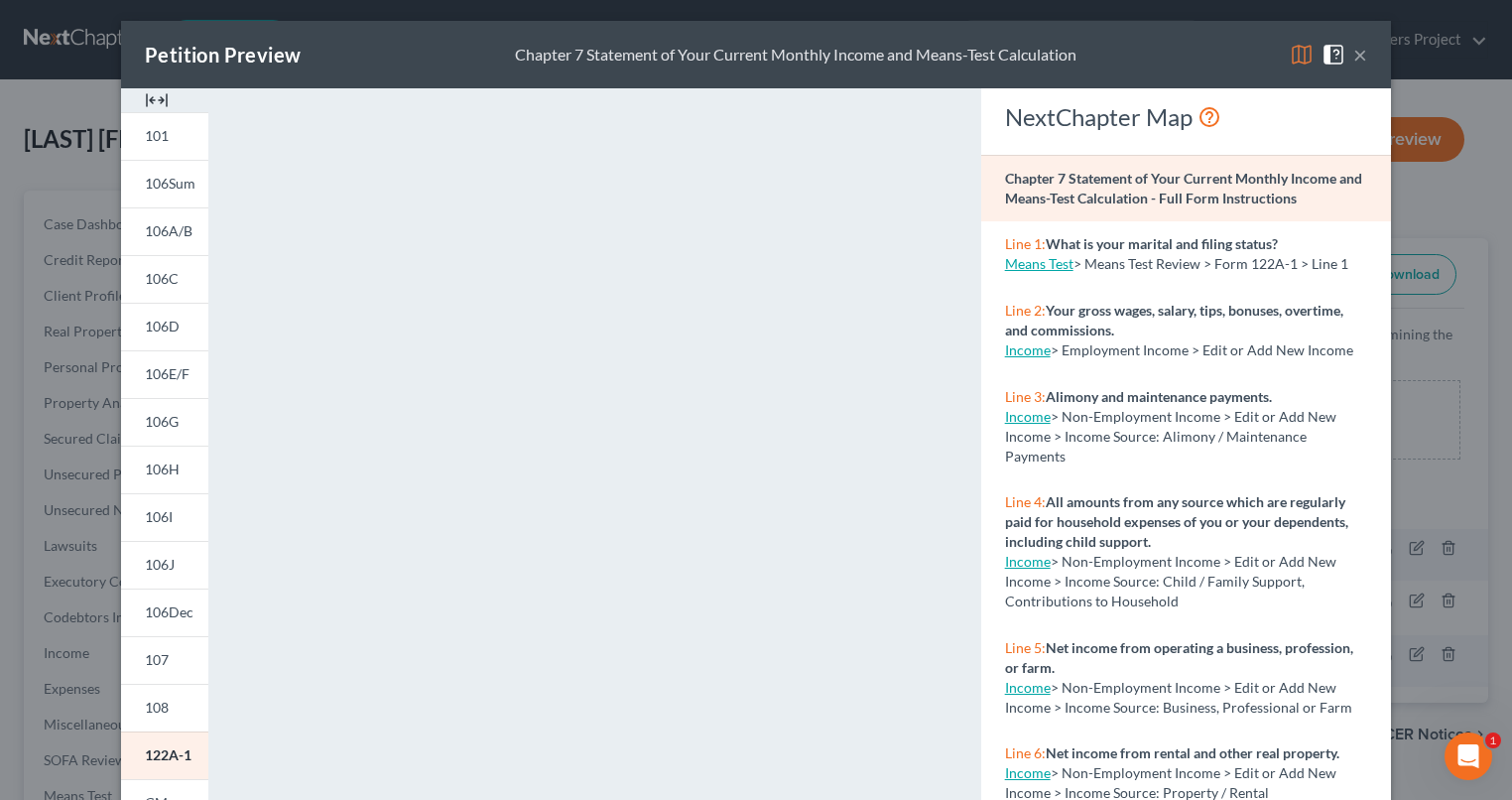 click on "Petition Preview Chapter 7 Statement of Your Current Monthly Income and Means-Test Calculation × 101 106Sum 106A/B 106C 106D 106E/F 106G 106H 106I 106J 106Dec 107 108 122A-1 CM VCM 2010 Atty Disc Download Draft
[URL]
<p><a href='[URL]' target='_blank'>Click here</a> to open in a new window.</p>
NextChapter Map   Chapter 7 Statement of Your Current Monthly Income and Means-Test Calculation - Full Form Instructions  Line 1:  What is your marital and filing status?
Means Test  > Means Test Review > Form 122A-1 > Line 1
Line 2:  Your gross wages, salary, tips, bonuses, overtime, and commissions.
Income  > Employment Income > Edit or Add New Income
Line 3:  Alimony and maintenance payments.
Income
Line 4:" at bounding box center [756, 400] 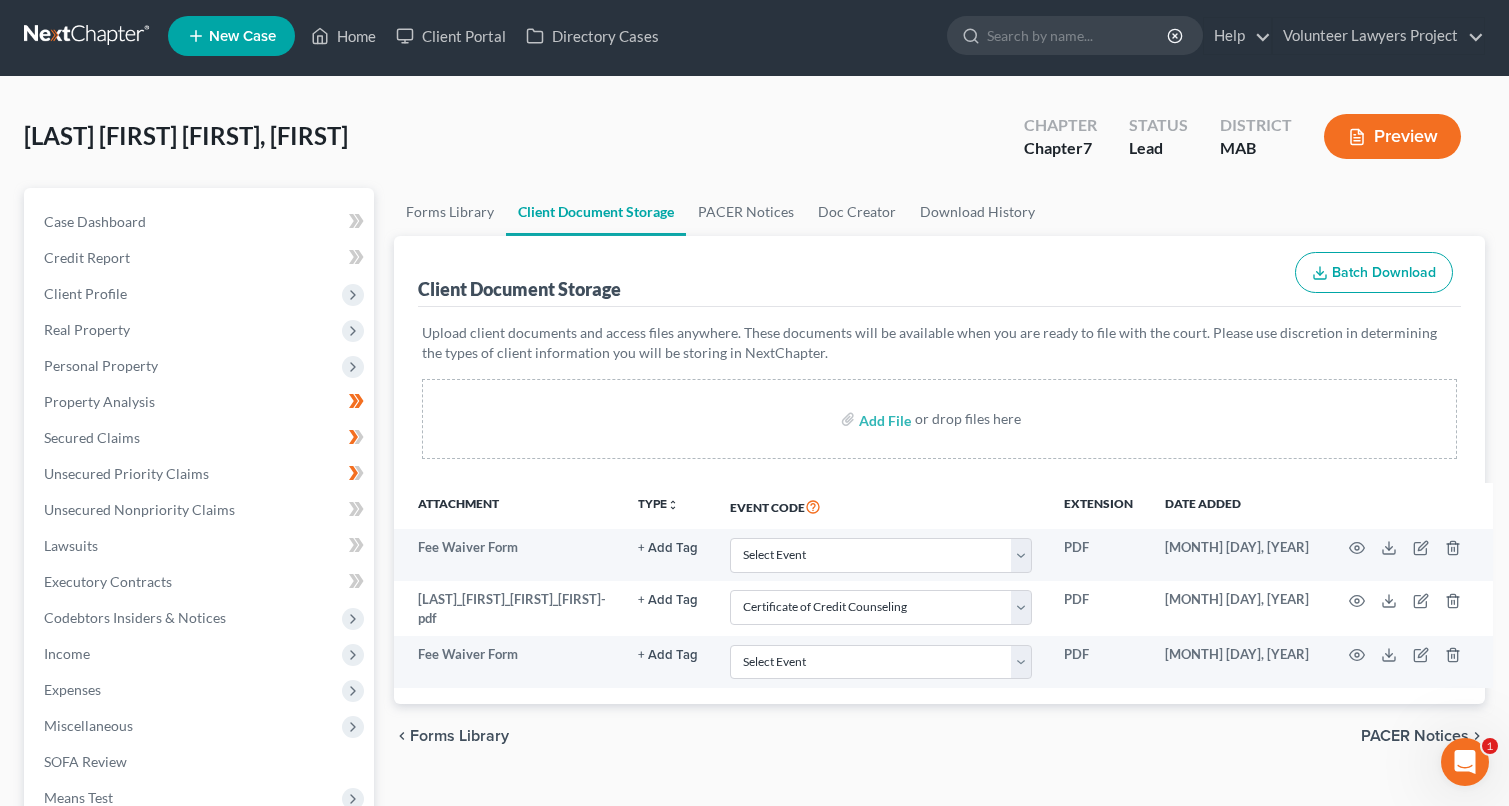 scroll, scrollTop: 0, scrollLeft: 0, axis: both 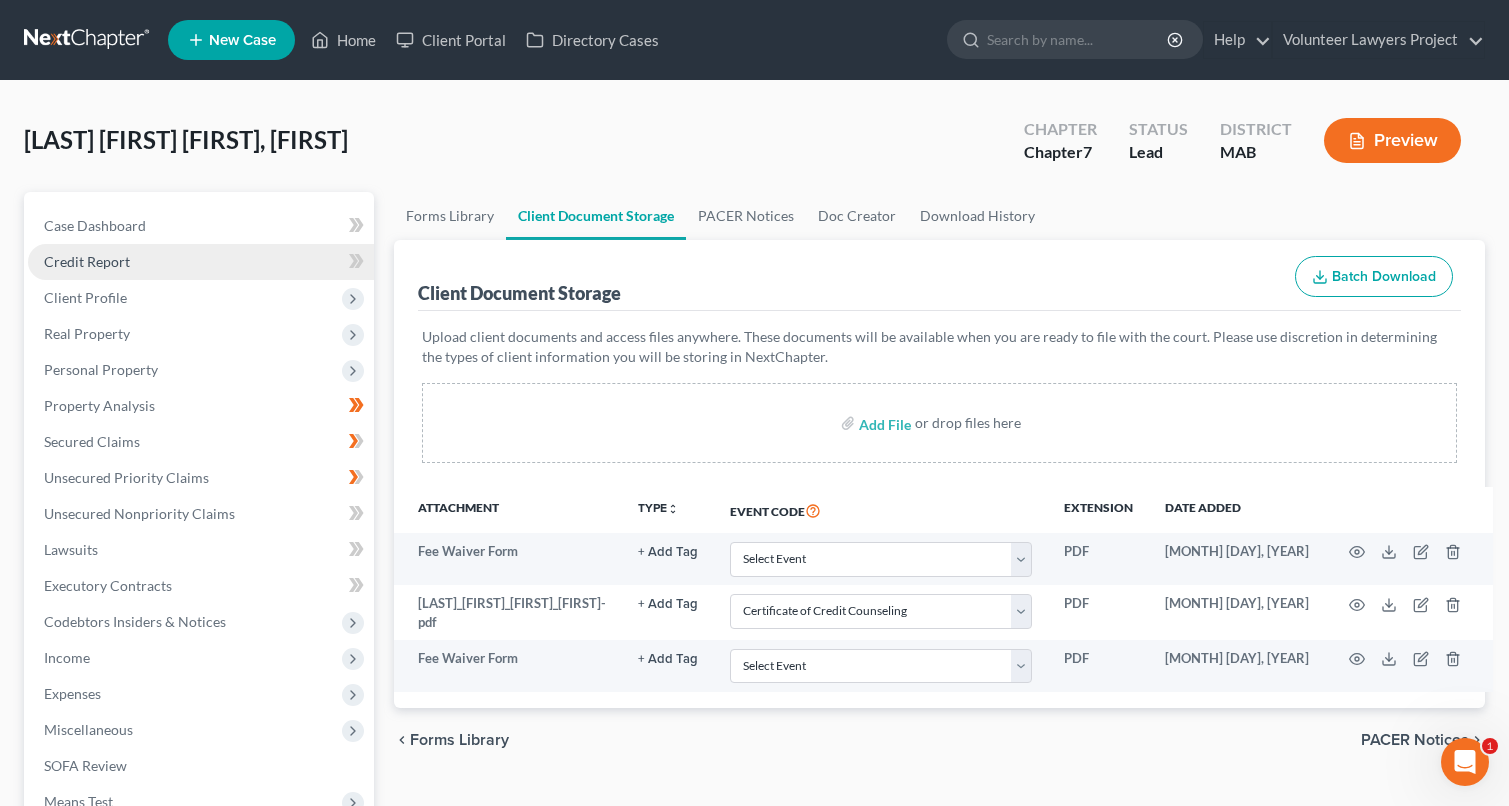 click on "Credit Report" at bounding box center [87, 261] 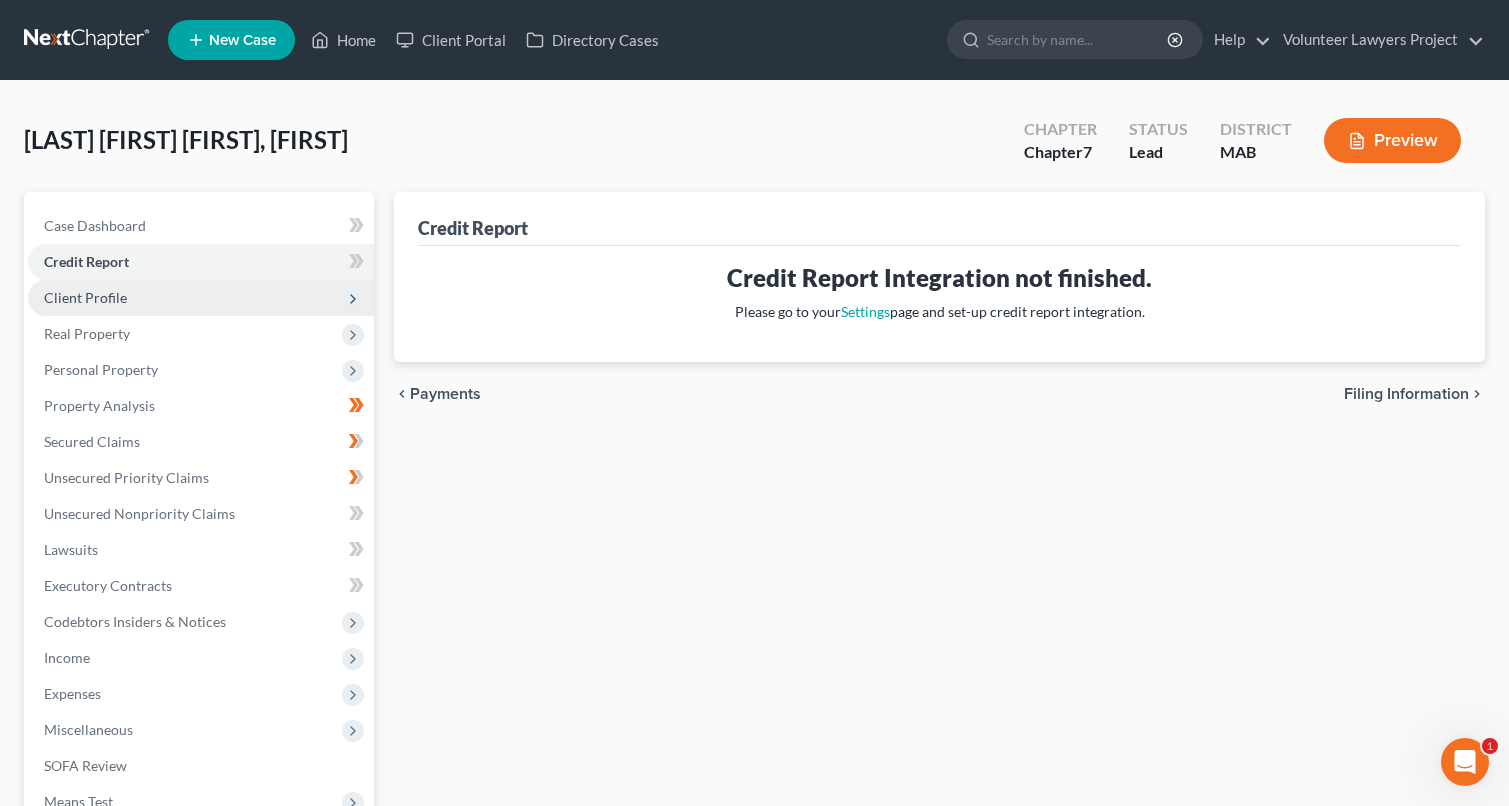 click on "Client Profile" at bounding box center [85, 297] 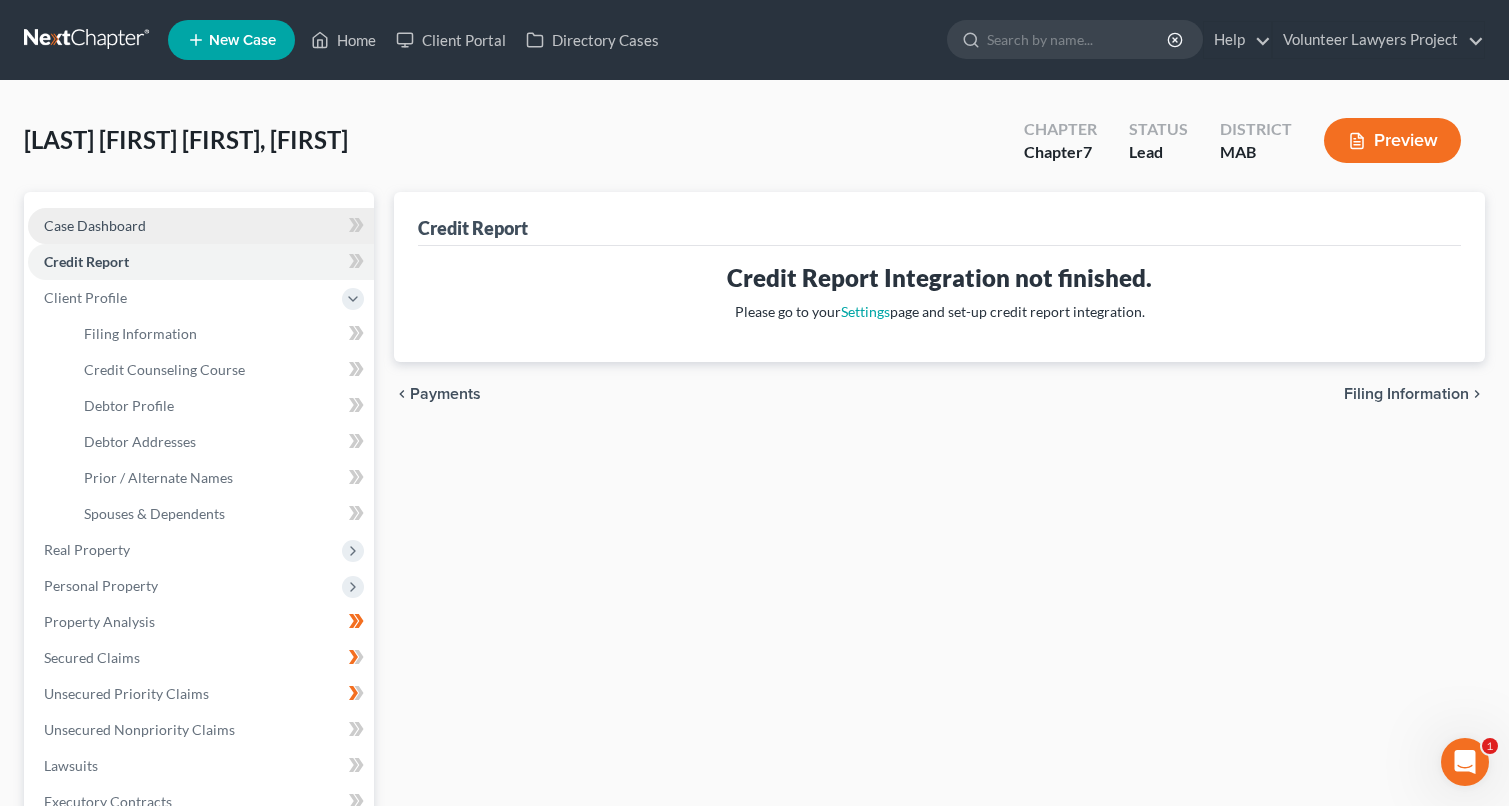click on "Case Dashboard" at bounding box center (201, 226) 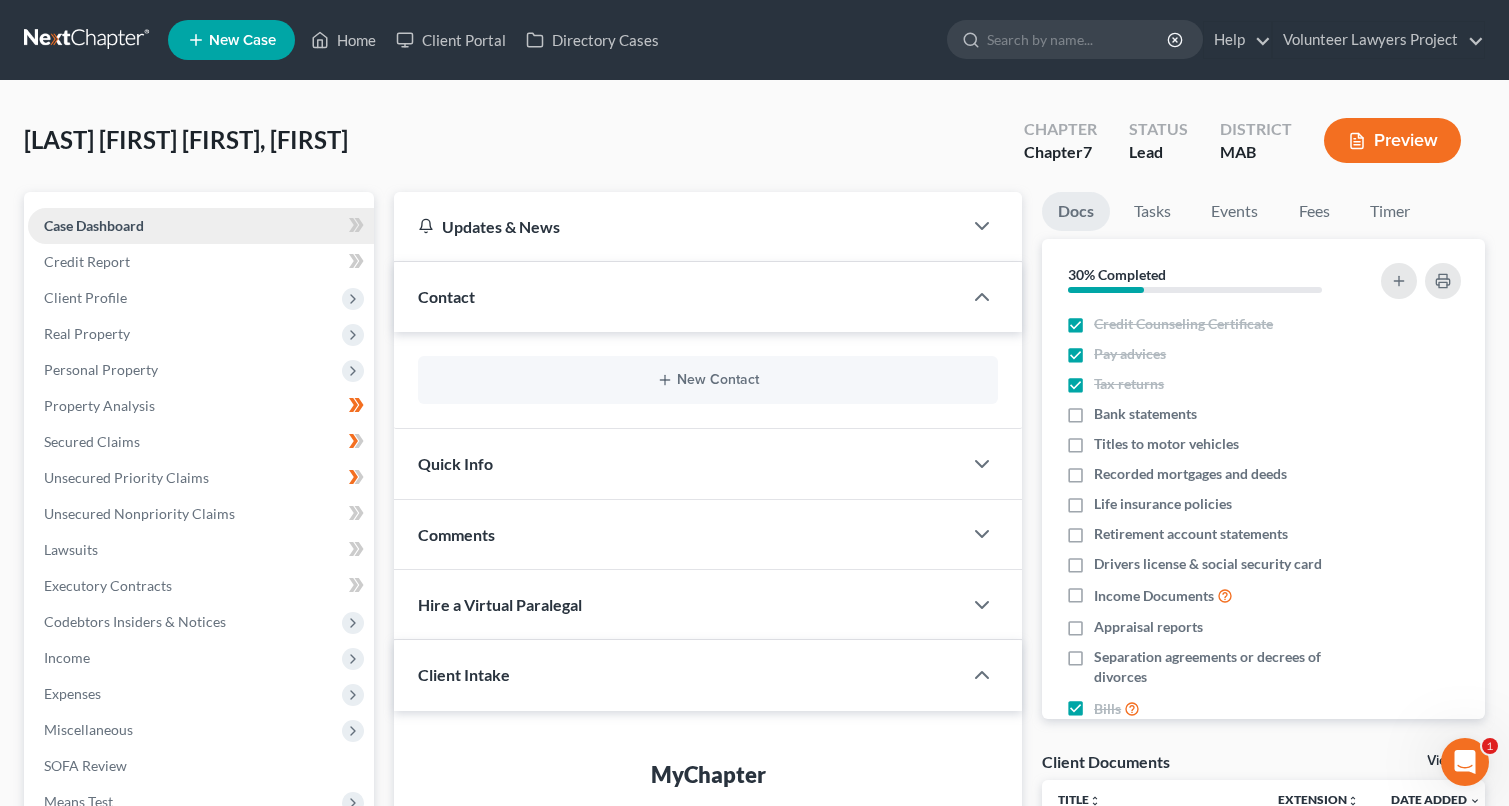 click on "Case Dashboard" at bounding box center (94, 225) 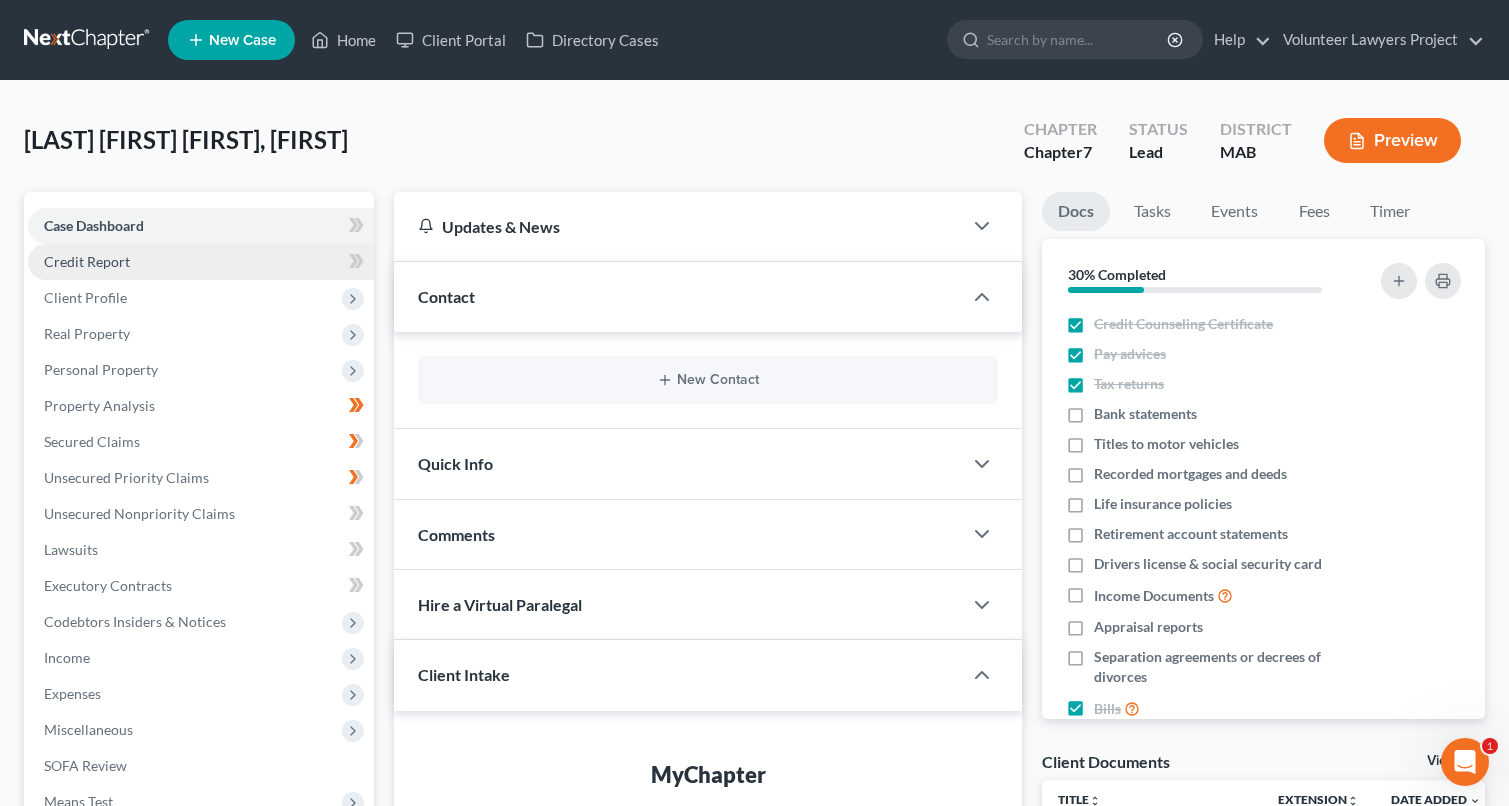 click on "Credit Report" at bounding box center (201, 262) 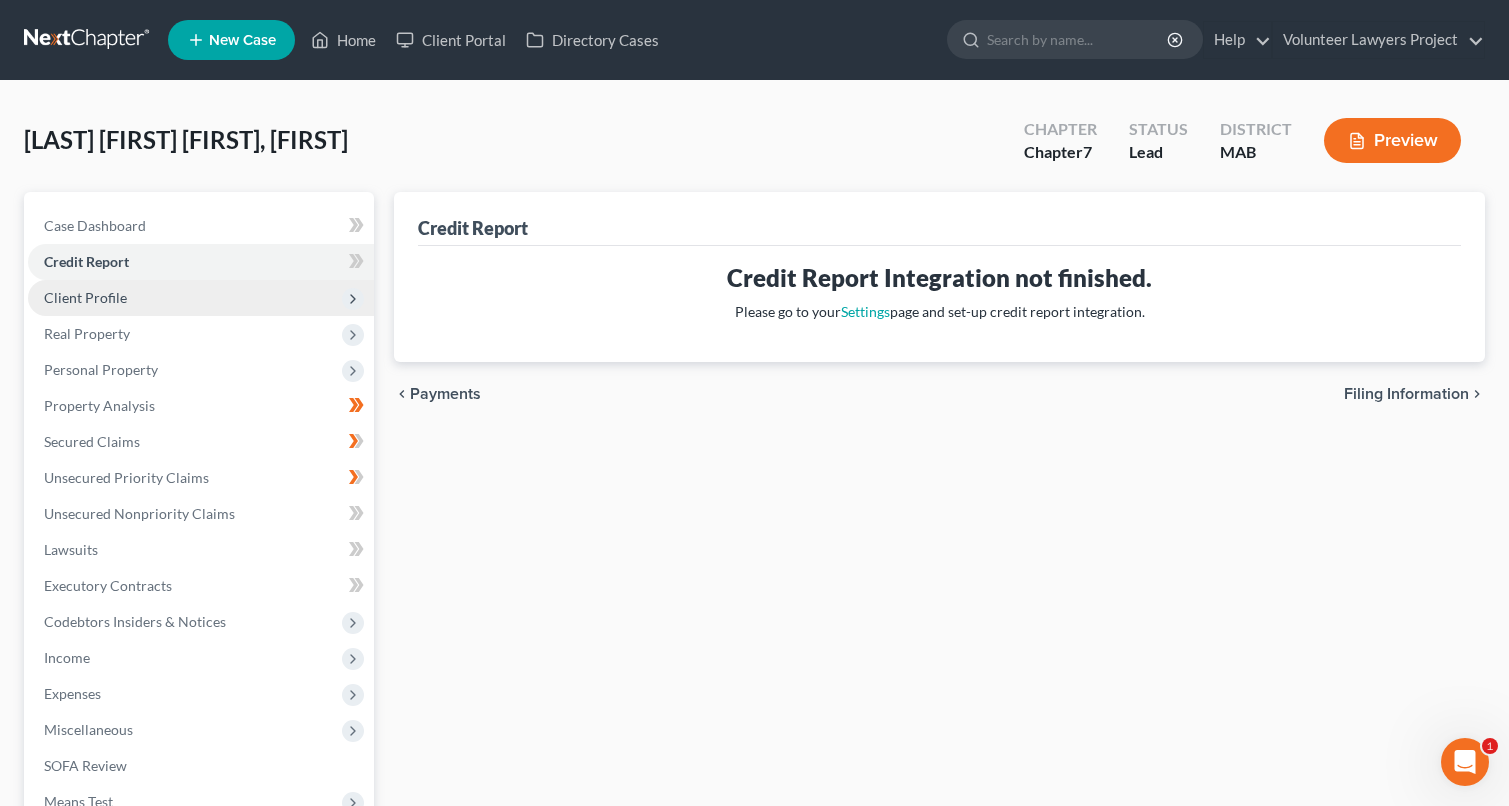 click on "Client Profile" at bounding box center [201, 298] 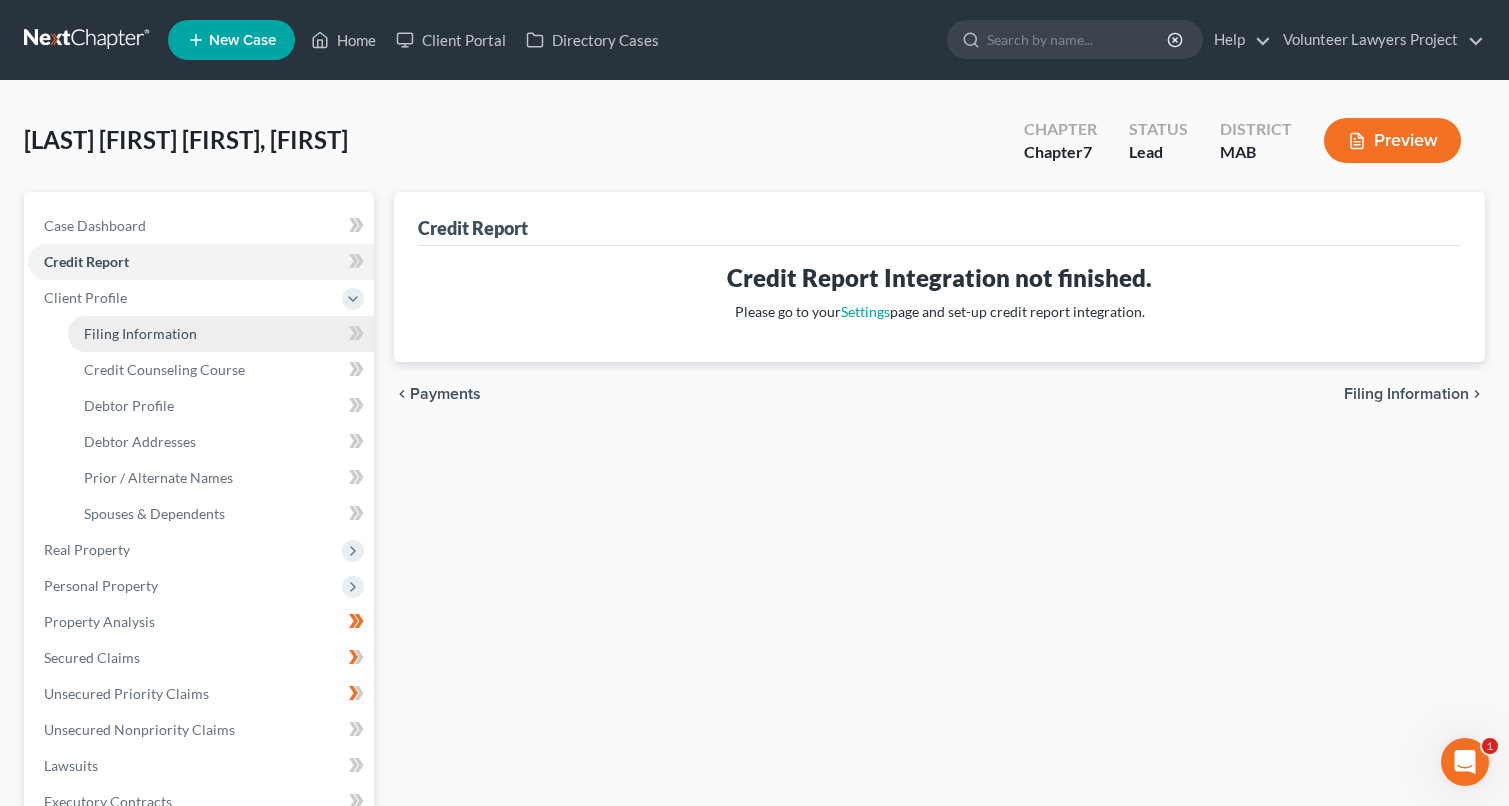 click on "Filing Information" at bounding box center (140, 333) 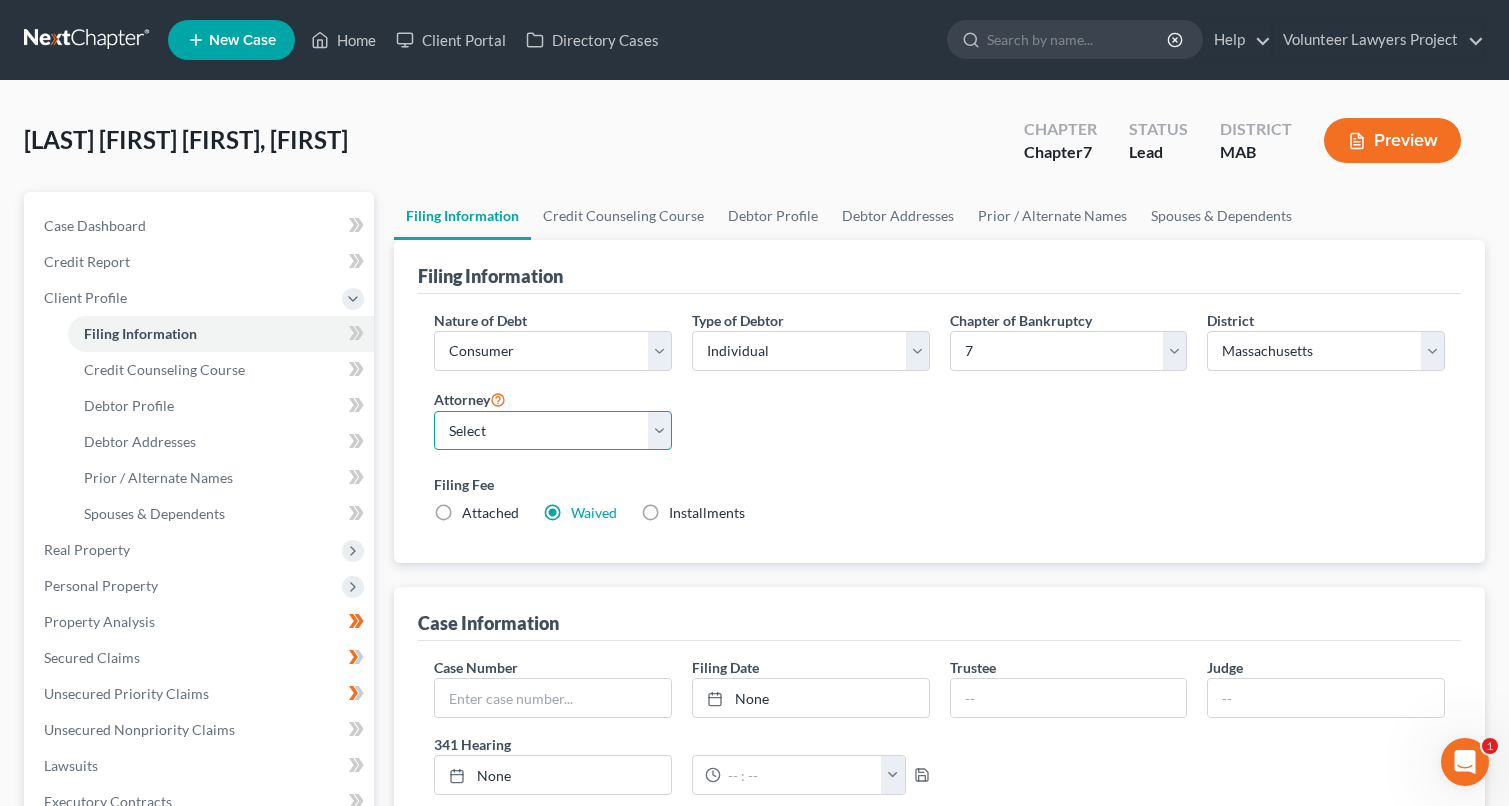 click on "Select [FIRST] [LAST] - [STATE] [FIRST] [LAST] - [STATE] [FIRST] [LAST] - [STATE] [FIRST] [LAST] - [STATE] [FIRST] [LAST] - [STATE] [FIRST] [LAST] - [STATE] [FIRST] [LAST] - [STATE] [FIRST] [LAST] - [STATE]" at bounding box center [553, 431] 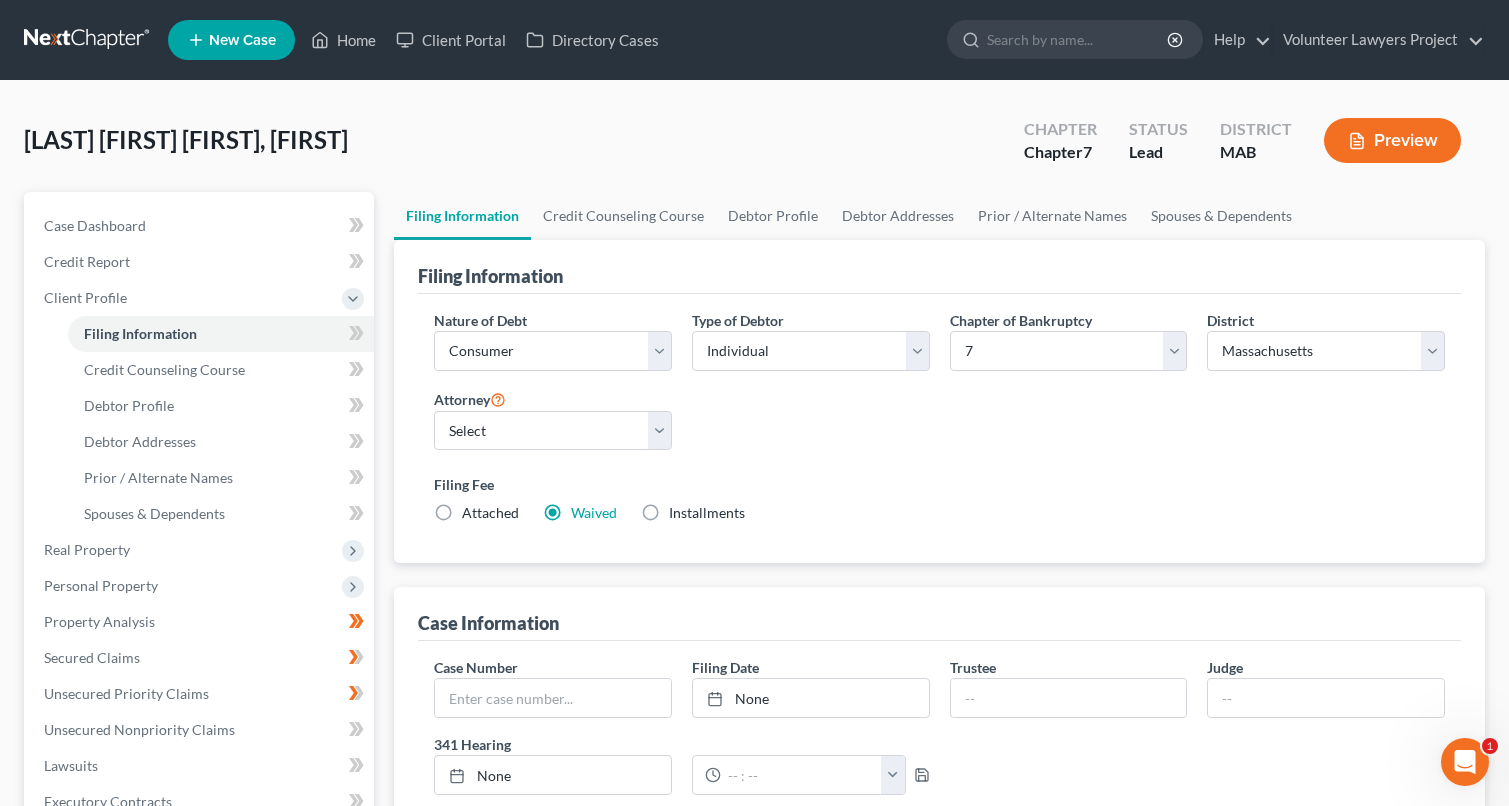 click on "Filing Fee" at bounding box center [939, 484] 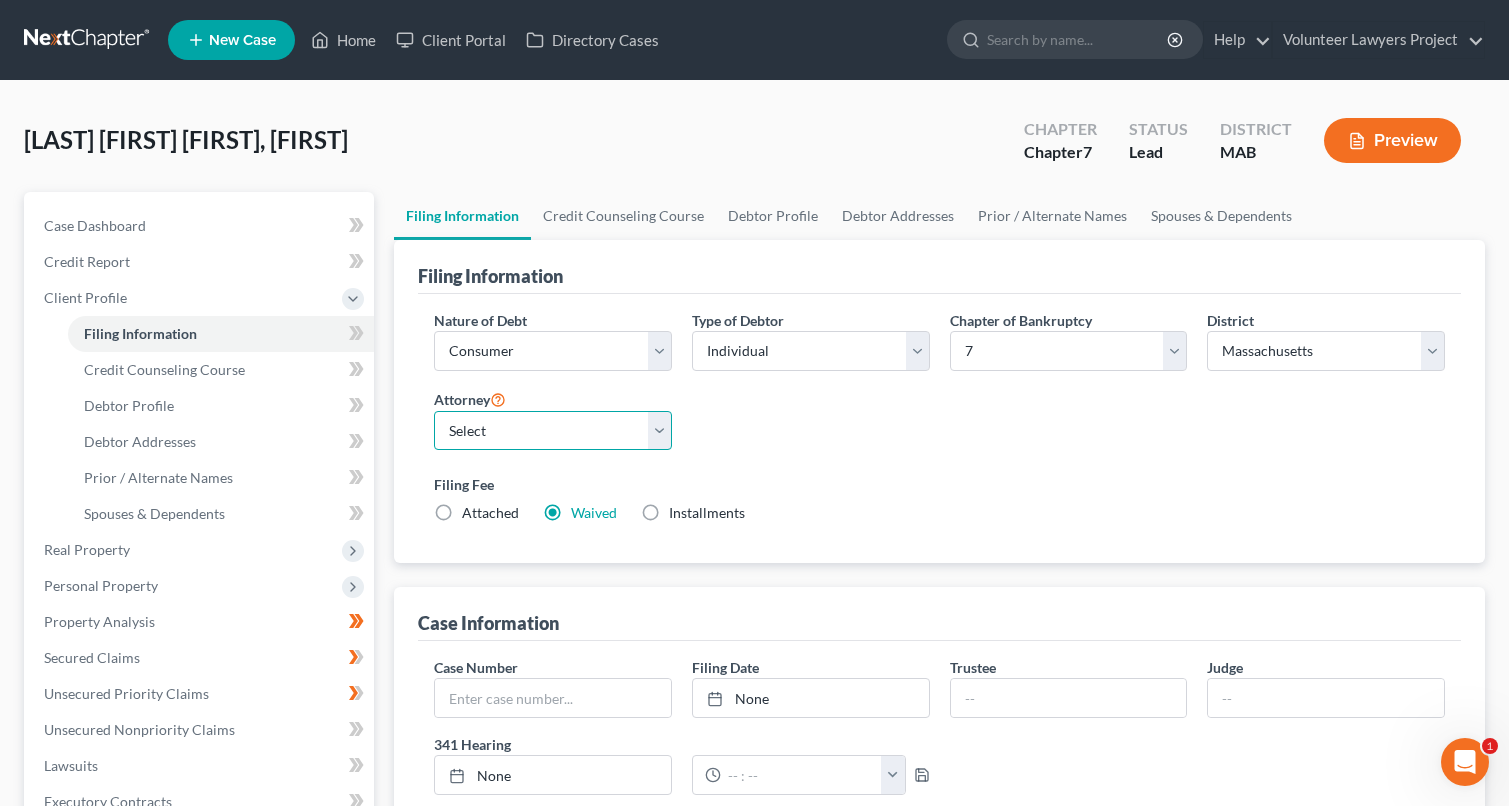 drag, startPoint x: 664, startPoint y: 427, endPoint x: 639, endPoint y: 418, distance: 26.57066 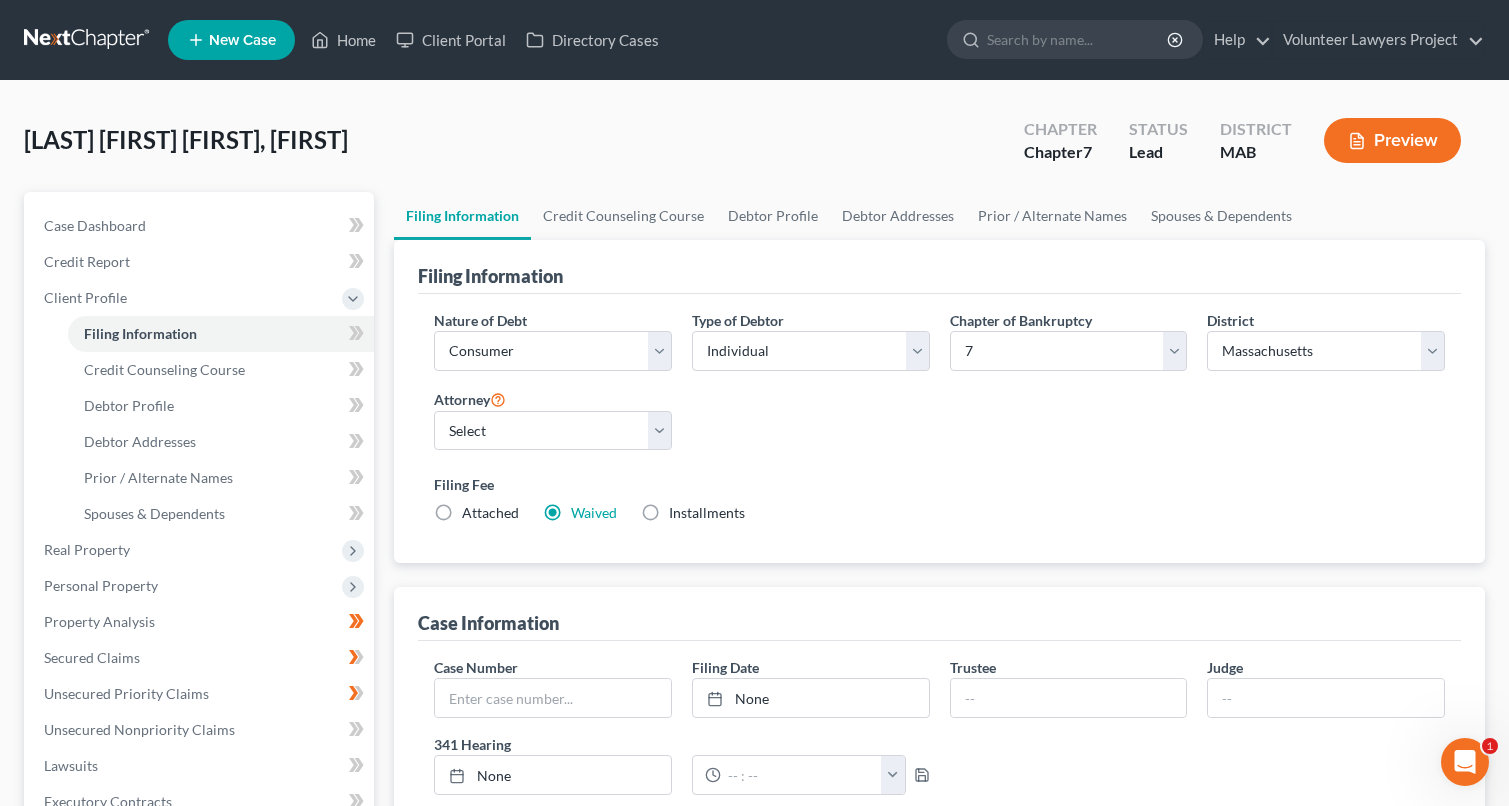 click on "Filing Fee" at bounding box center [939, 484] 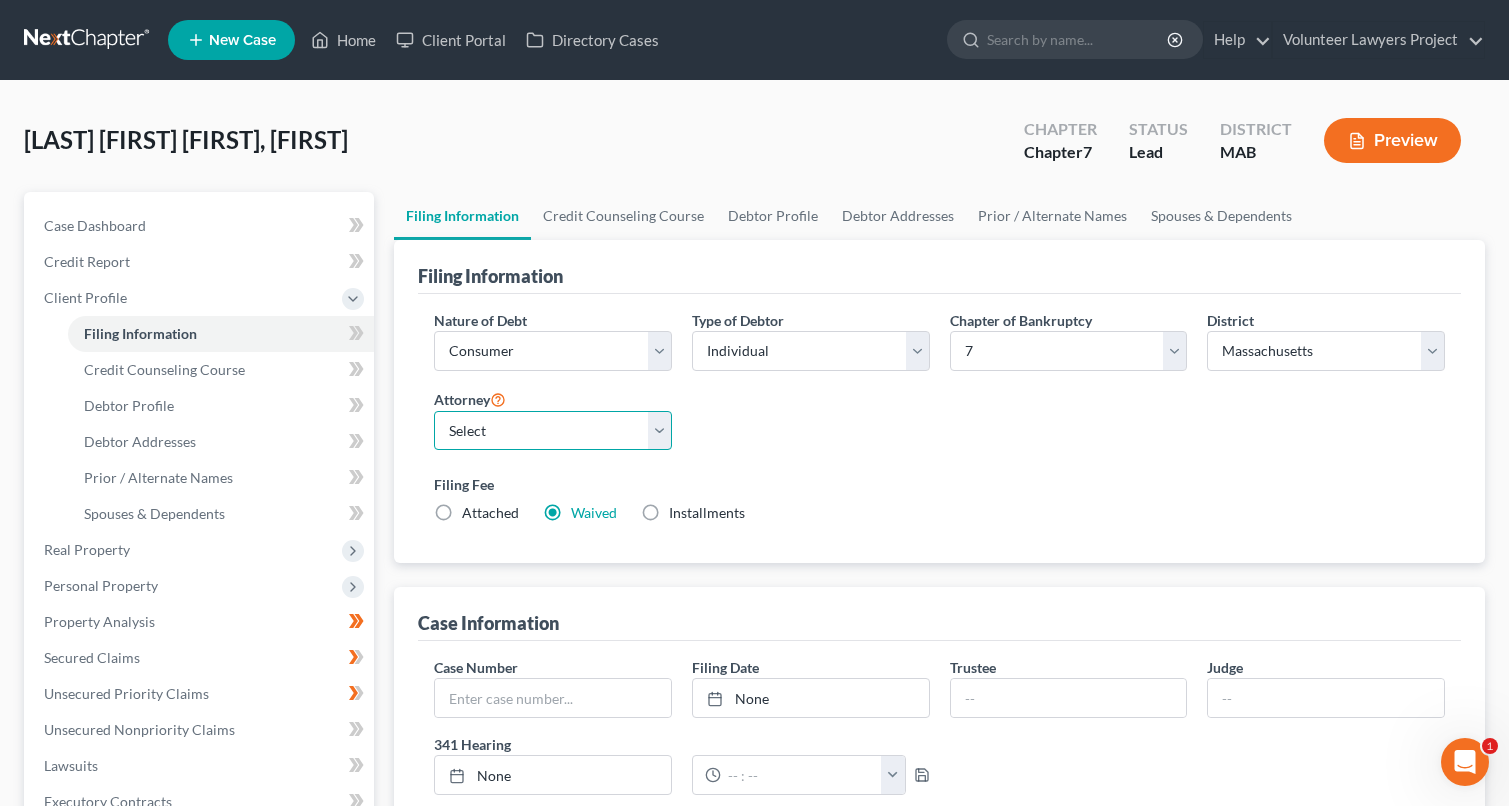 click on "Select [FIRST] [LAST] - [STATE] [FIRST] [LAST] - [STATE] [FIRST] [LAST] - [STATE] [FIRST] [LAST] - [STATE] [FIRST] [LAST] - [STATE] [FIRST] [LAST] - [STATE] [FIRST] [LAST] - [STATE] [FIRST] [LAST] - [STATE]" at bounding box center (553, 431) 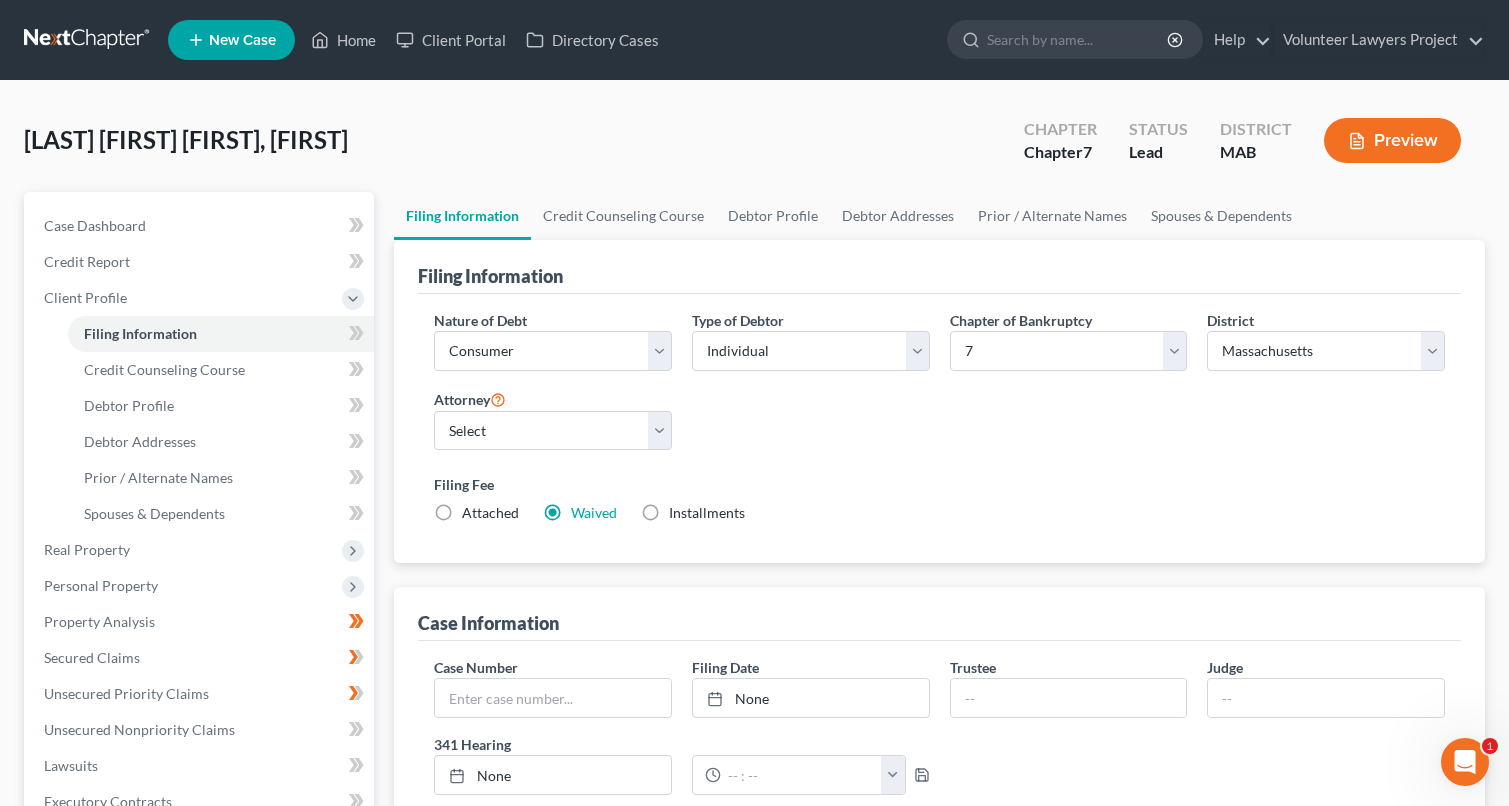 click on "Nature of Debt Select Business Consumer Other Nature of Business Select Clearing Bank Commodity Broker Health Care Business Other Railroad Single Asset Real Estate As Defined In 11 USC § 101(51B) Stockbroker Type of Debtor Select Individual Joint Chapter of Bankruptcy Select 7 11 12 13 District Select Alabama - Middle Alabama - Northern Alabama - Southern Alaska Arizona Arkansas - Eastern Arkansas - Western California - Central California - Eastern California - Northern California - Southern Colorado Connecticut Delaware District of Columbia Florida - Middle Florida - Northern Florida - Southern Georgia - Middle Georgia - Northern Georgia - Southern Guam Hawaii Idaho Illinois - Central Illinois - Northern Illinois - Southern Indiana - Northern Indiana - Southern Iowa - Northern Iowa - Southern Kansas Kentucky - Eastern Kentucky - Western Louisiana - Eastern Louisiana - Middle Louisiana - Western Maine Maryland Massachusetts Michigan - Eastern Michigan - Western Minnesota Mississippi - Northern Montana Nevada" at bounding box center (939, 425) 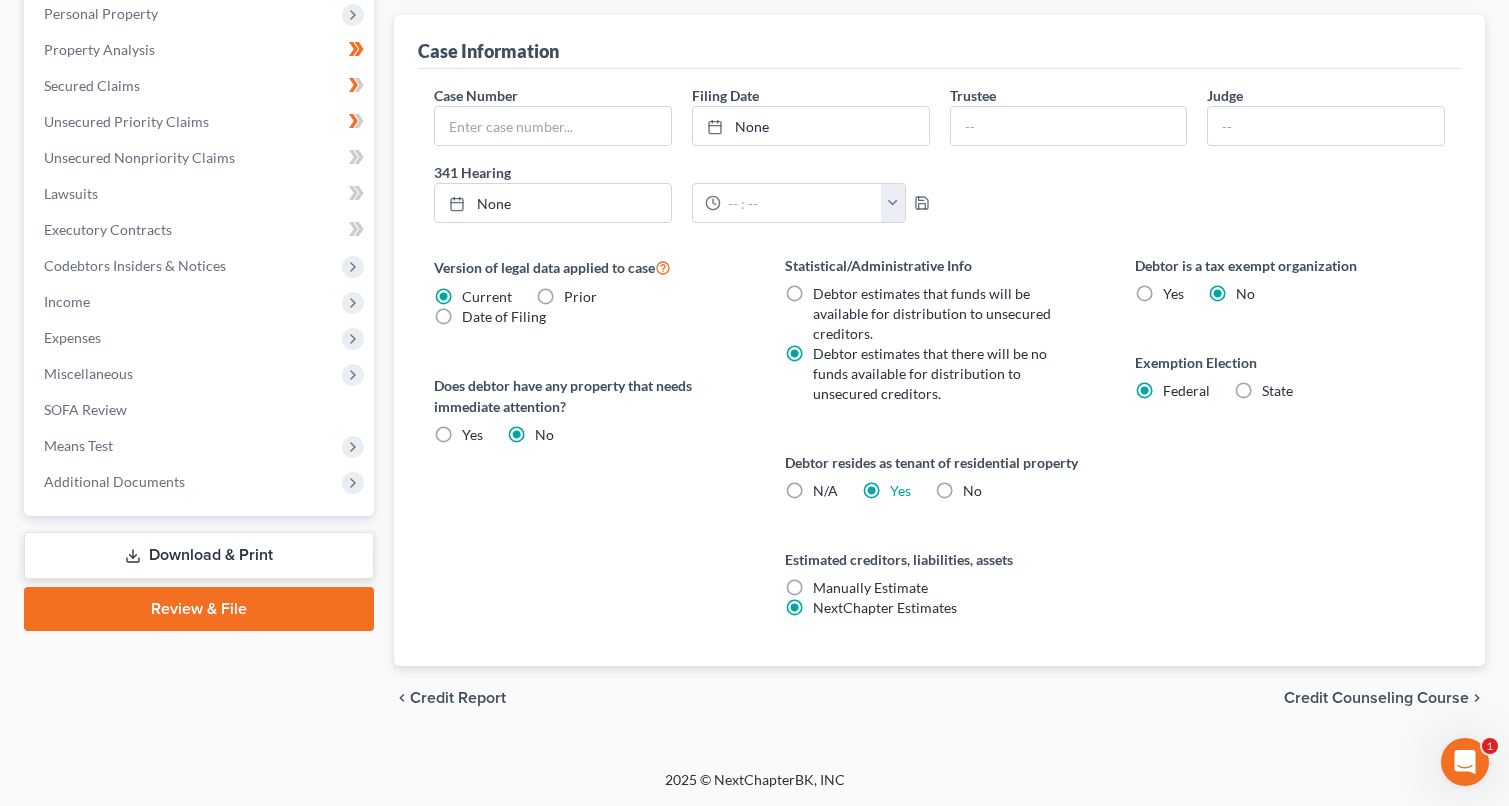 scroll, scrollTop: 0, scrollLeft: 0, axis: both 